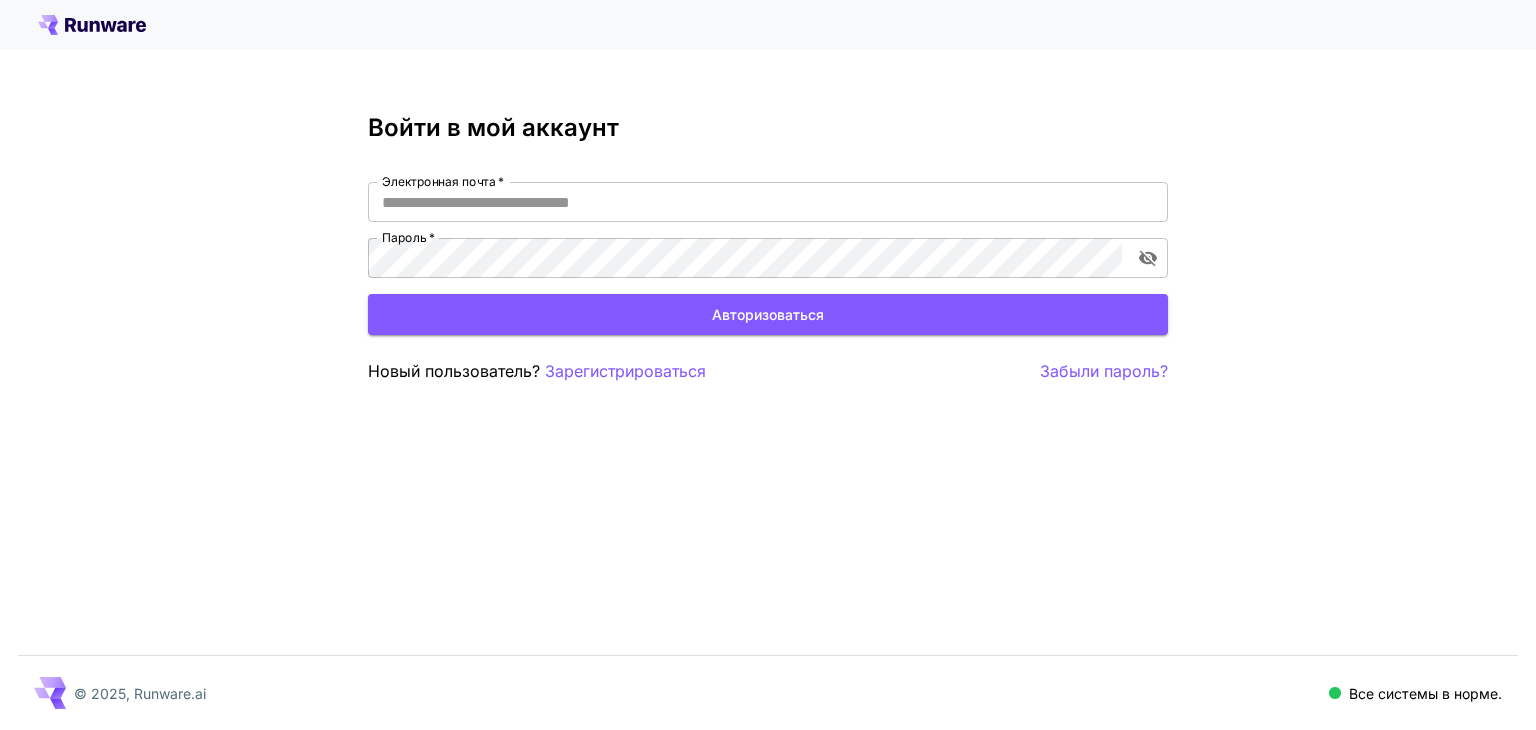 scroll, scrollTop: 0, scrollLeft: 0, axis: both 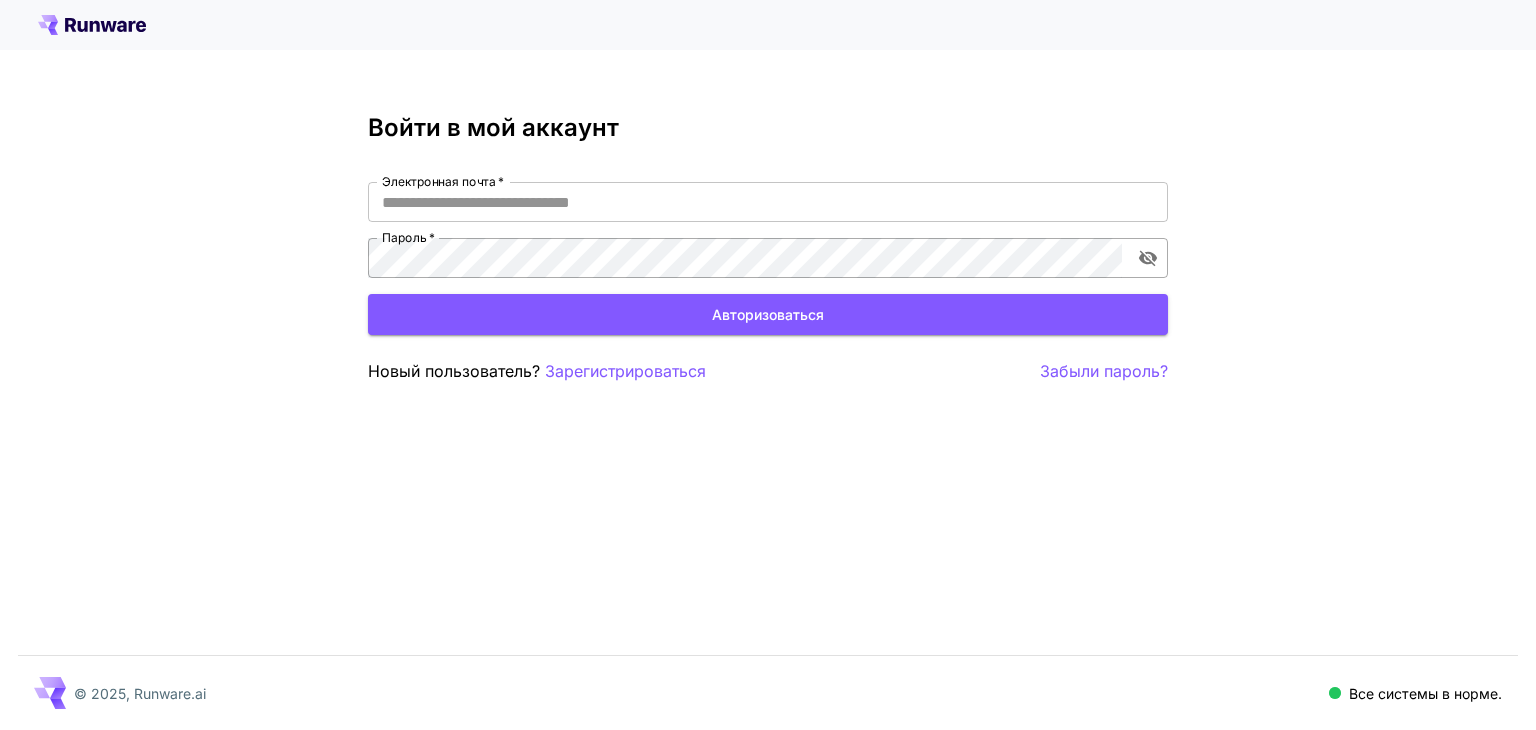 type on "**********" 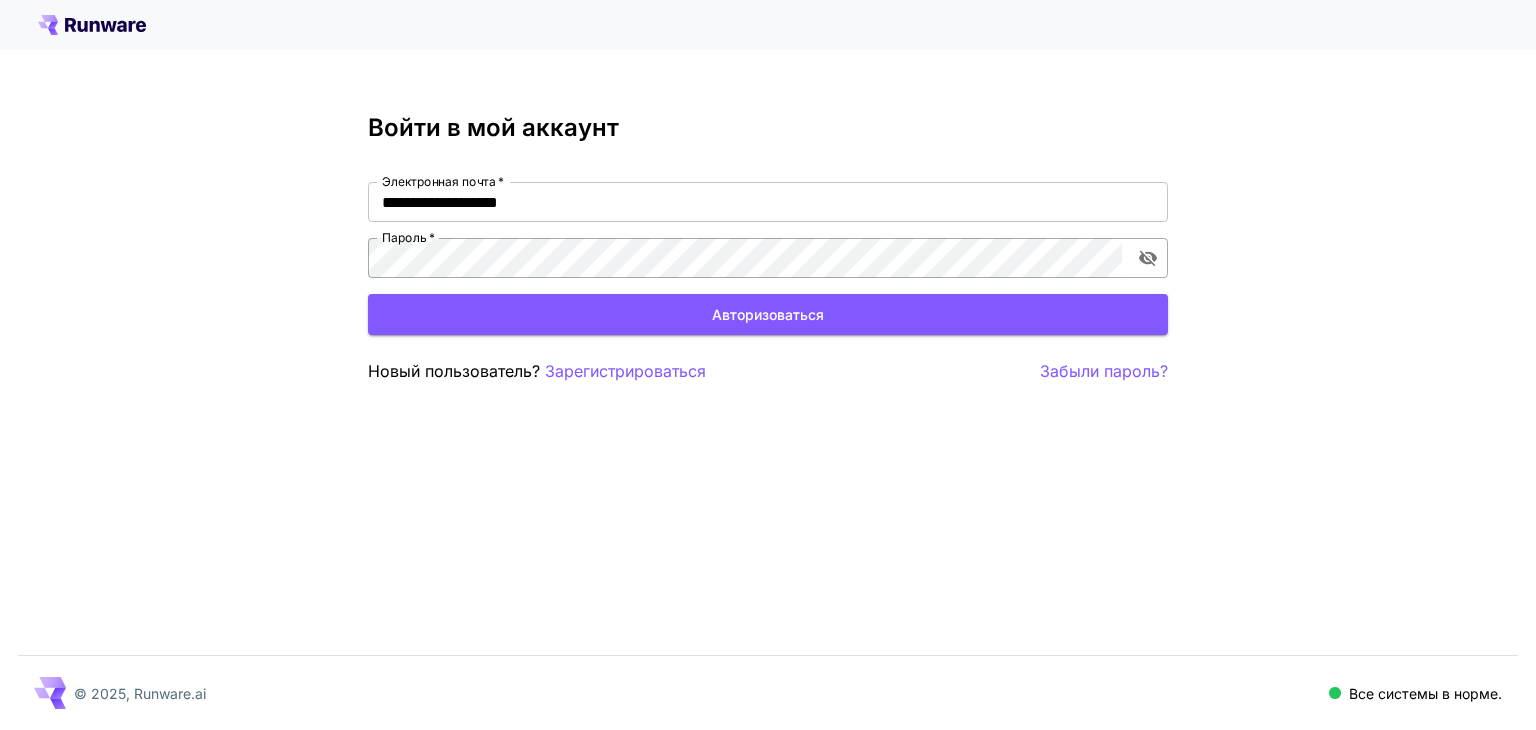click 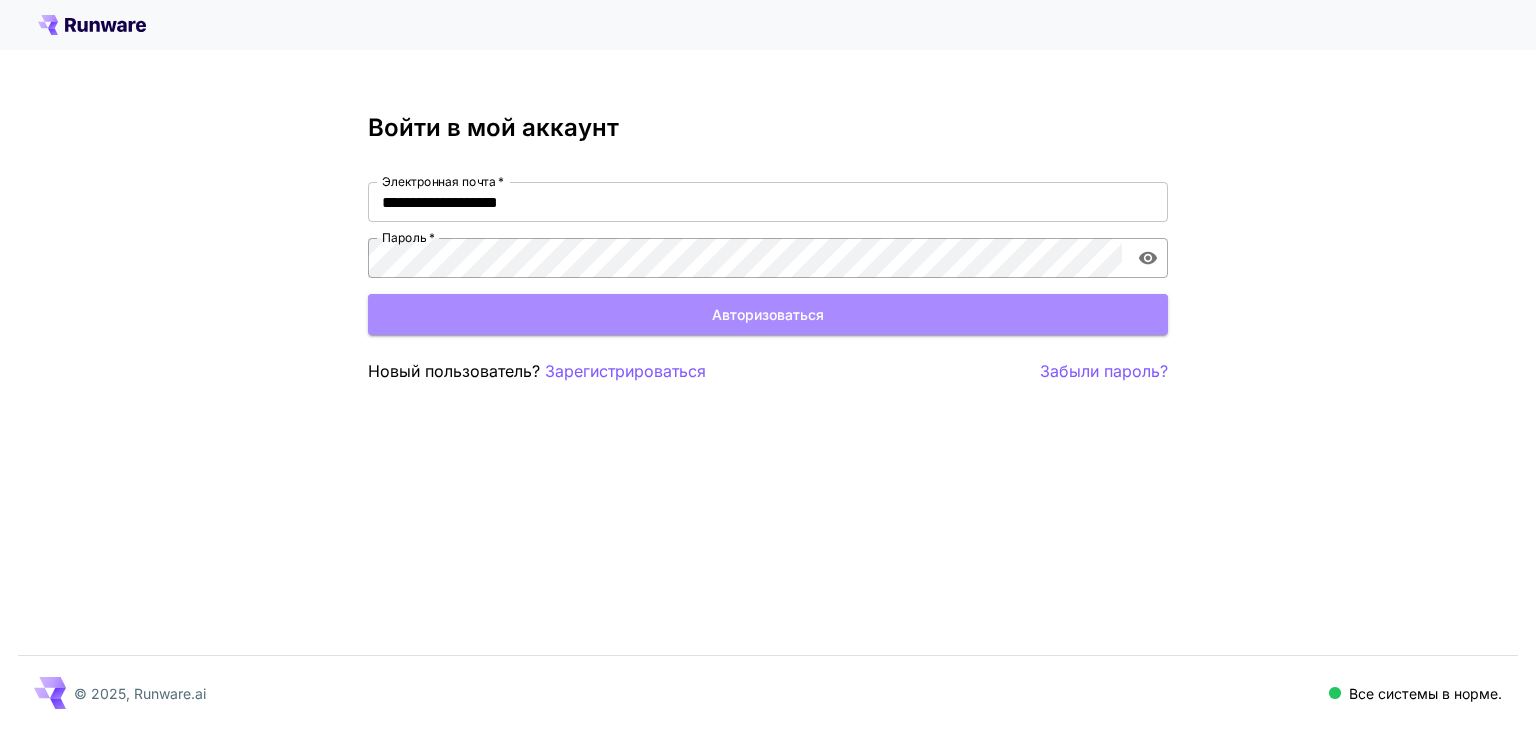 click on "Авторизоваться" at bounding box center (768, 314) 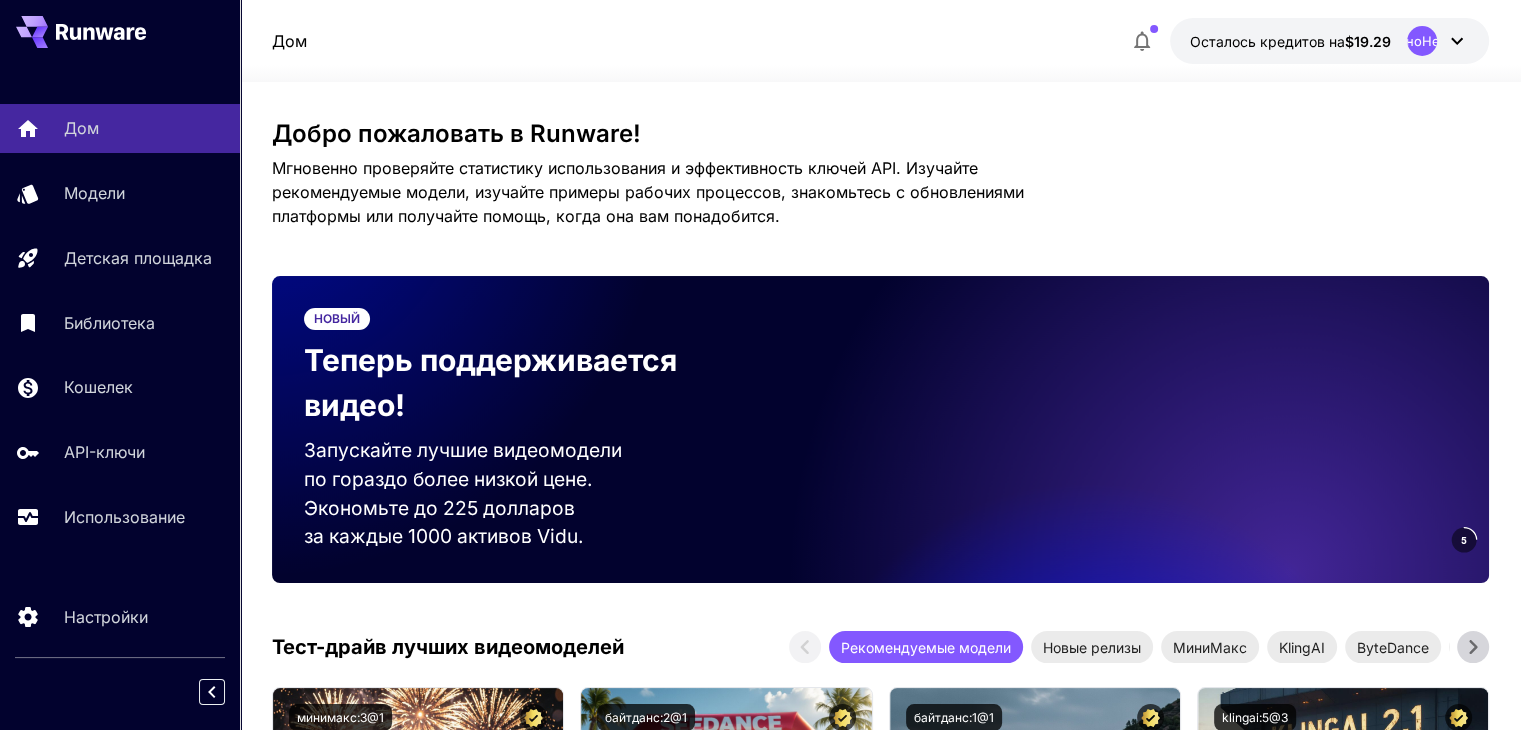 scroll, scrollTop: 0, scrollLeft: 0, axis: both 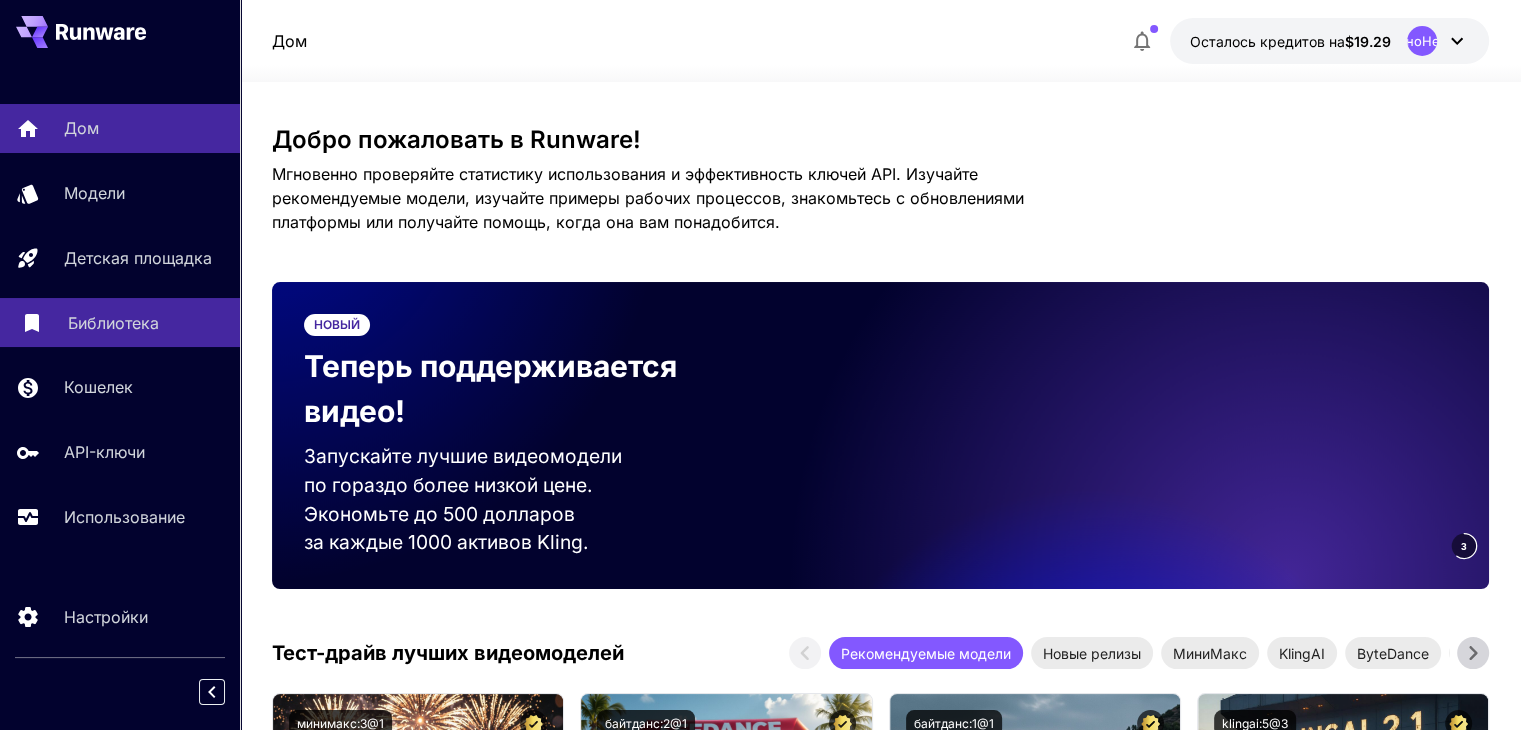 click on "Библиотека" at bounding box center (113, 323) 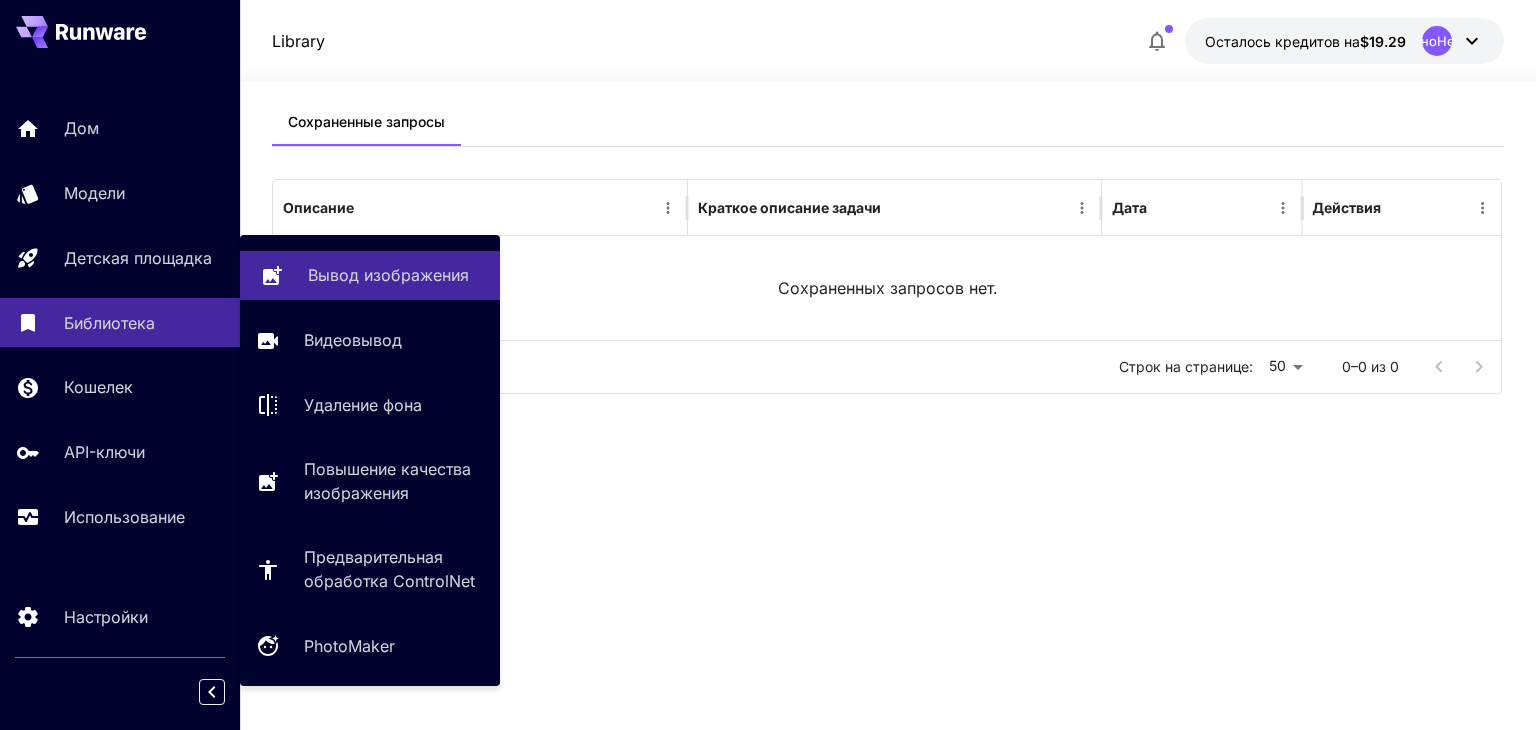 click on "Вывод изображения" at bounding box center [388, 275] 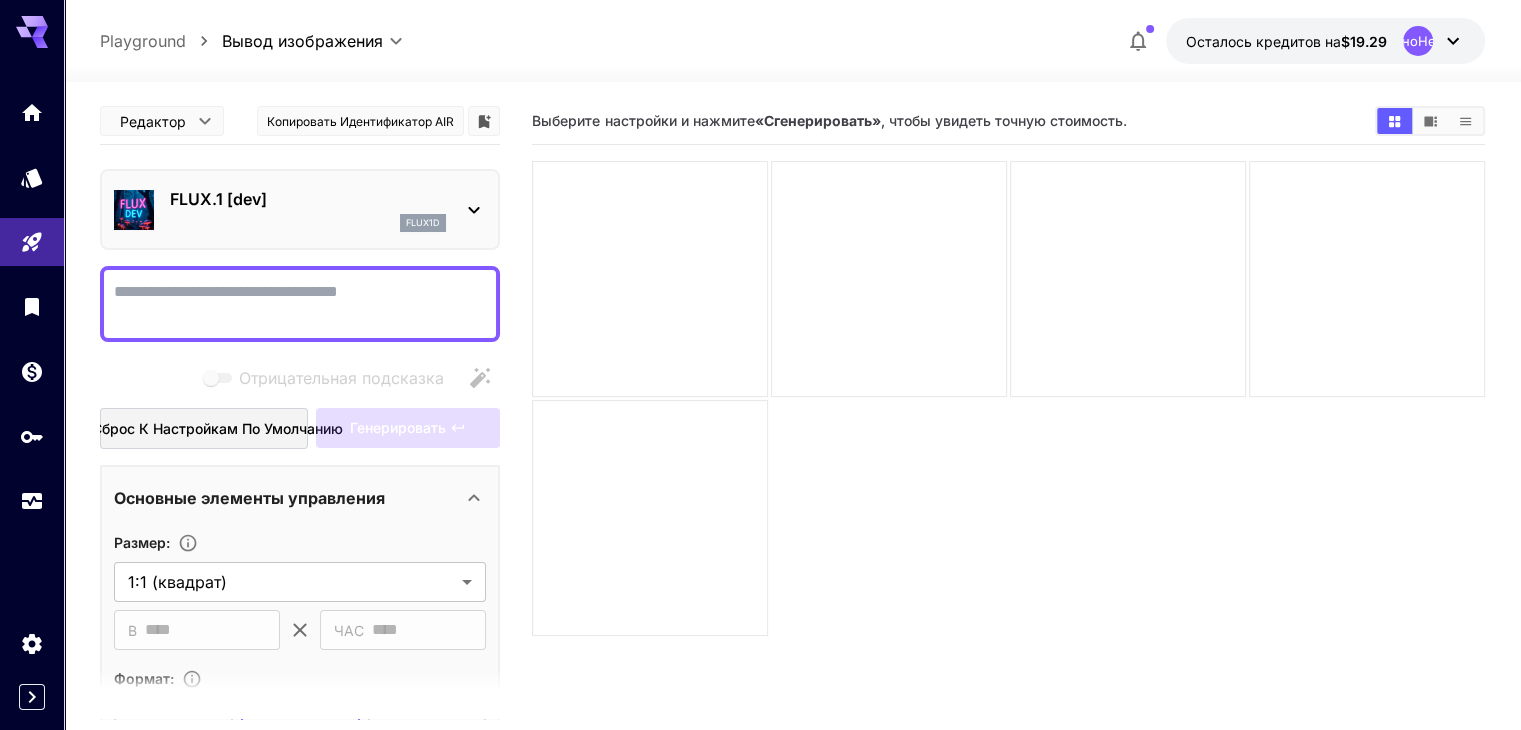 click 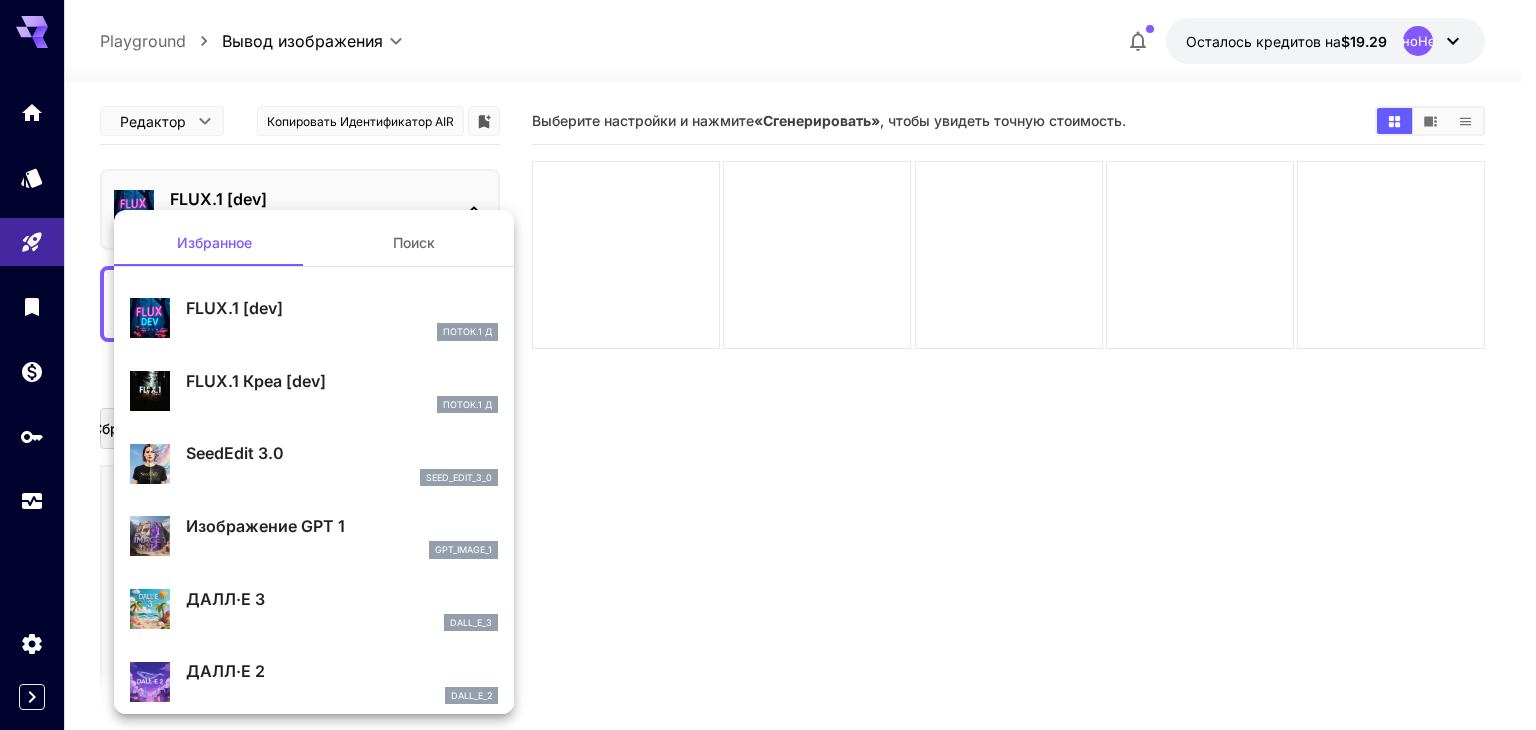 click at bounding box center [768, 365] 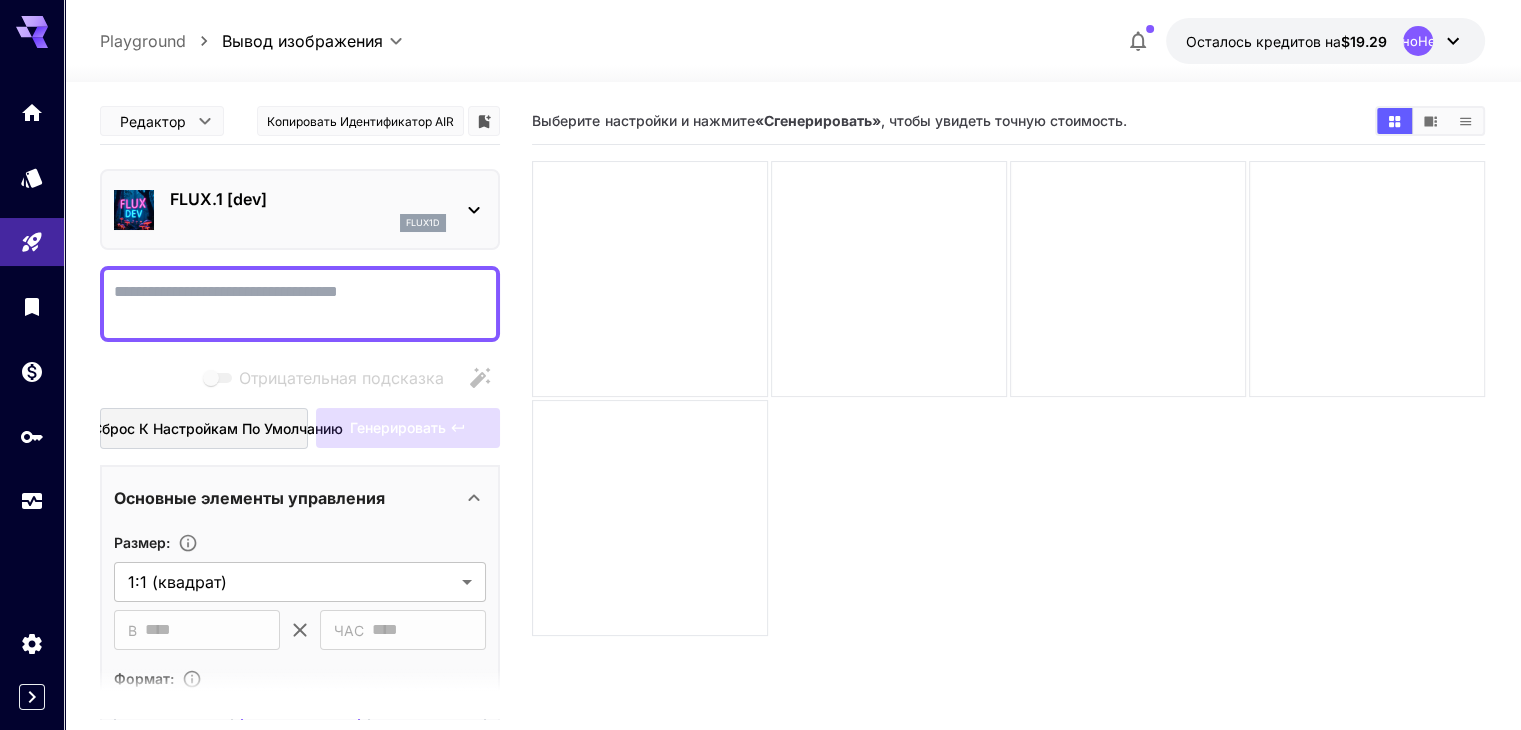 click on "Отрицательная подсказка" at bounding box center (300, 304) 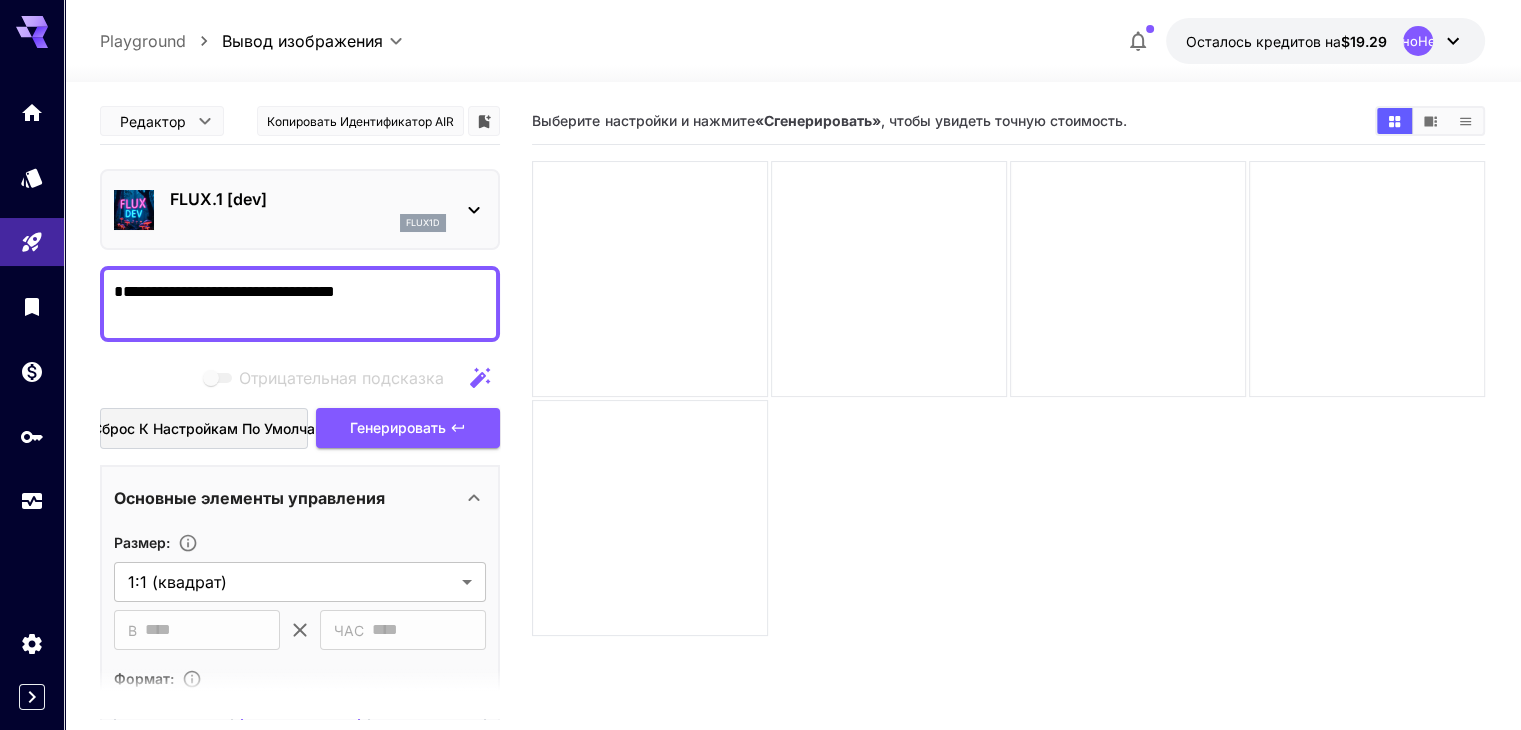 drag, startPoint x: 268, startPoint y: 292, endPoint x: 82, endPoint y: 286, distance: 186.09676 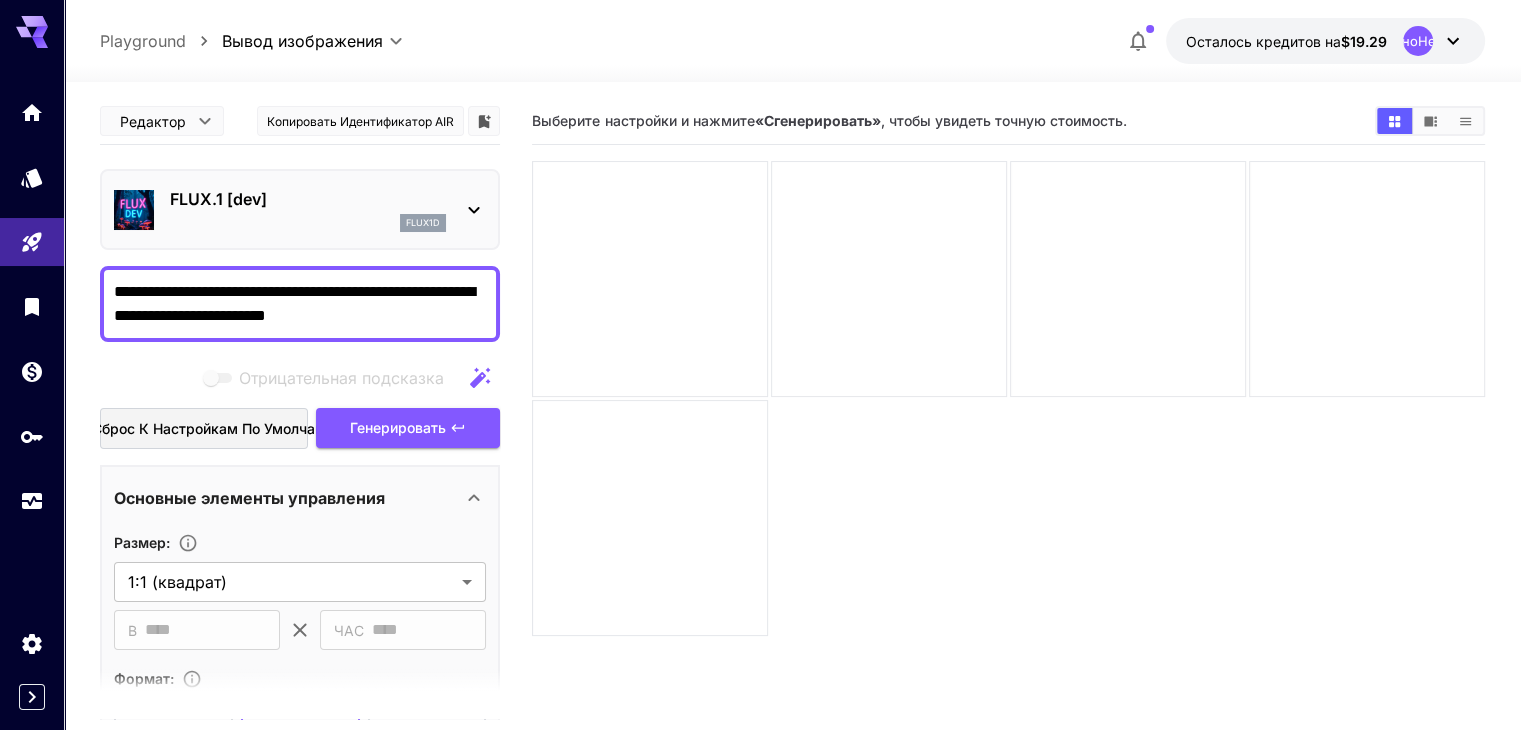 click on "**********" at bounding box center [300, 304] 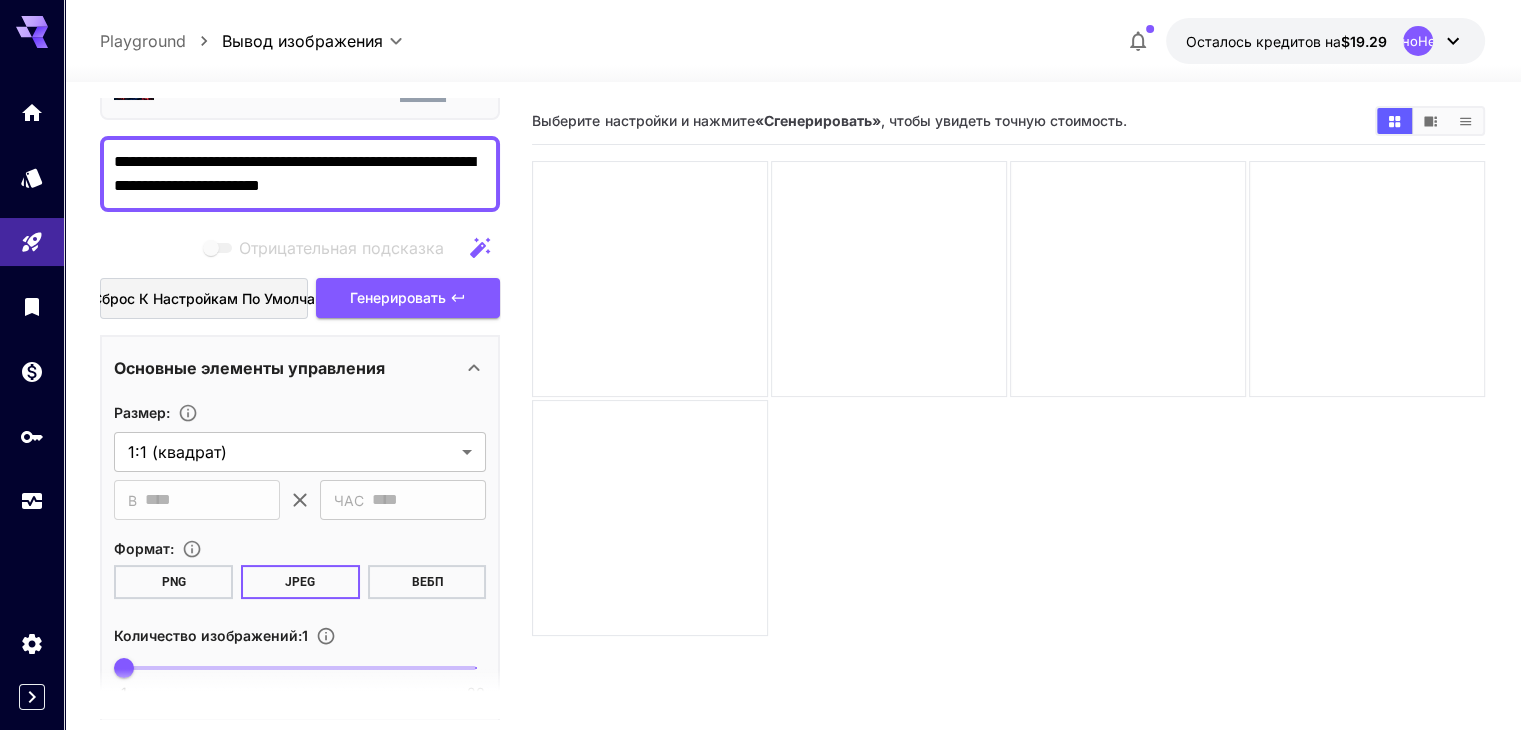 scroll, scrollTop: 100, scrollLeft: 0, axis: vertical 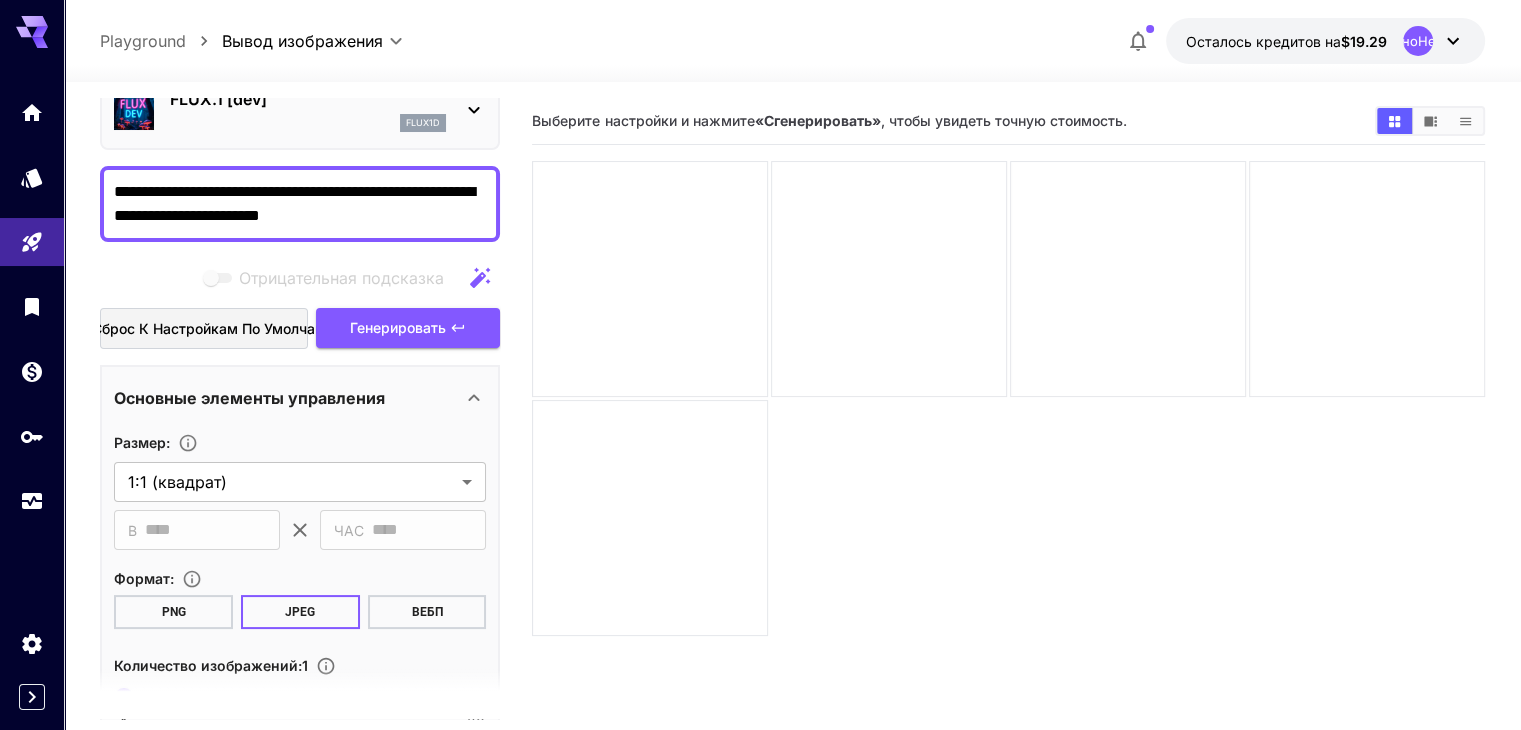 drag, startPoint x: 428, startPoint y: 209, endPoint x: 355, endPoint y: 224, distance: 74.52516 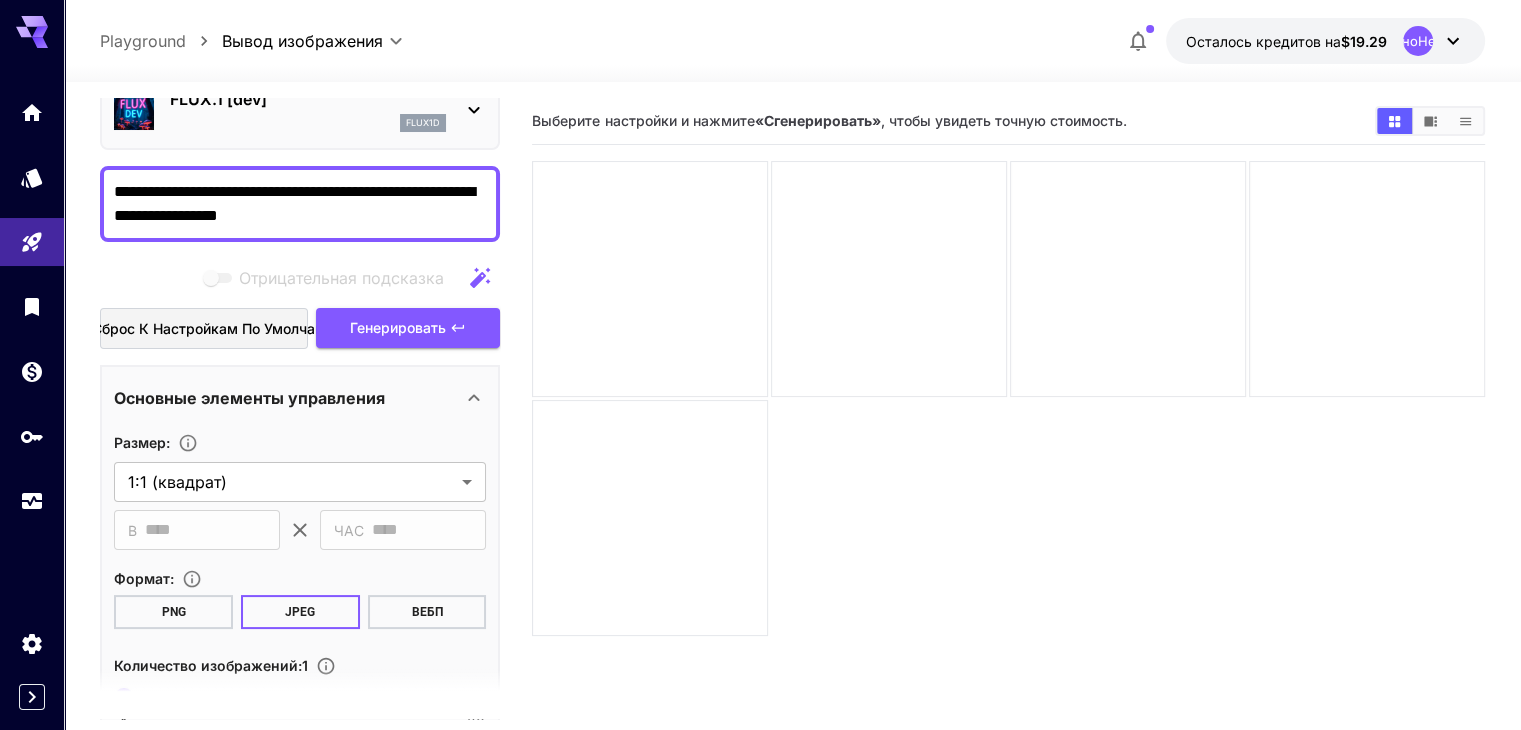 drag, startPoint x: 308, startPoint y: 185, endPoint x: 288, endPoint y: 175, distance: 22.36068 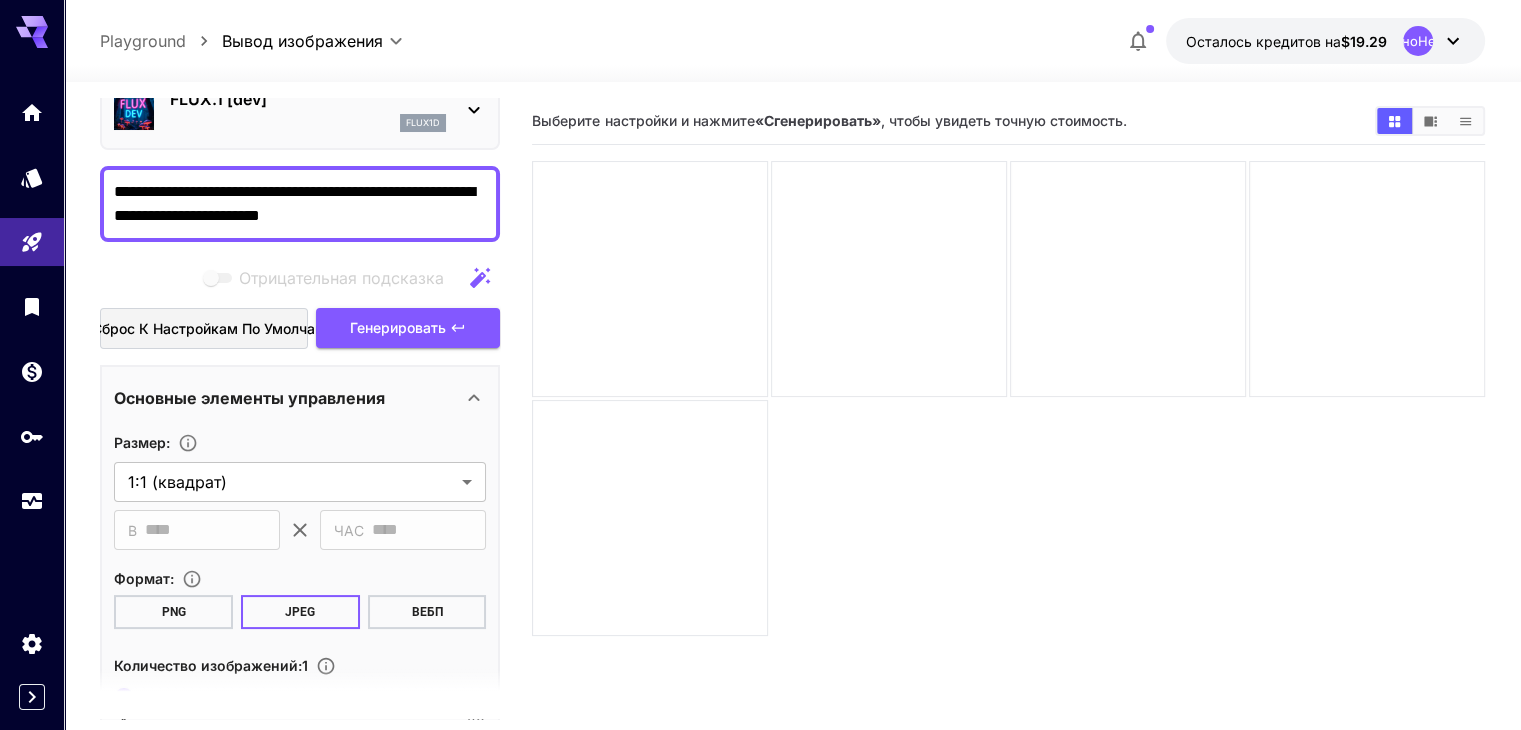 click on "**********" at bounding box center (300, 204) 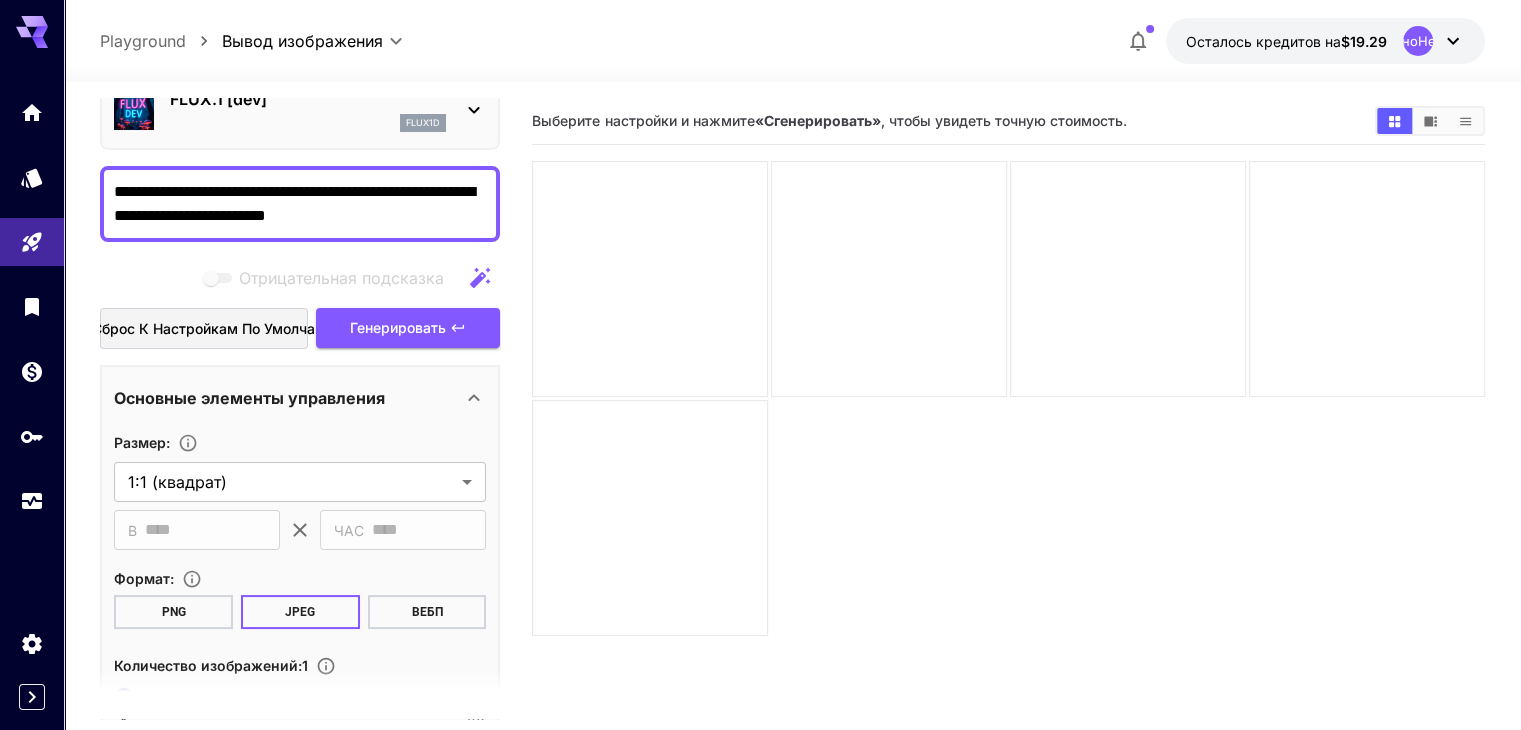 drag, startPoint x: 464, startPoint y: 218, endPoint x: 372, endPoint y: 213, distance: 92.13577 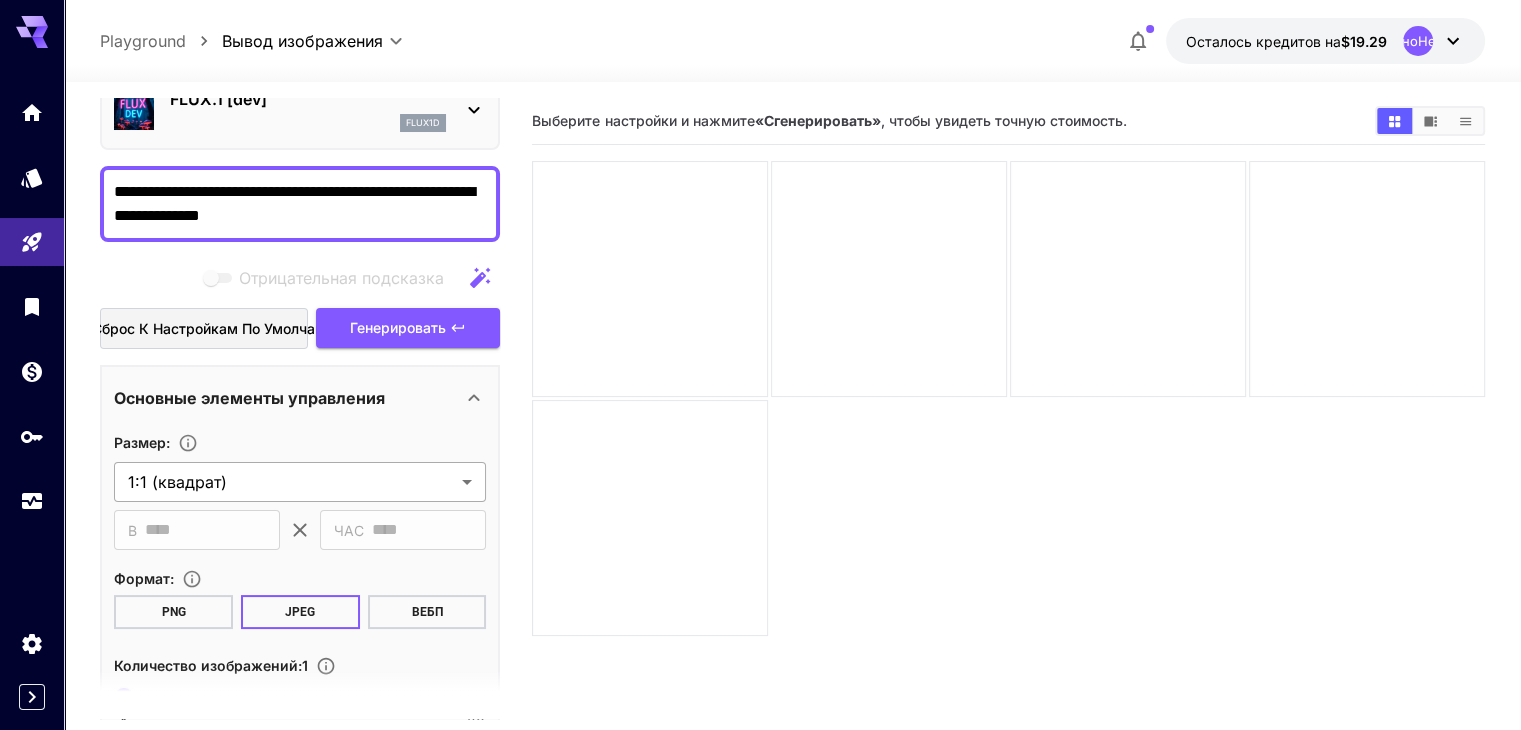 type on "**********" 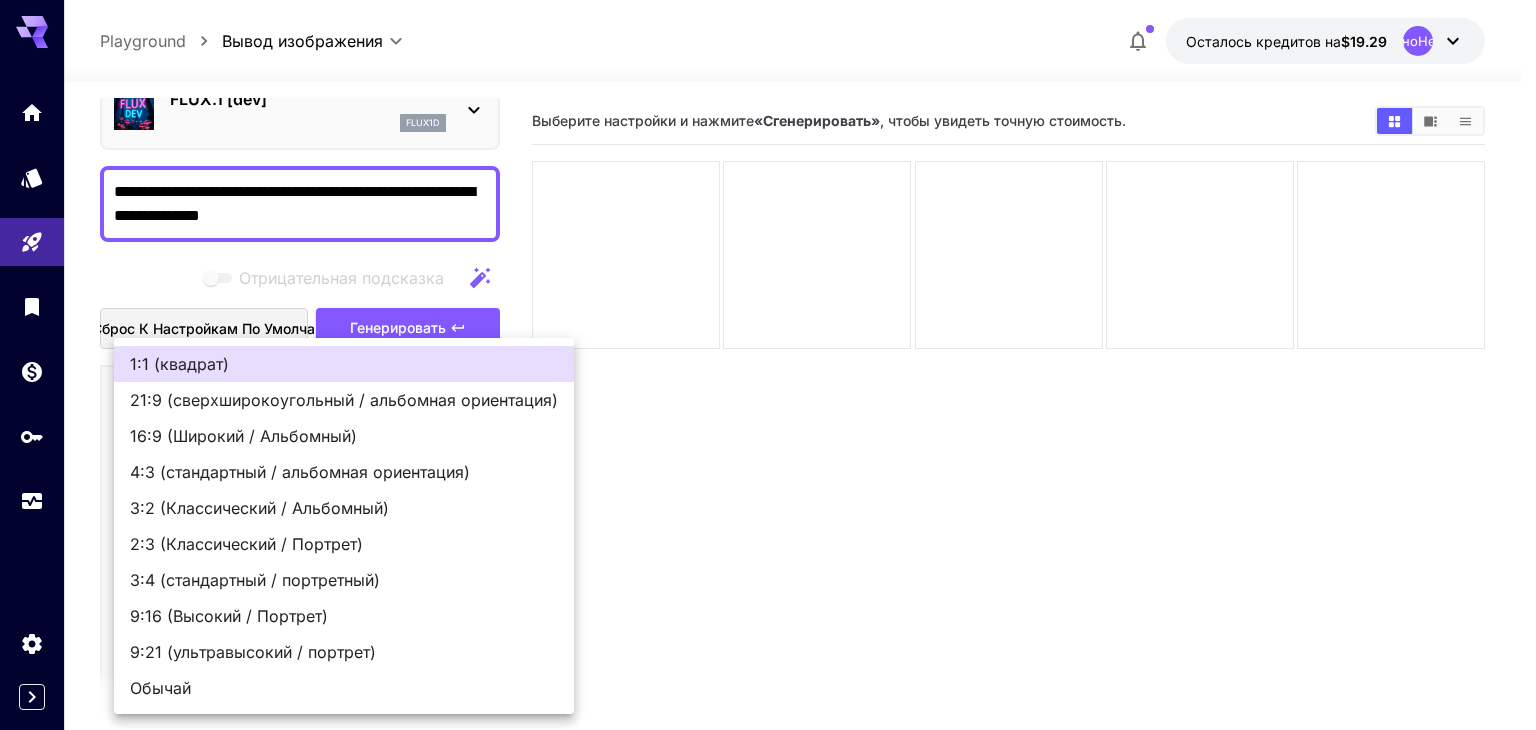 click on "16:9 (Широкий / Альбомный)" at bounding box center [243, 436] 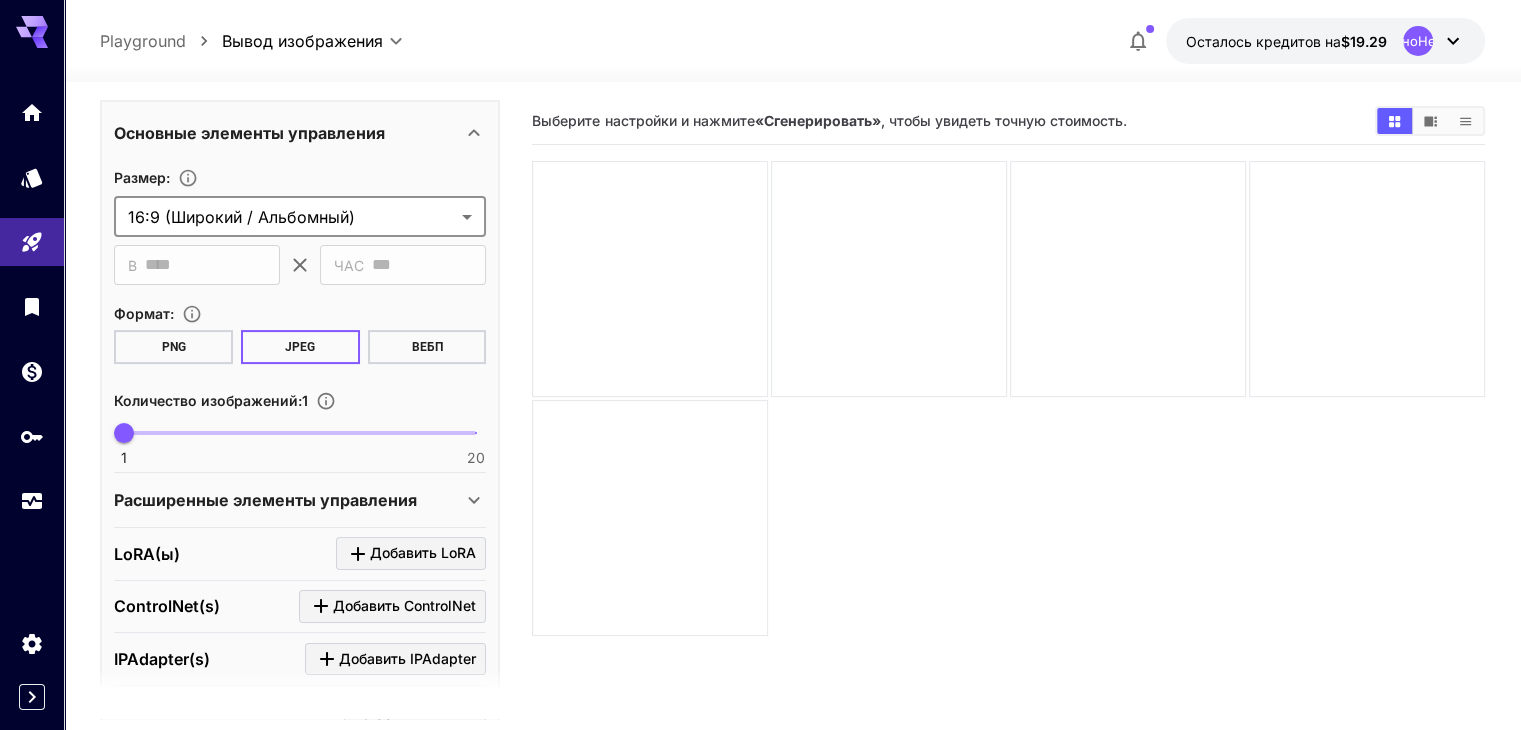 scroll, scrollTop: 400, scrollLeft: 0, axis: vertical 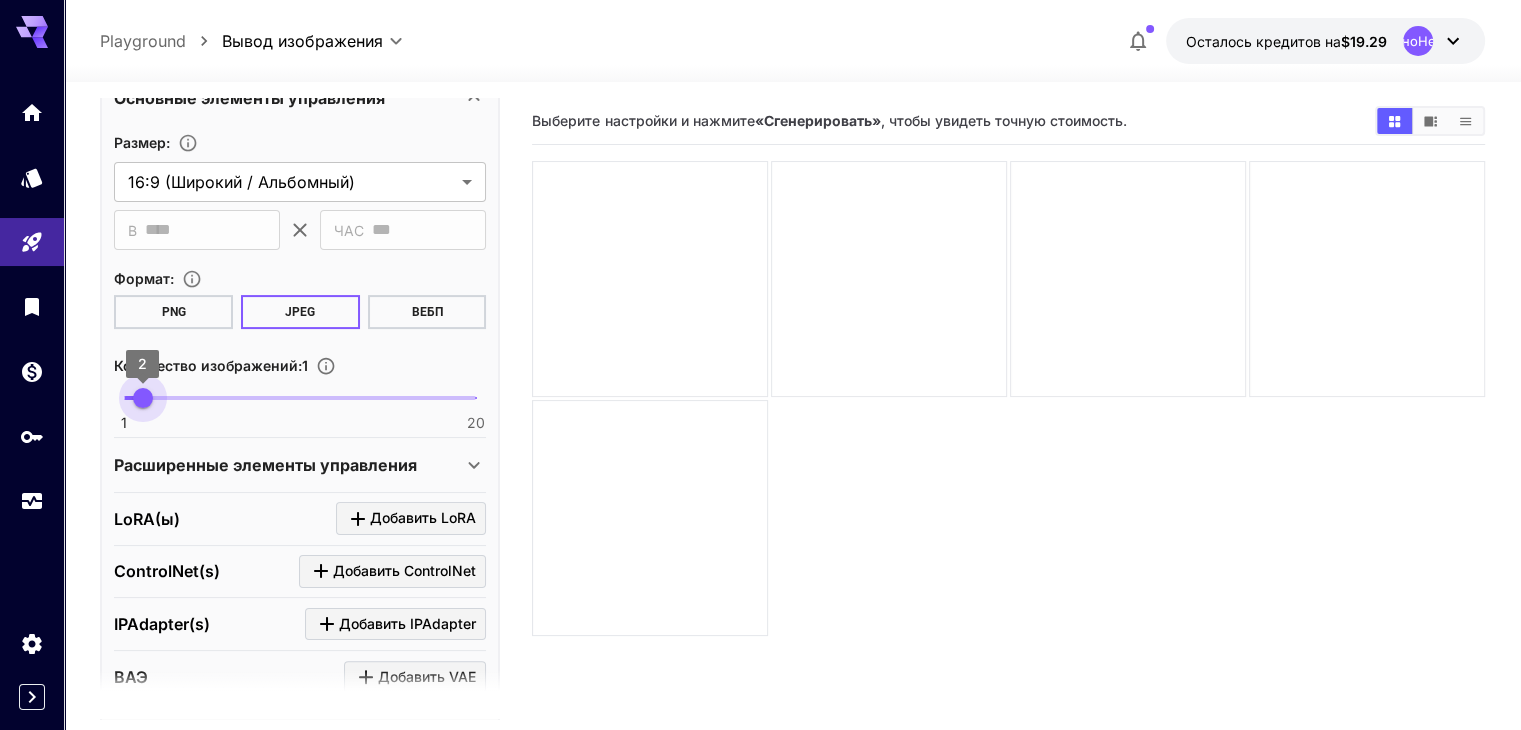 click on "1 20 2" at bounding box center (300, 398) 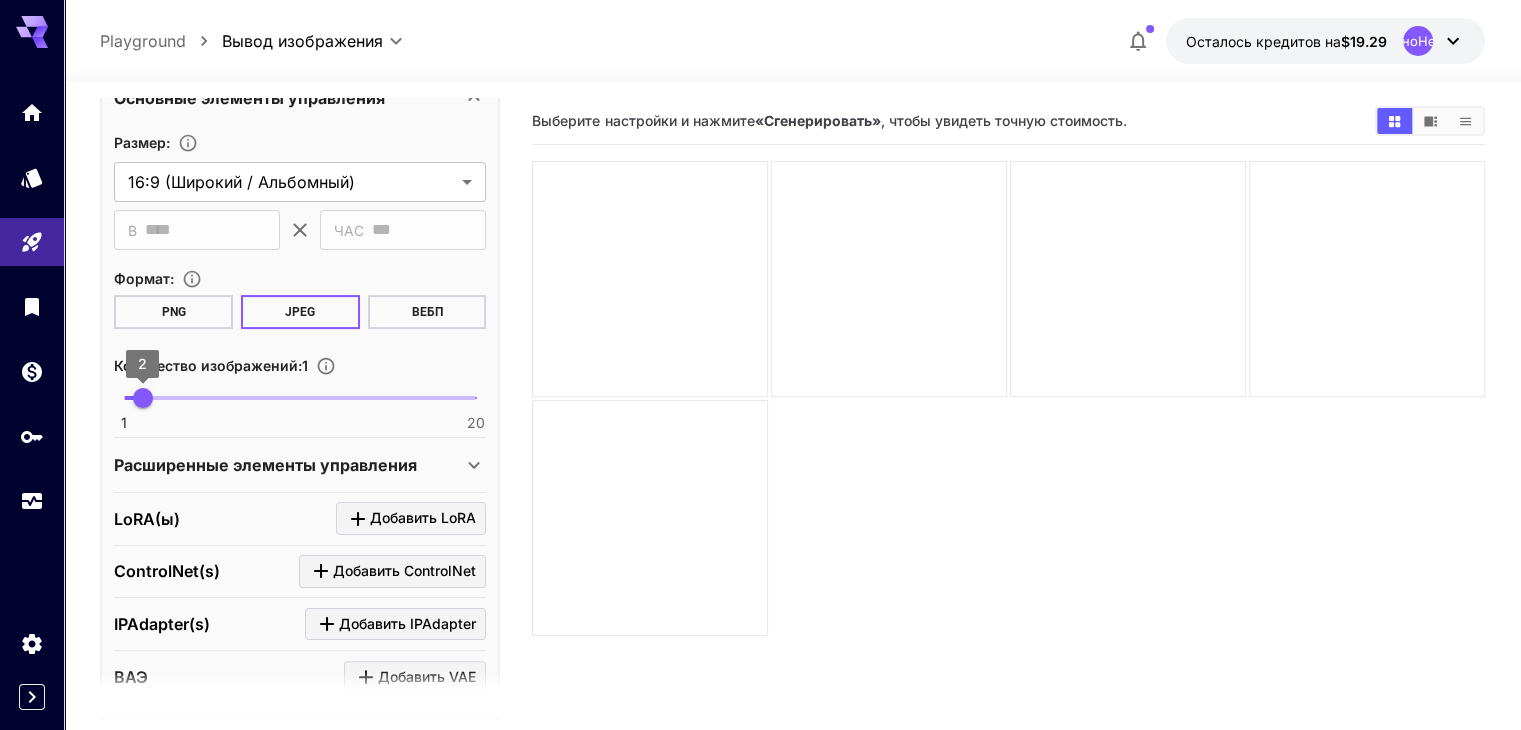 type on "*" 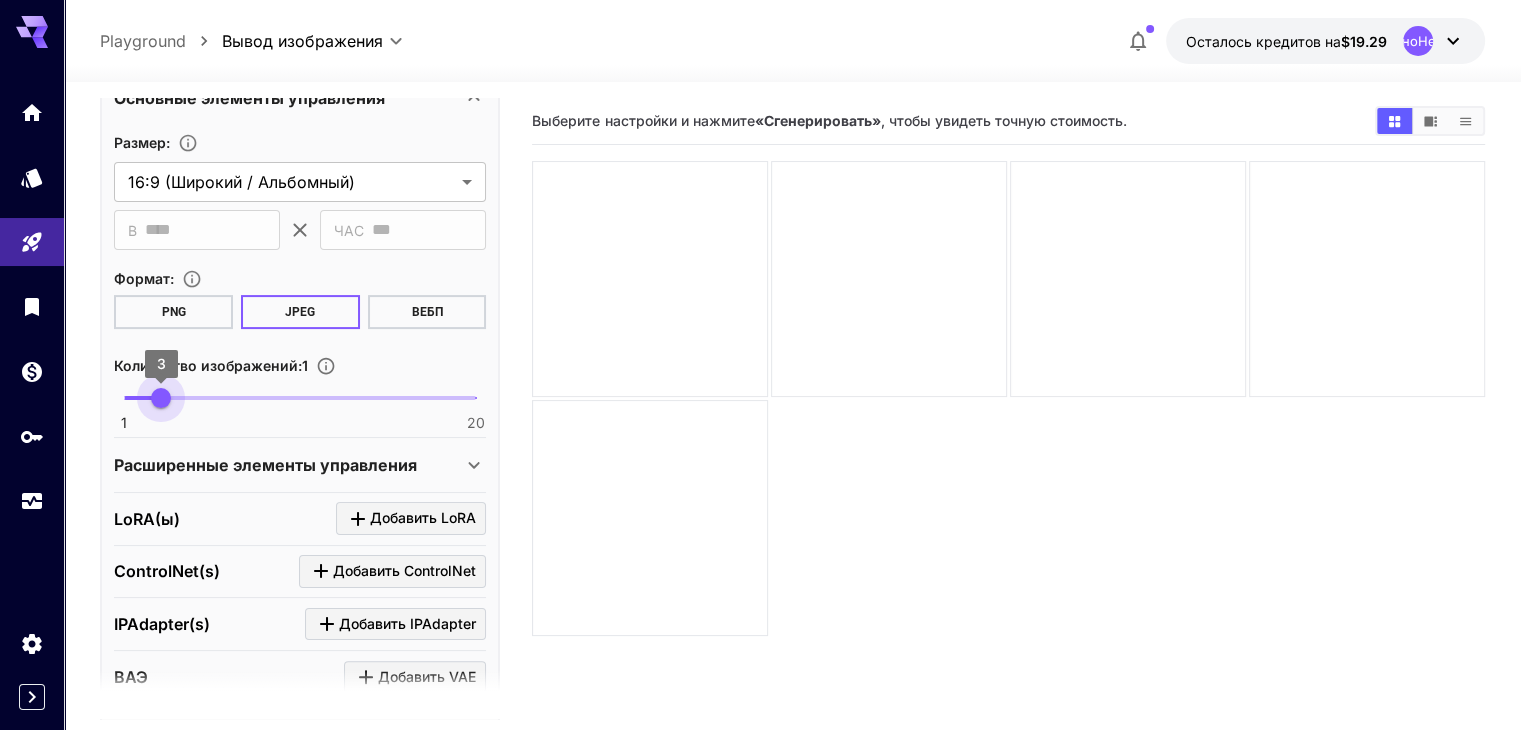 click on "3" at bounding box center [161, 398] 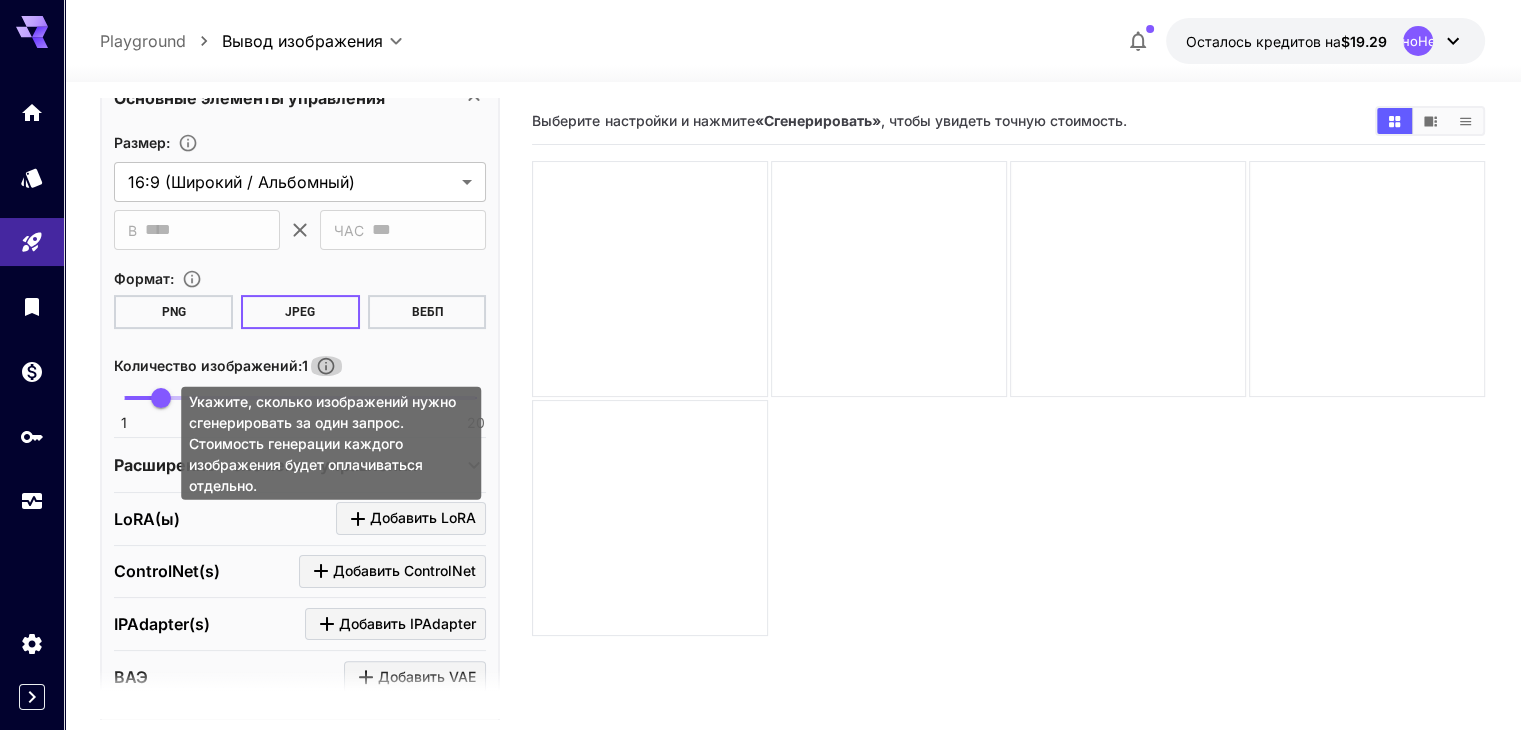 click at bounding box center [326, 366] 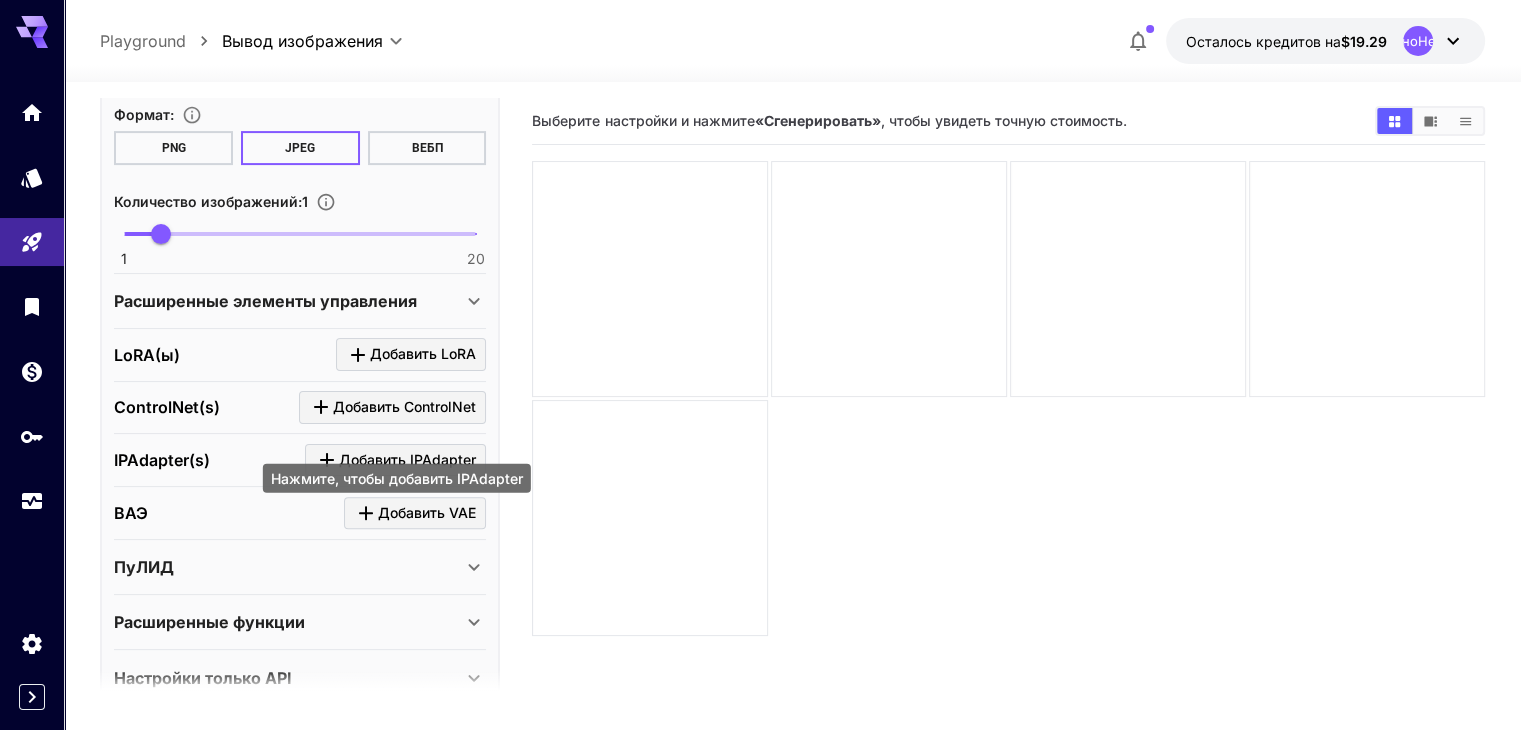 scroll, scrollTop: 595, scrollLeft: 0, axis: vertical 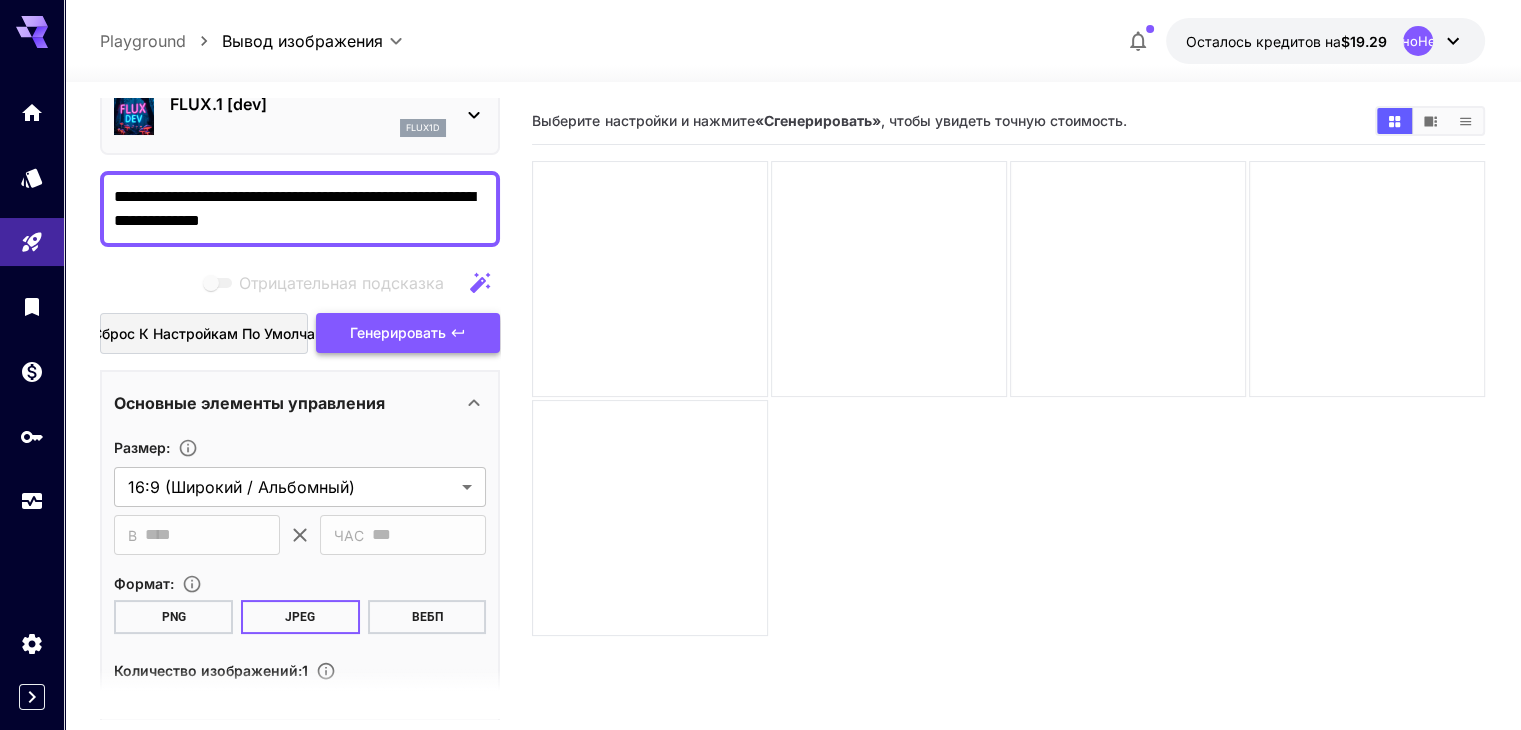click on "Генерировать" at bounding box center [398, 332] 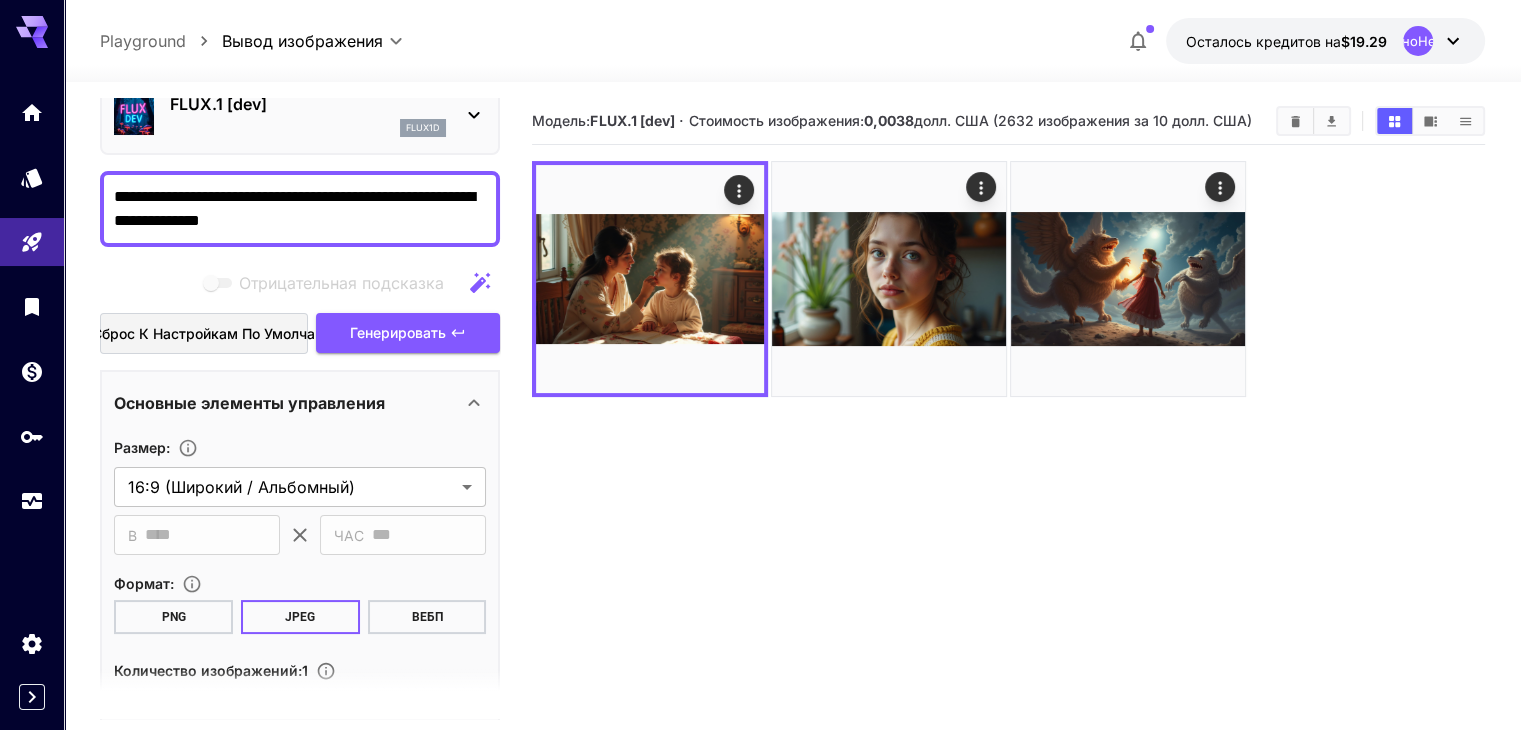 drag, startPoint x: 404, startPoint y: 222, endPoint x: 81, endPoint y: 199, distance: 323.81784 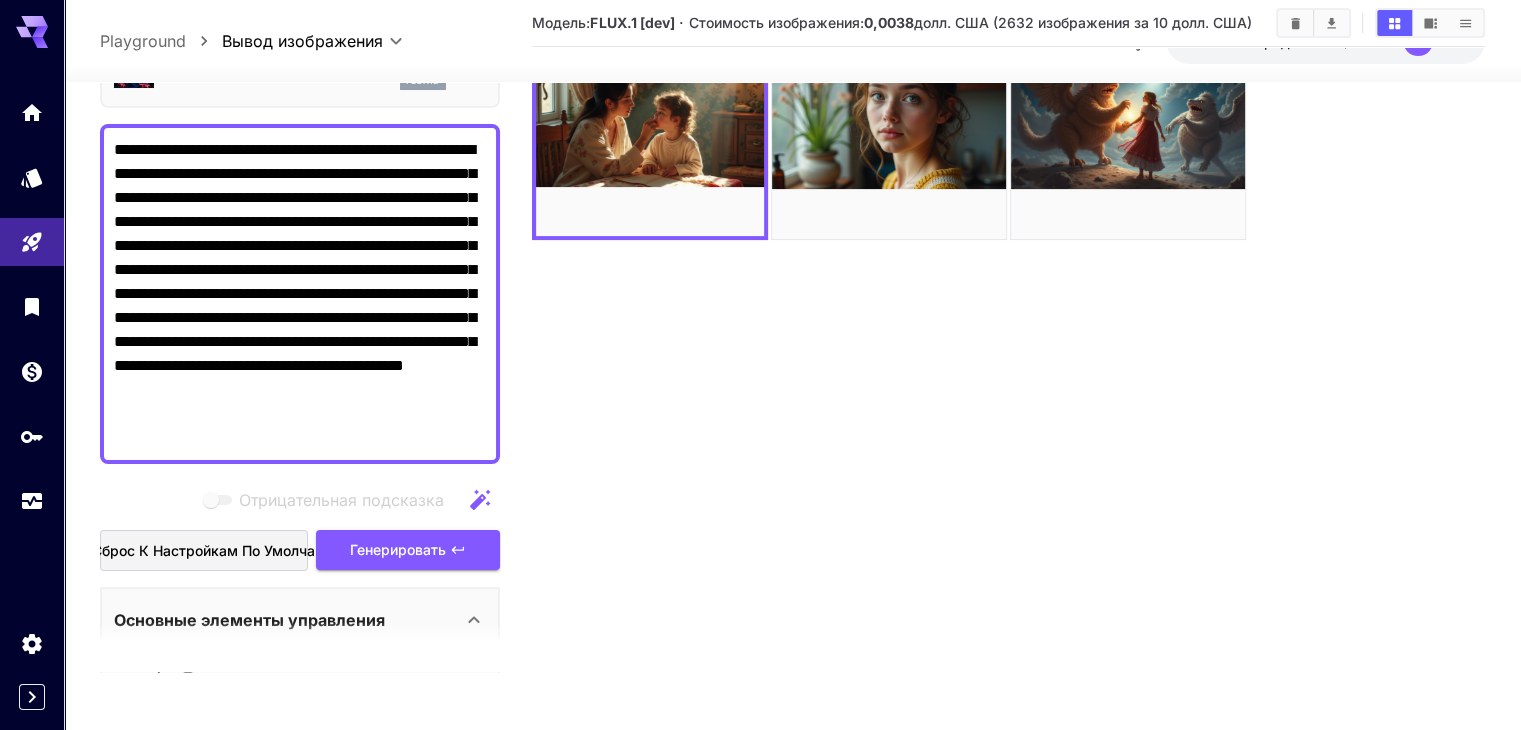 scroll, scrollTop: 158, scrollLeft: 0, axis: vertical 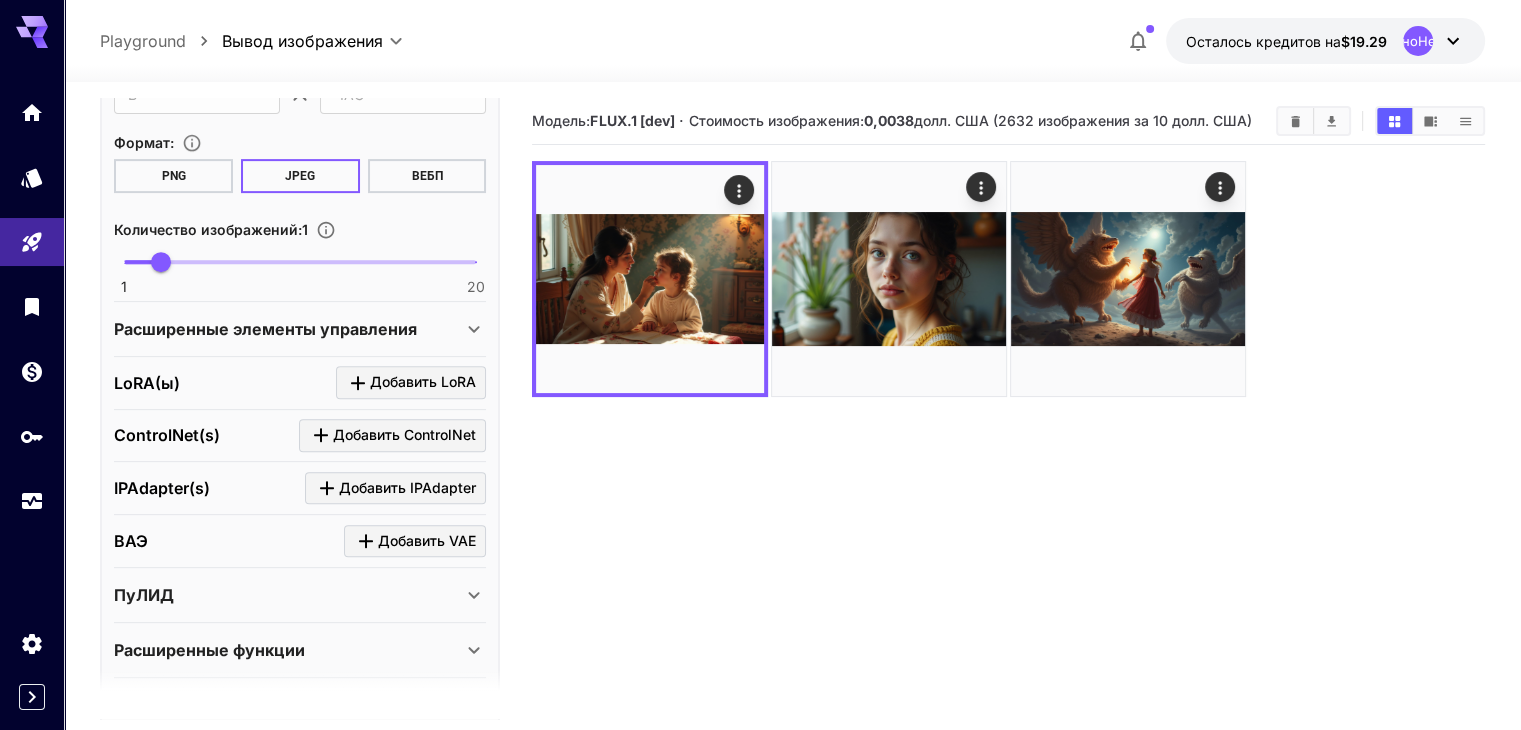 type on "**********" 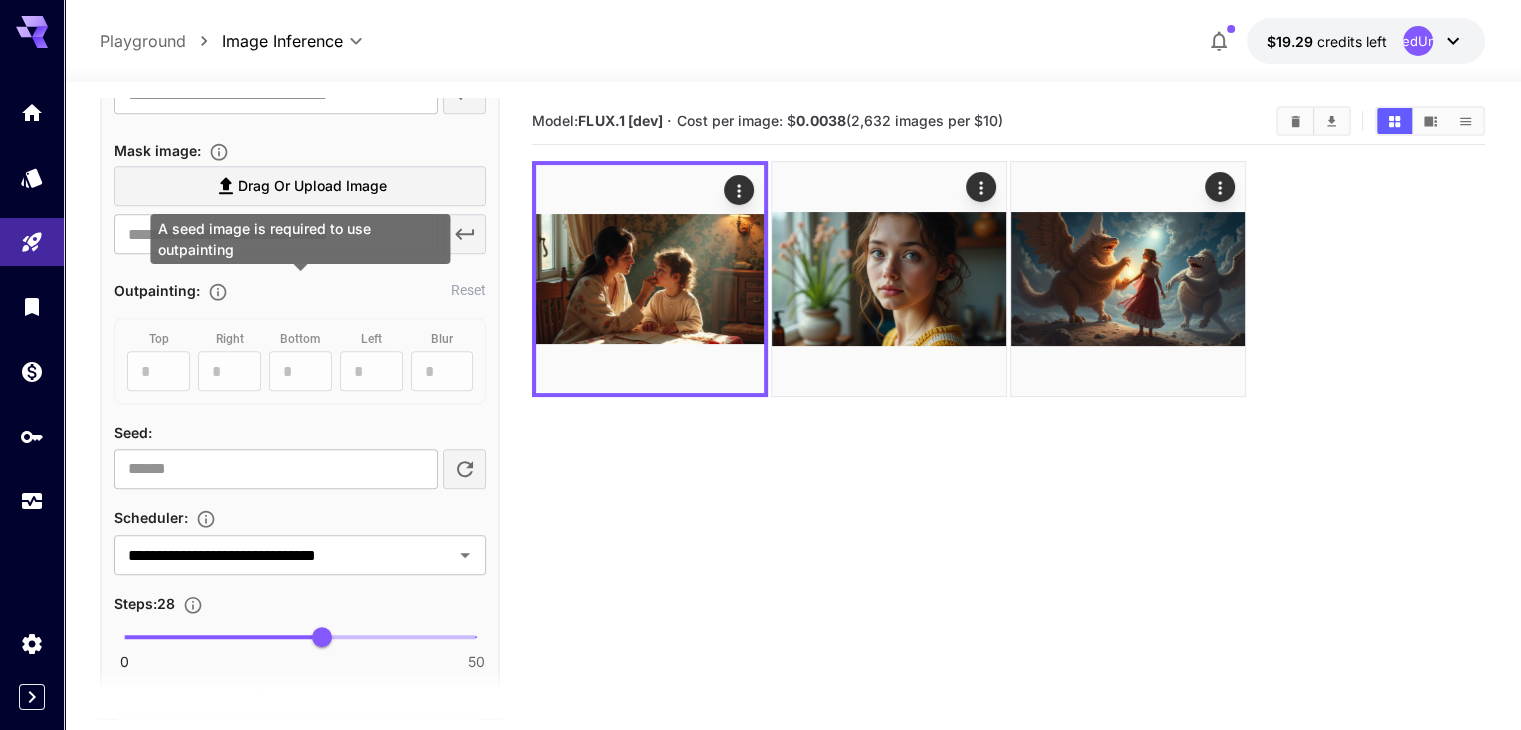 scroll, scrollTop: 1200, scrollLeft: 0, axis: vertical 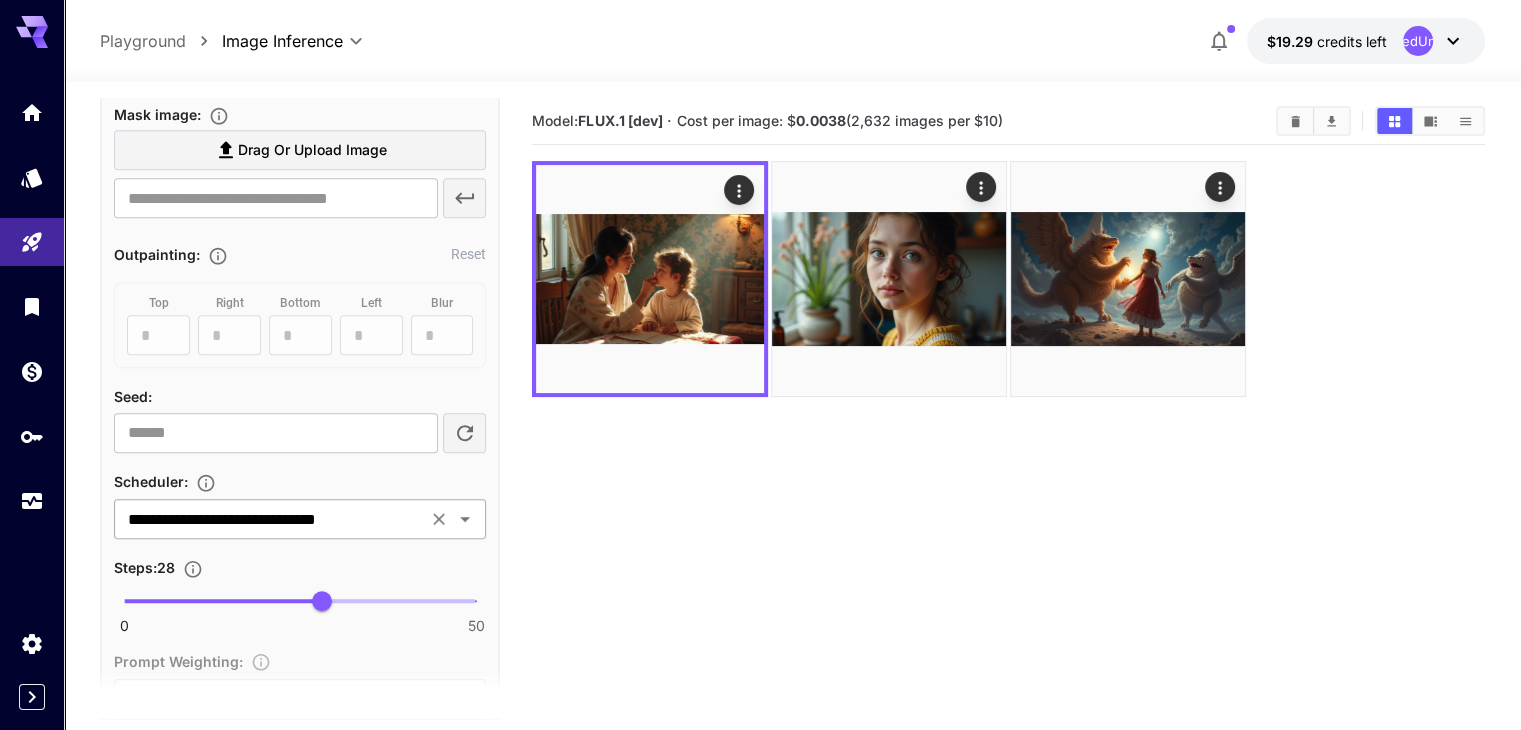 click 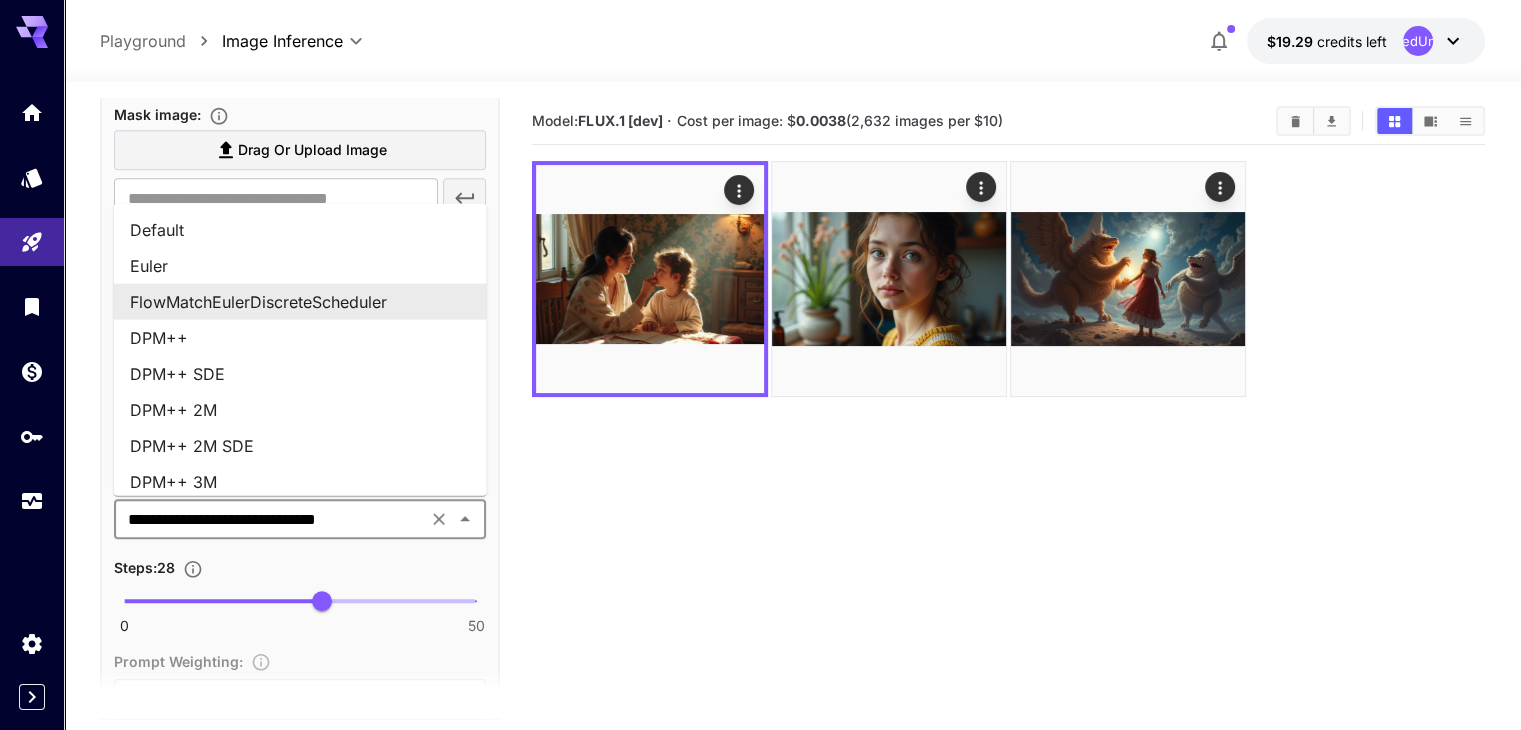 click 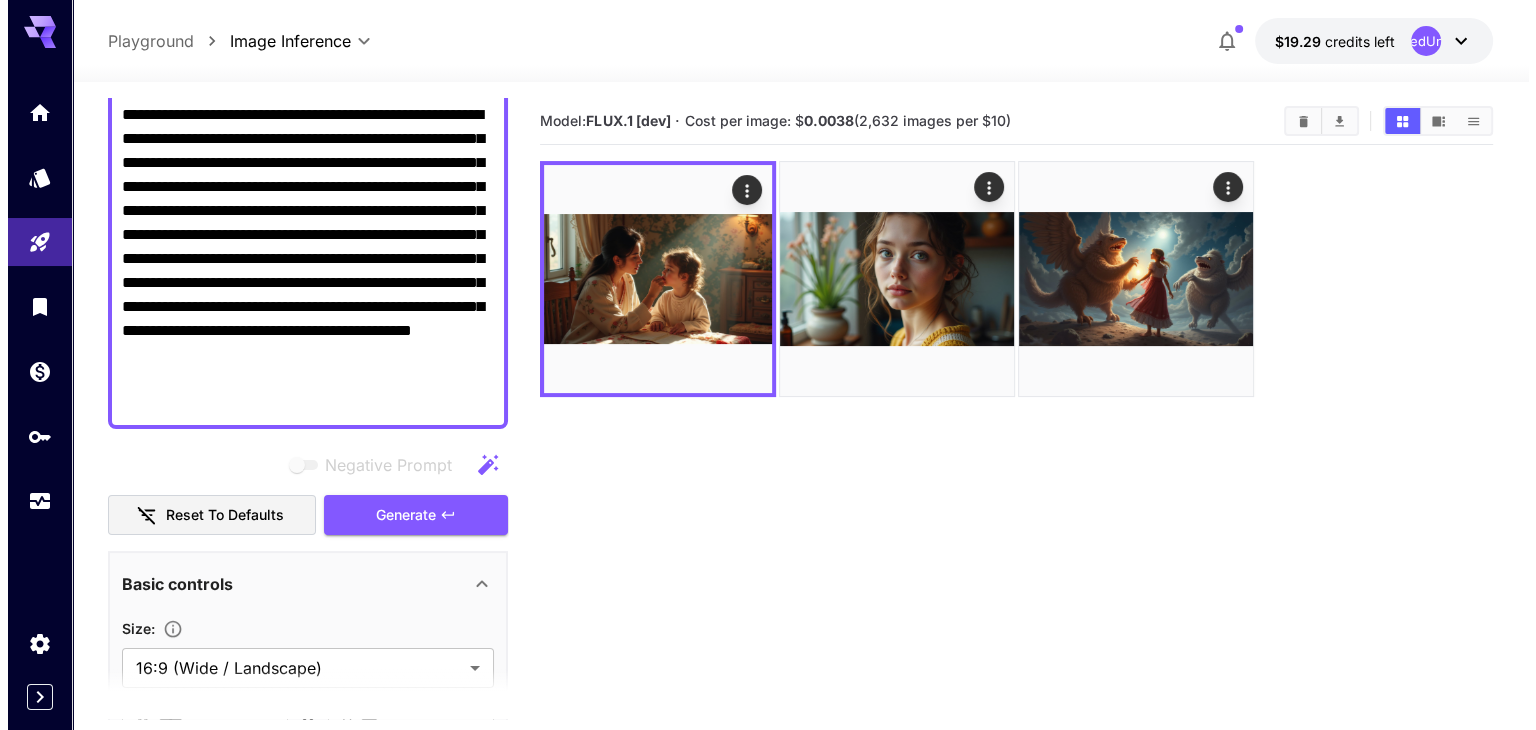 scroll, scrollTop: 0, scrollLeft: 0, axis: both 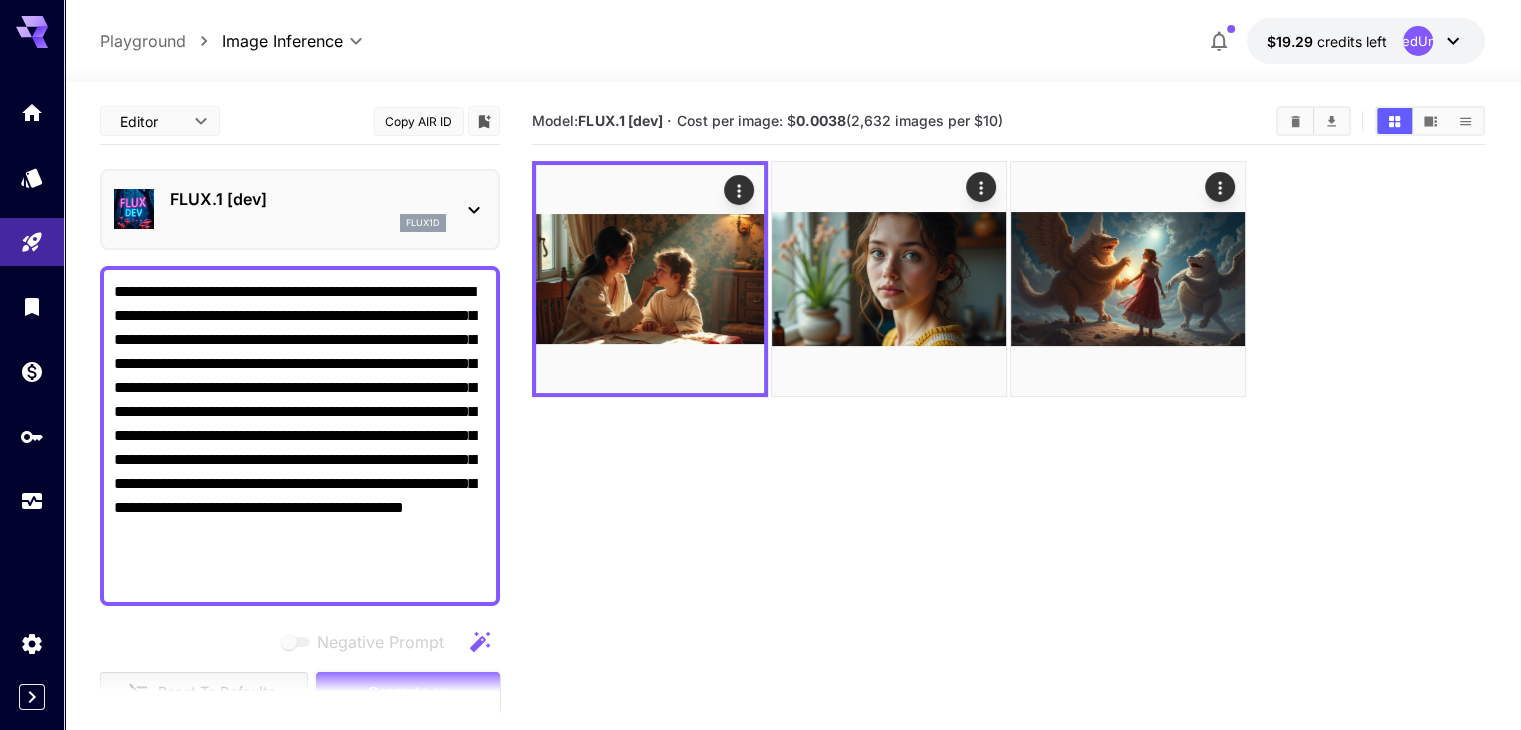 click 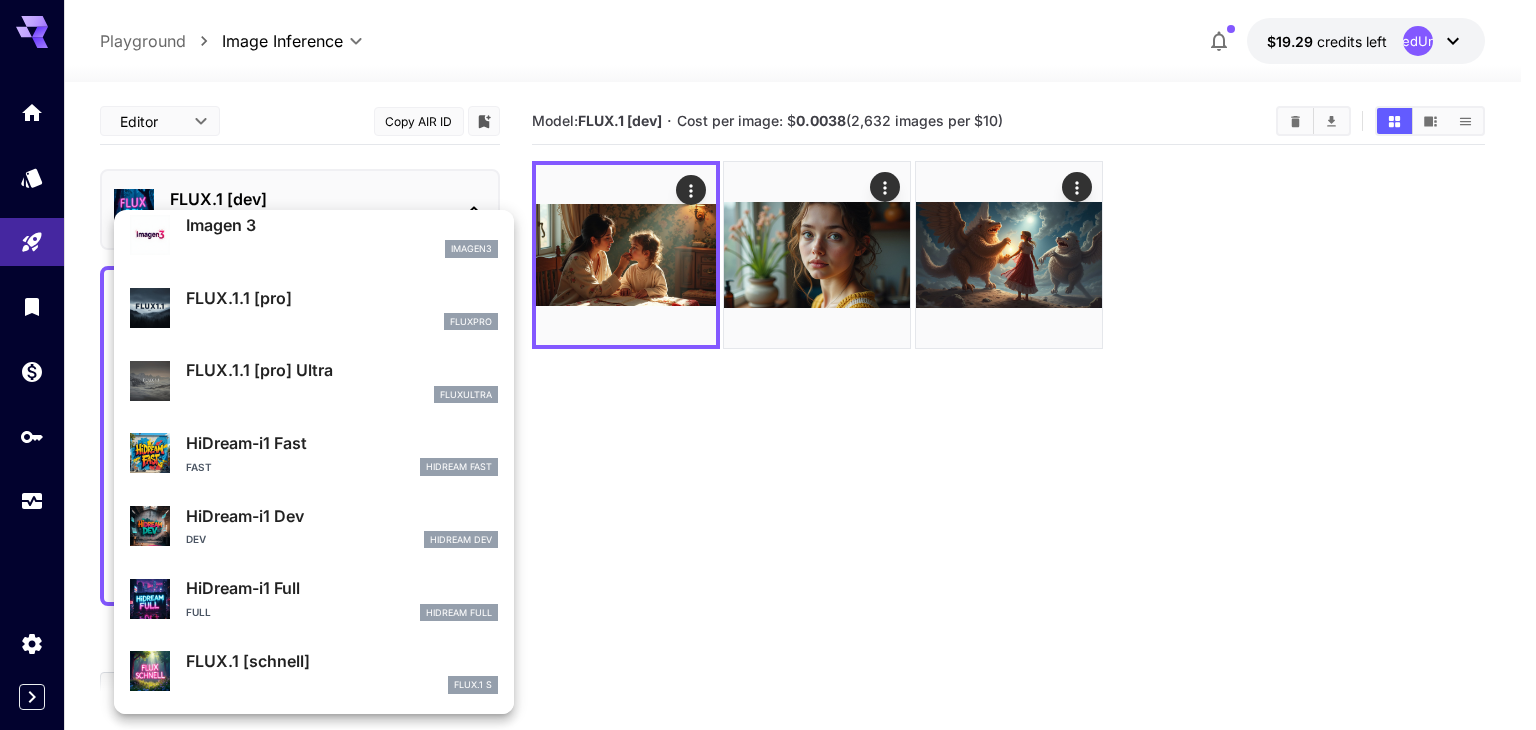 scroll, scrollTop: 1033, scrollLeft: 0, axis: vertical 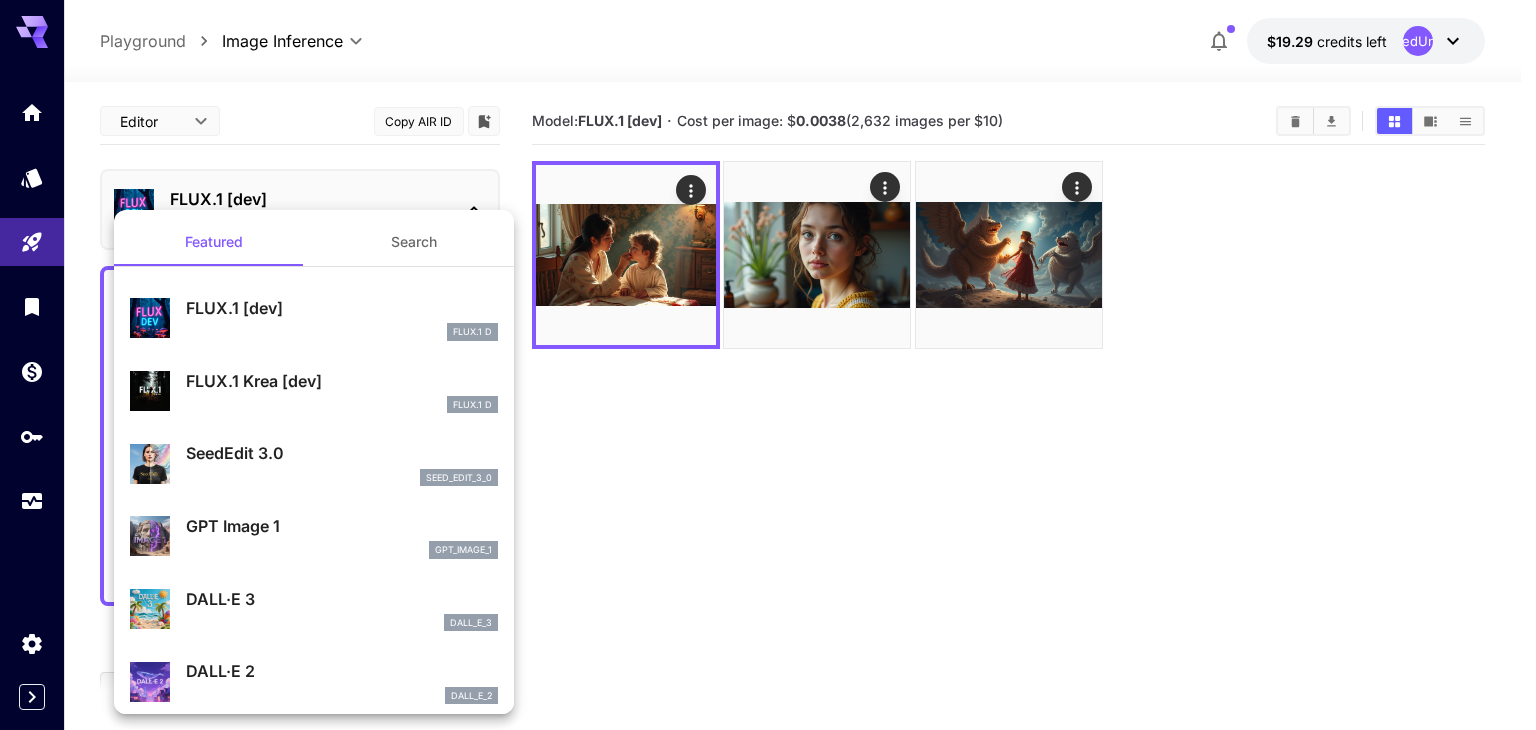 click on "Search" at bounding box center [414, 242] 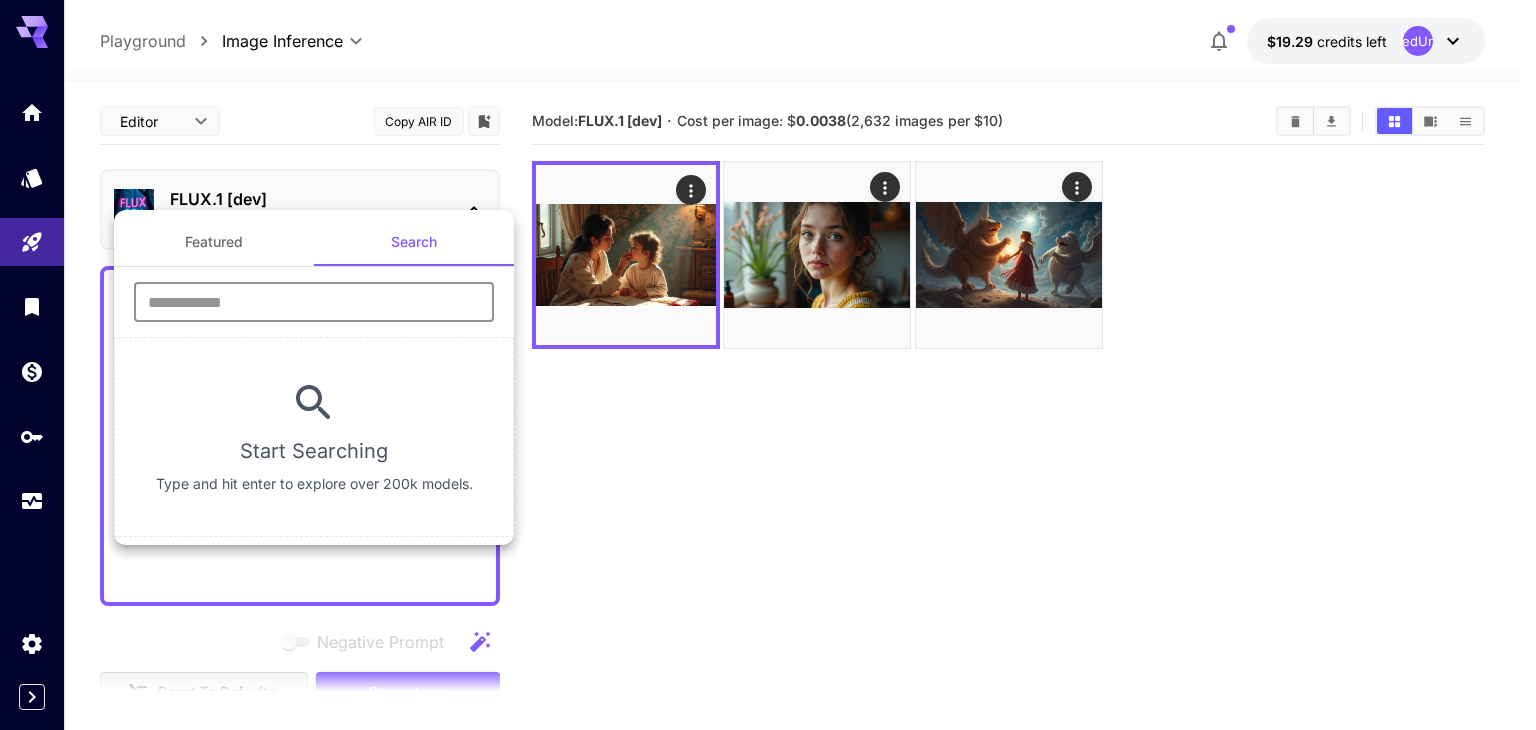 click at bounding box center [314, 302] 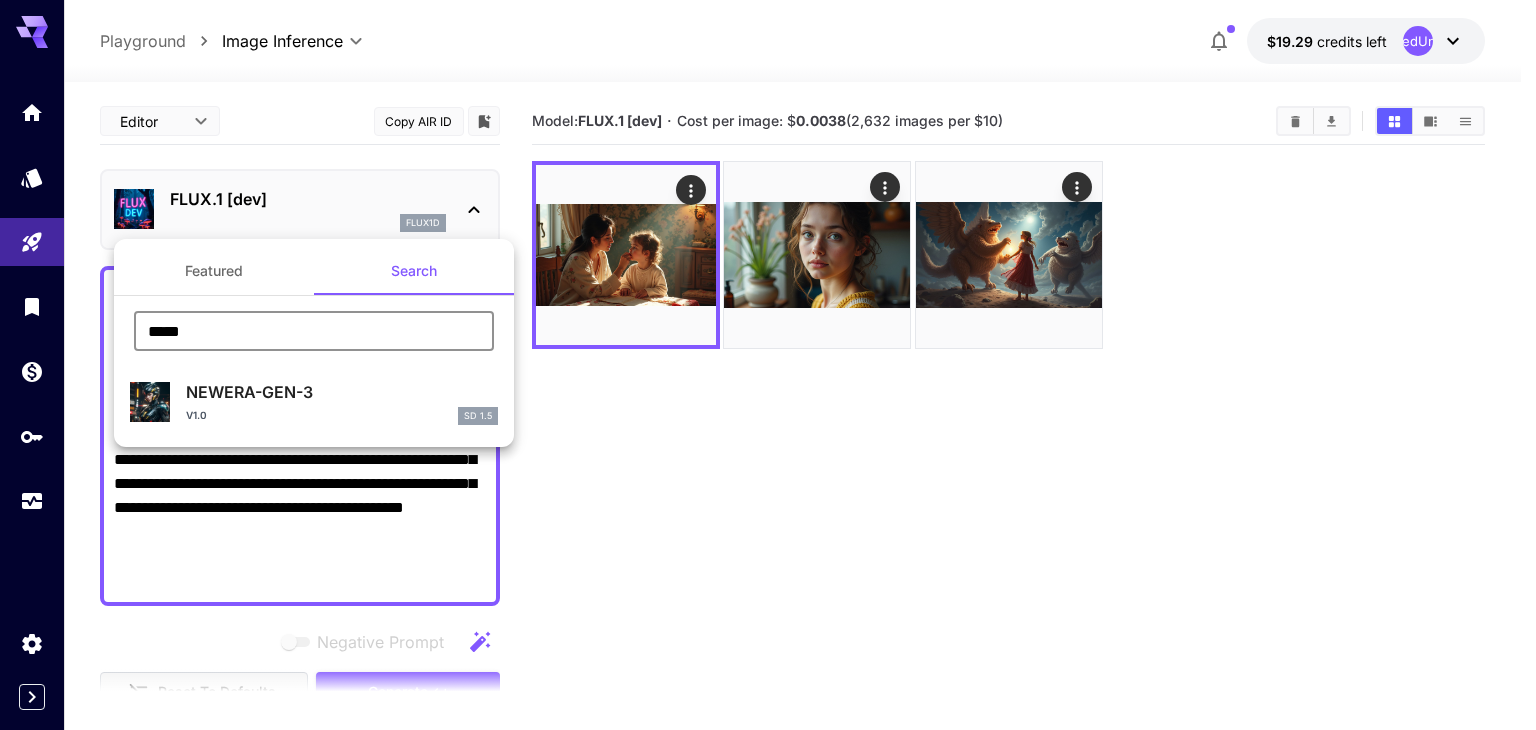 type on "*****" 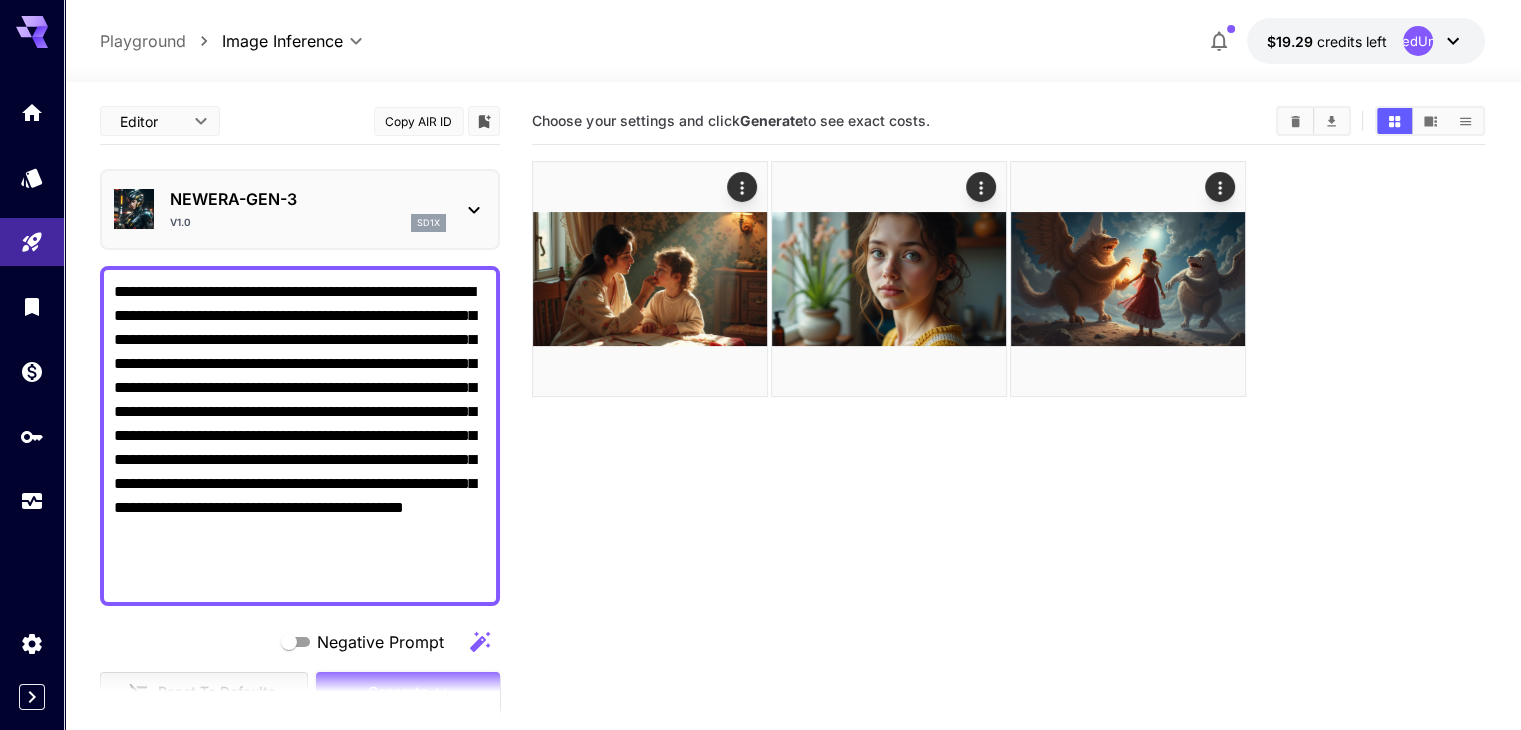click 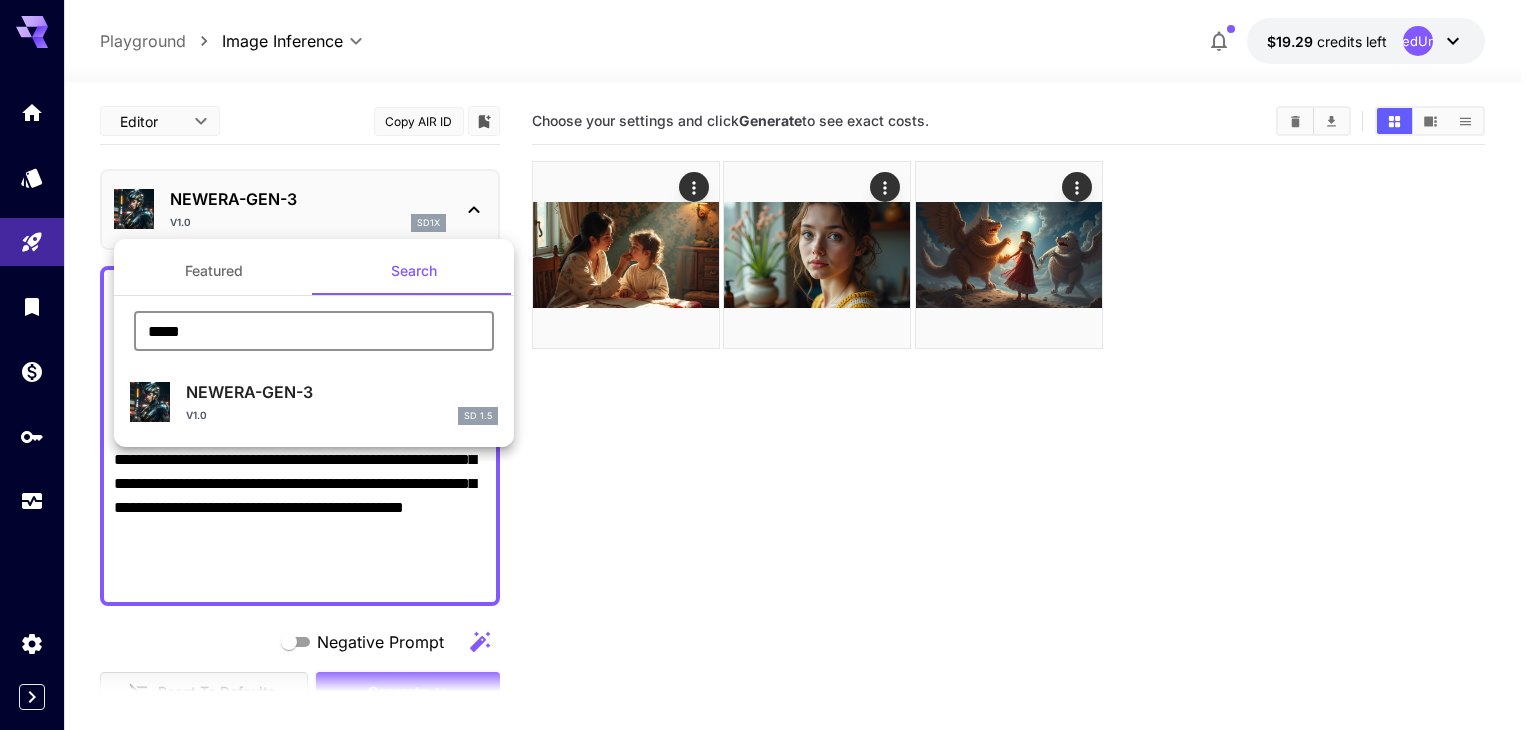 click on "*****" at bounding box center [314, 331] 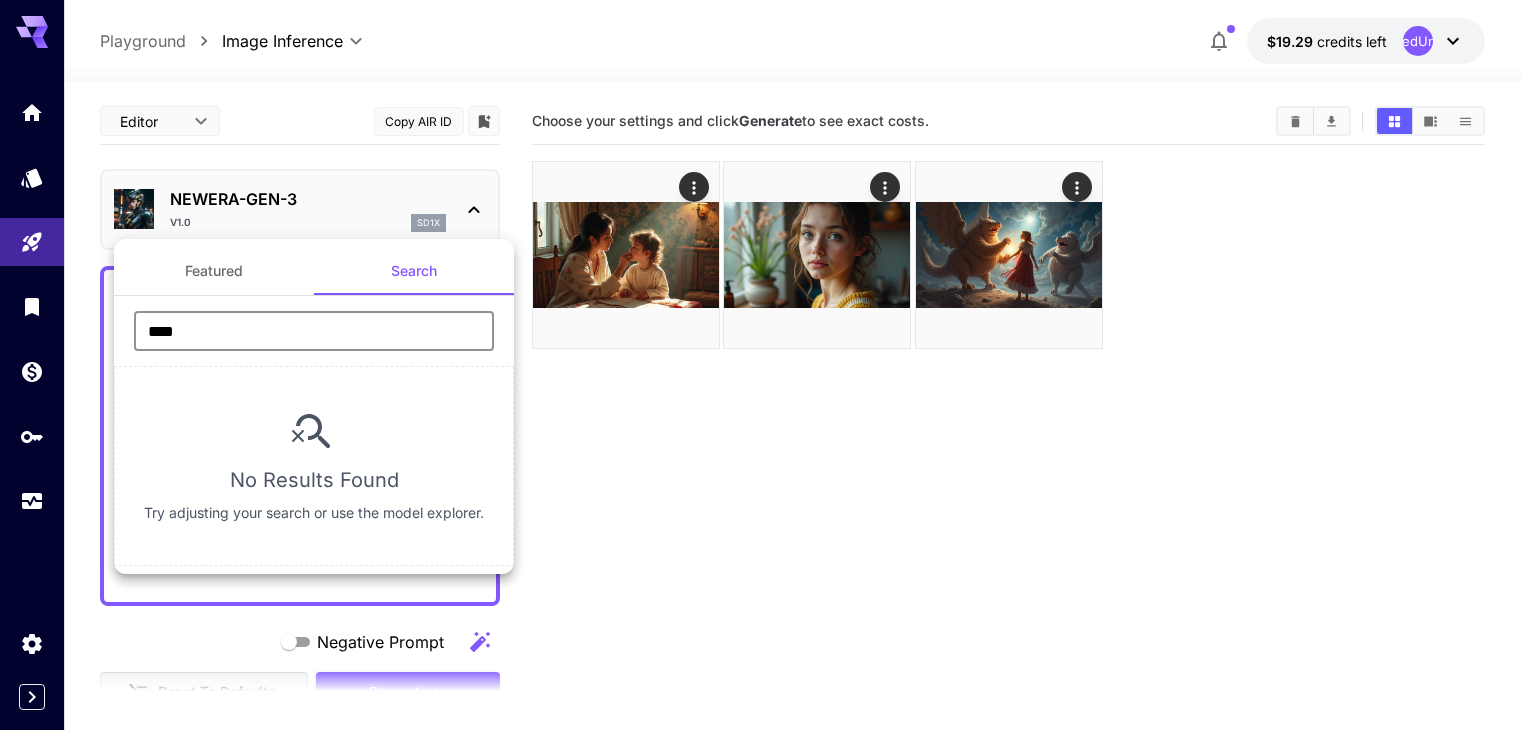 type on "*****" 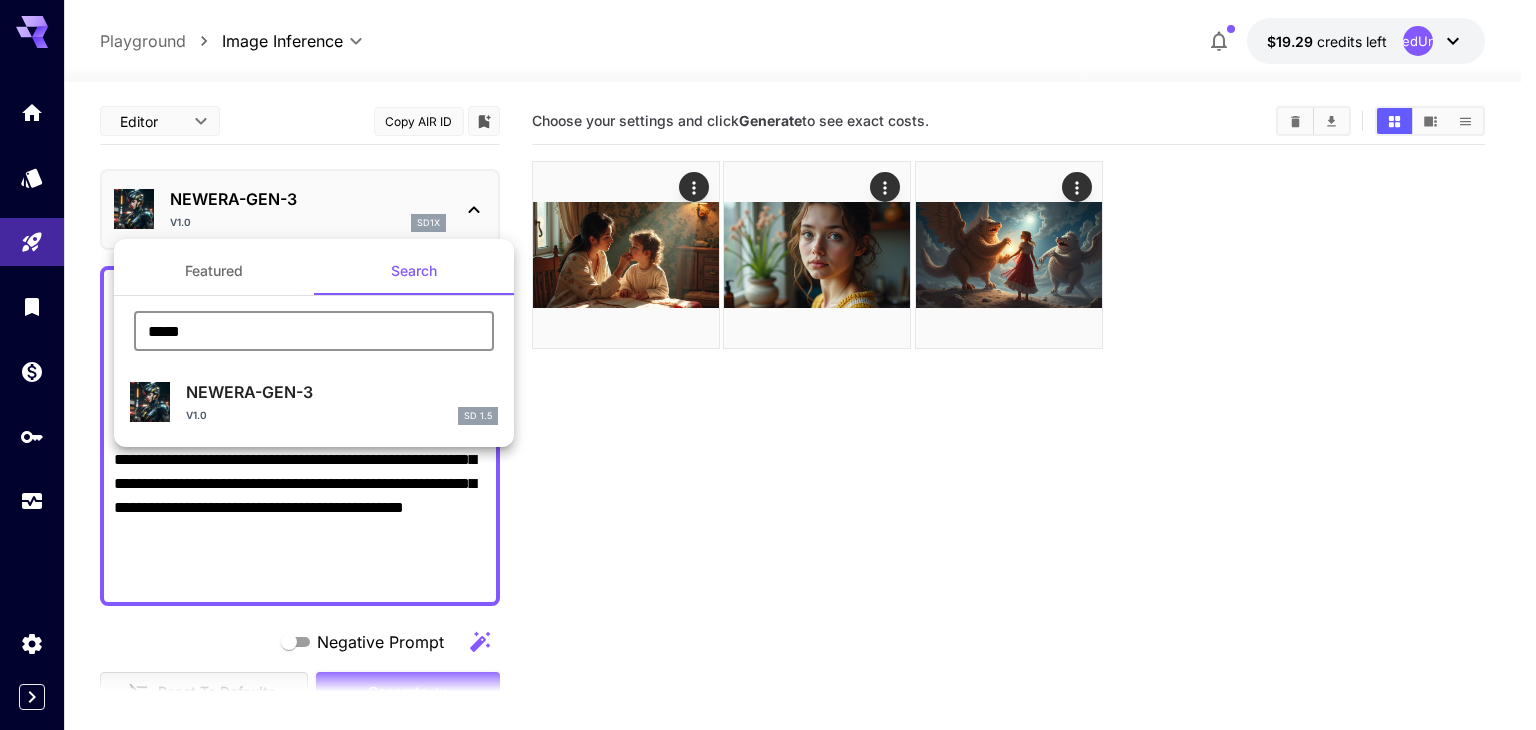 click on "NEWERA-GEN-3" at bounding box center (342, 392) 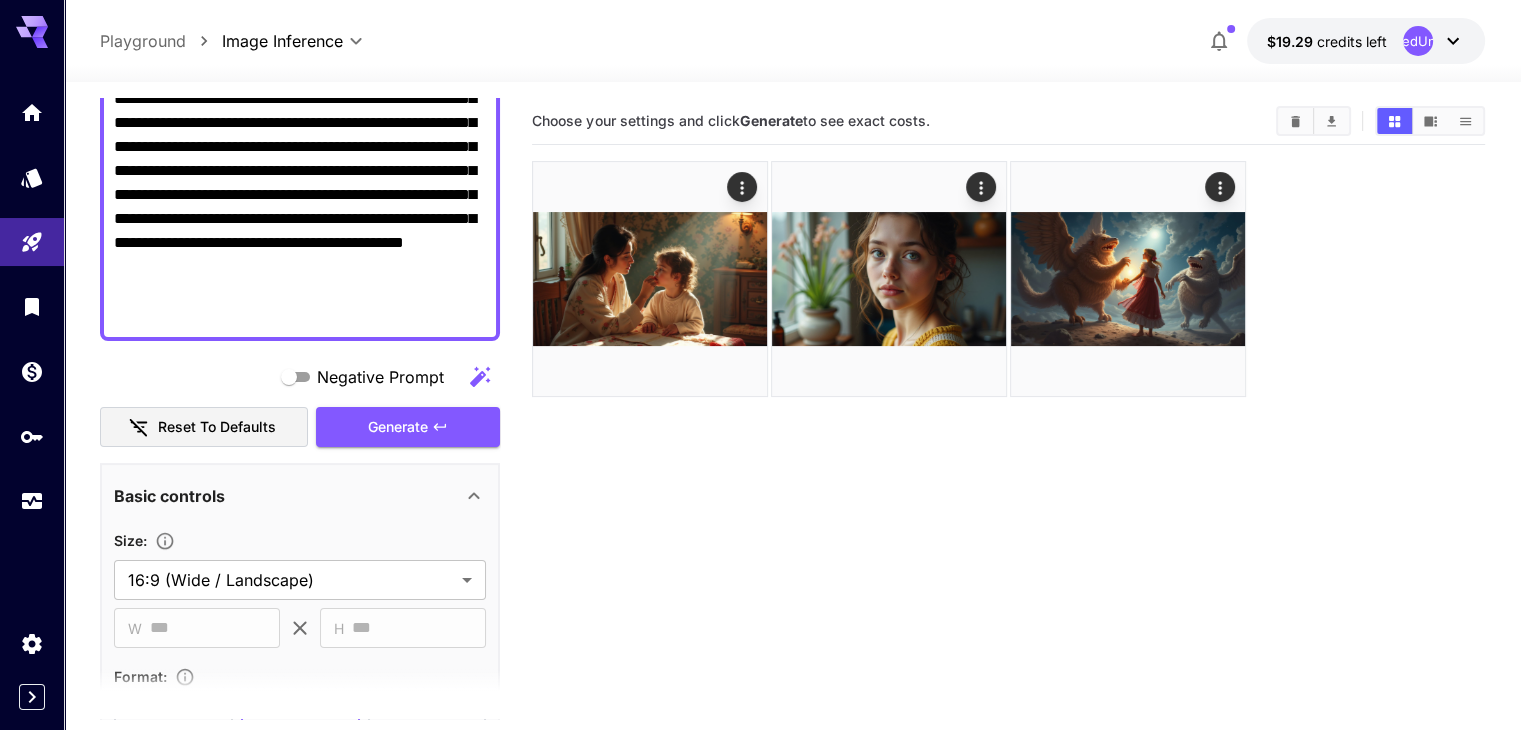 scroll, scrollTop: 300, scrollLeft: 0, axis: vertical 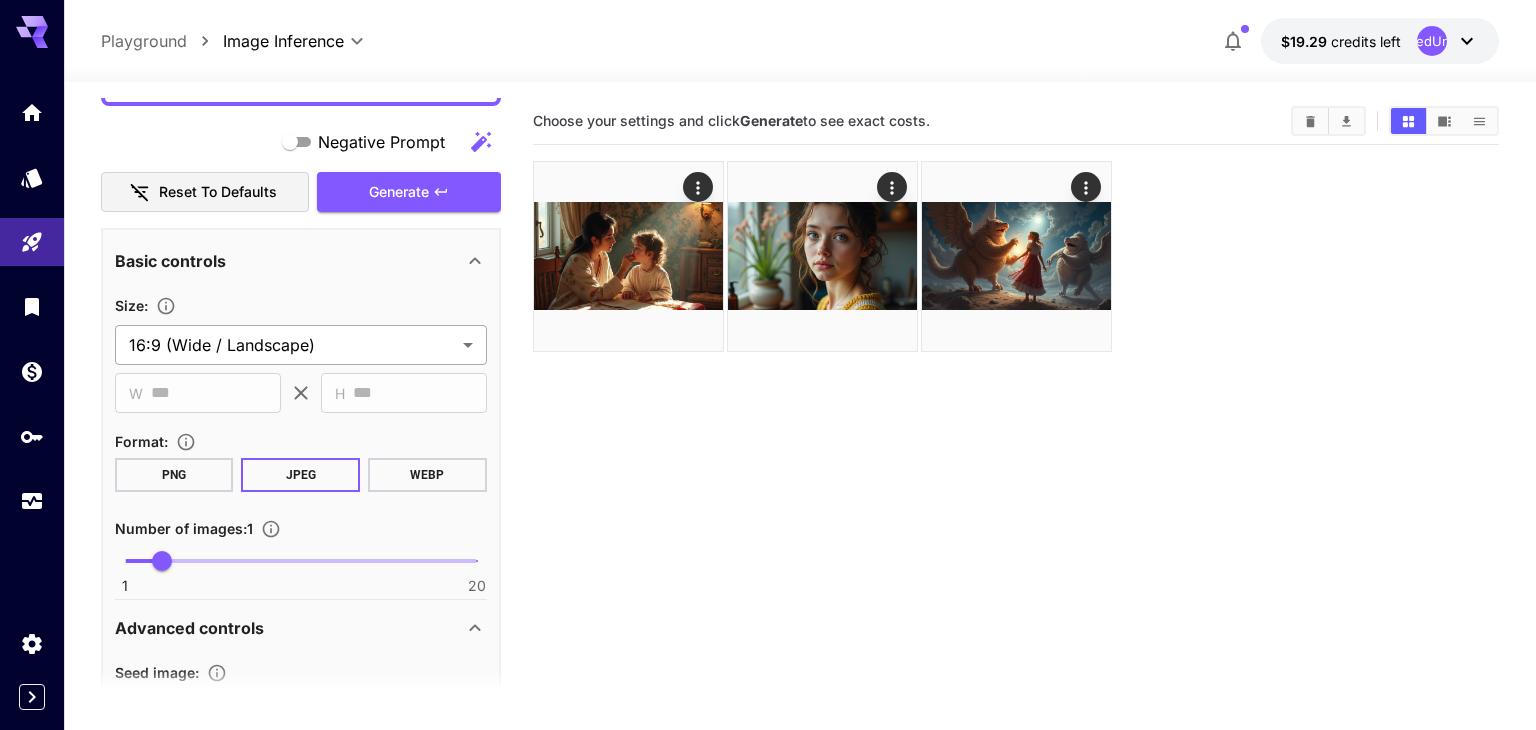 click on "**********" at bounding box center [768, 444] 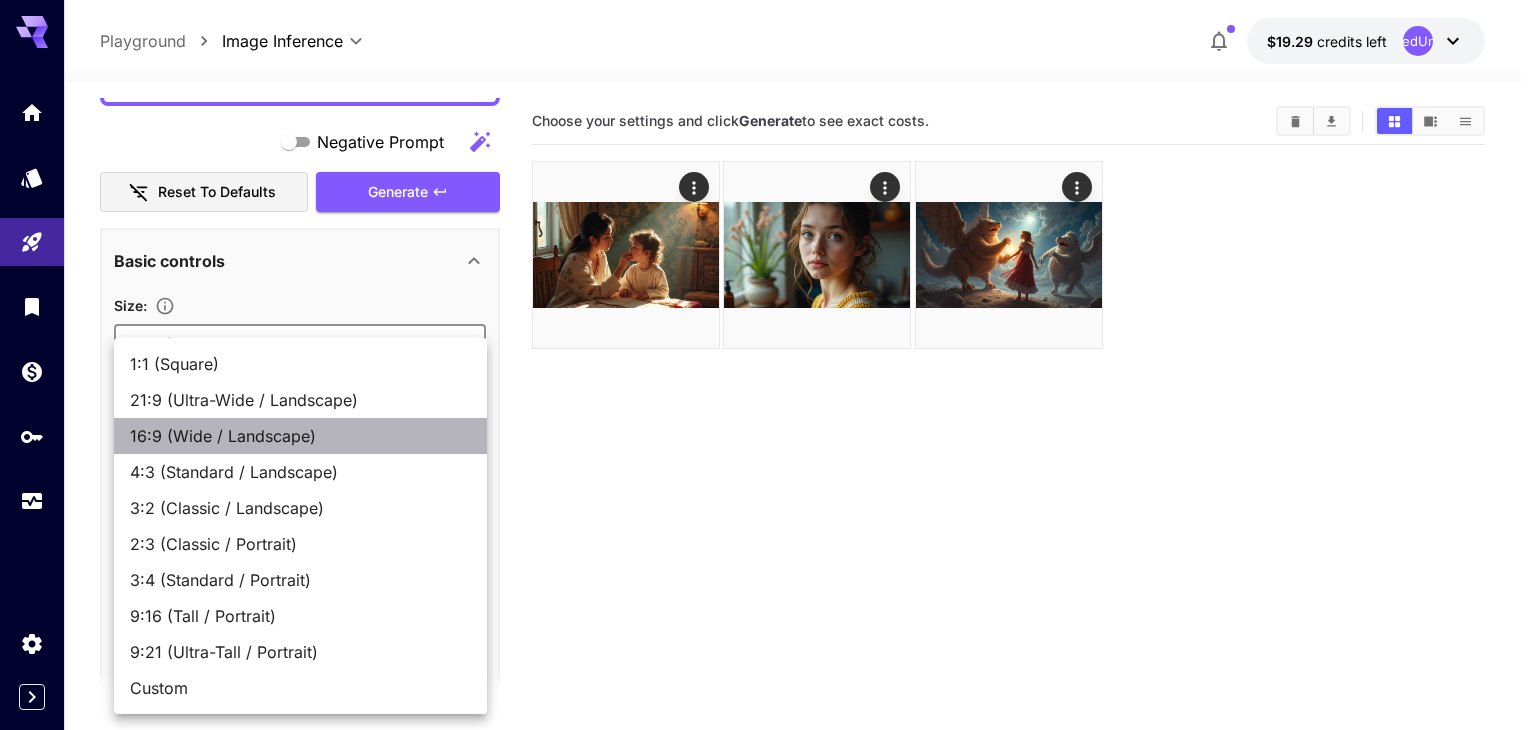 click on "16:9 (Wide / Landscape)" at bounding box center [300, 436] 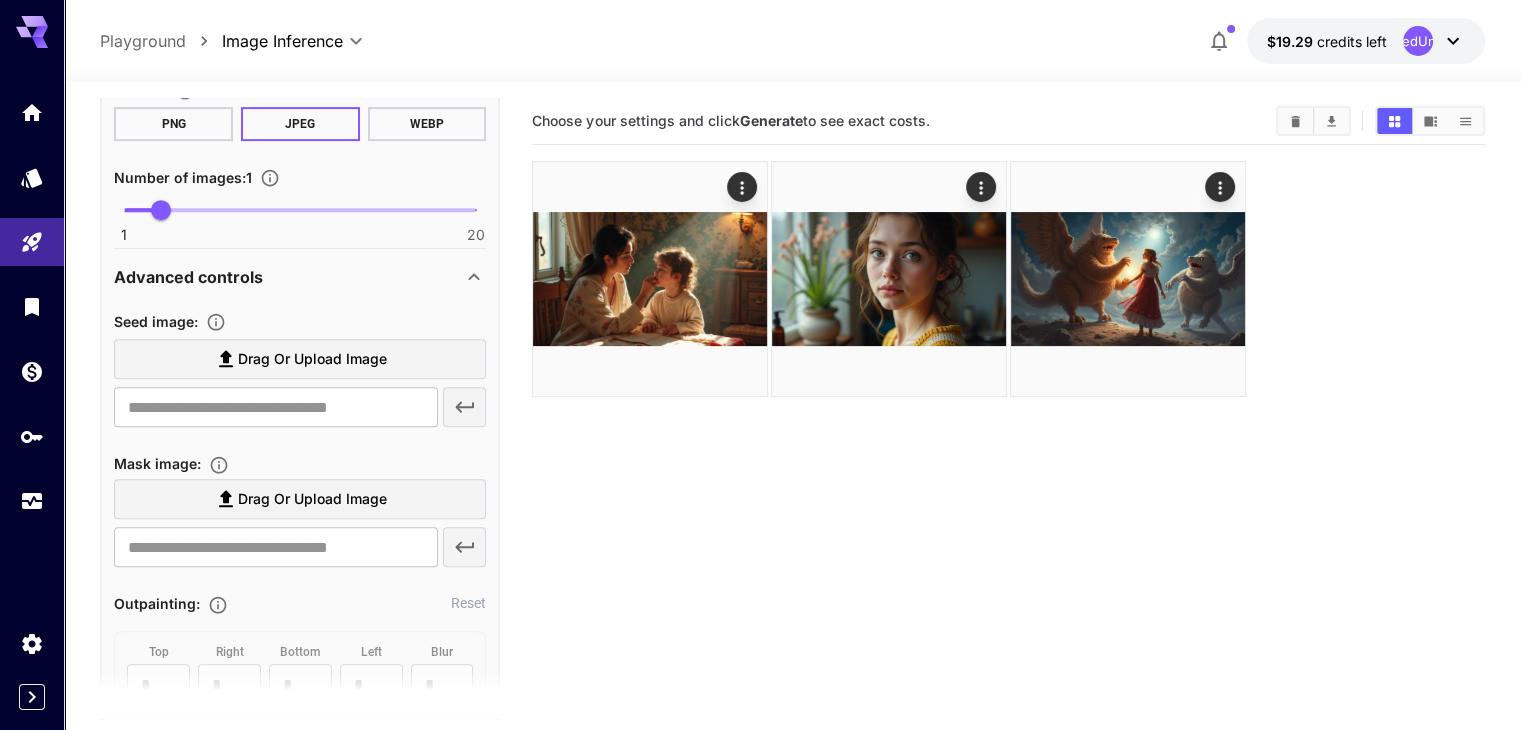 scroll, scrollTop: 900, scrollLeft: 0, axis: vertical 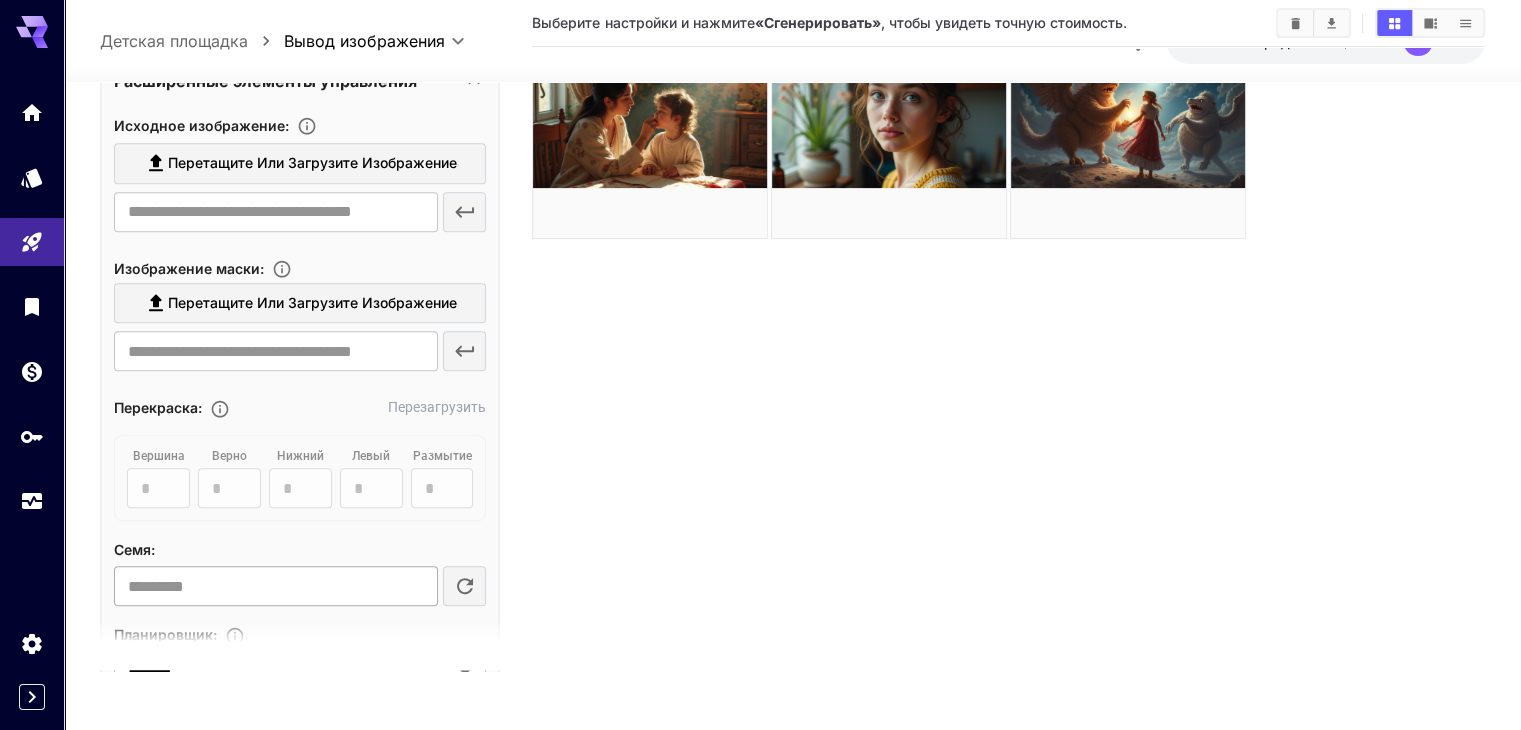 click at bounding box center (275, 586) 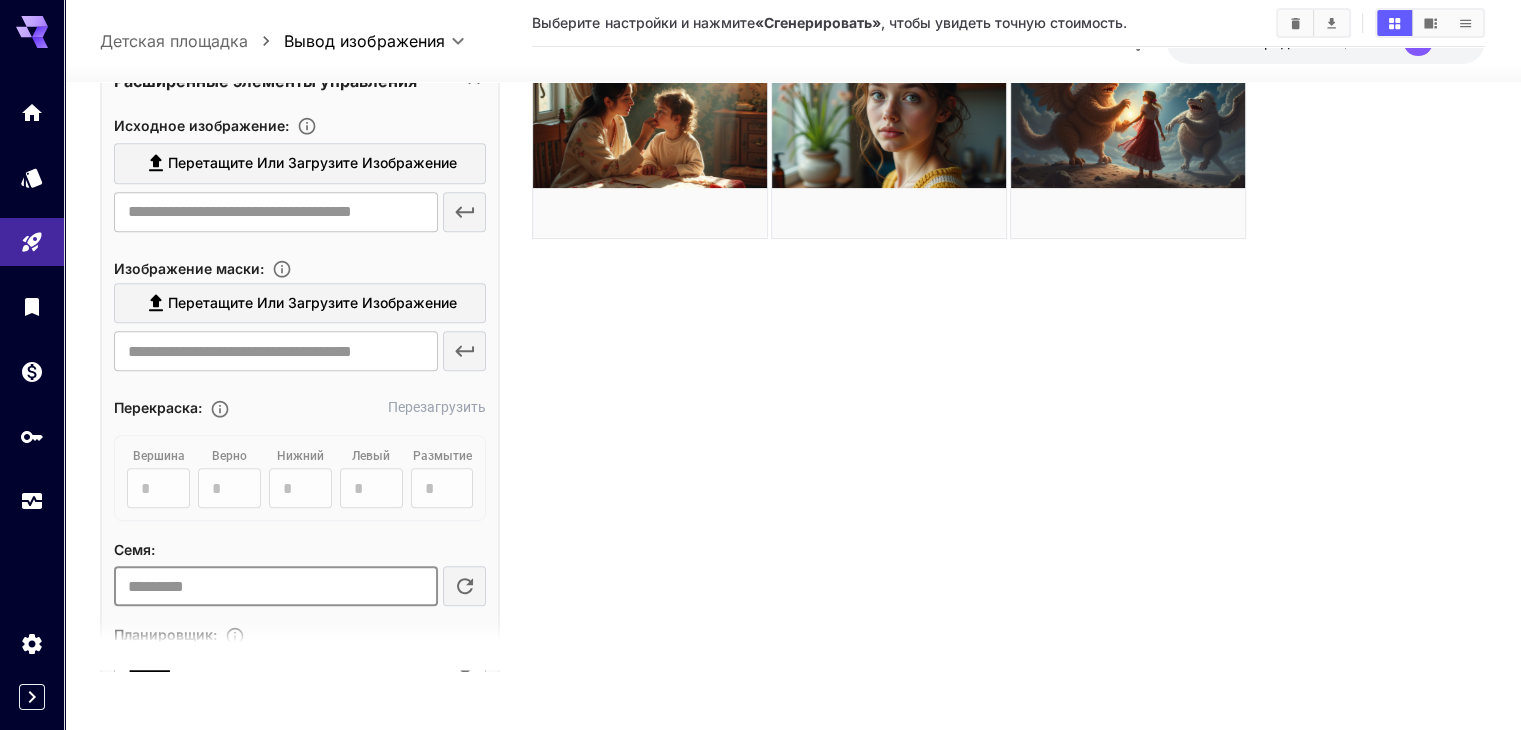 click on "**" at bounding box center [275, 586] 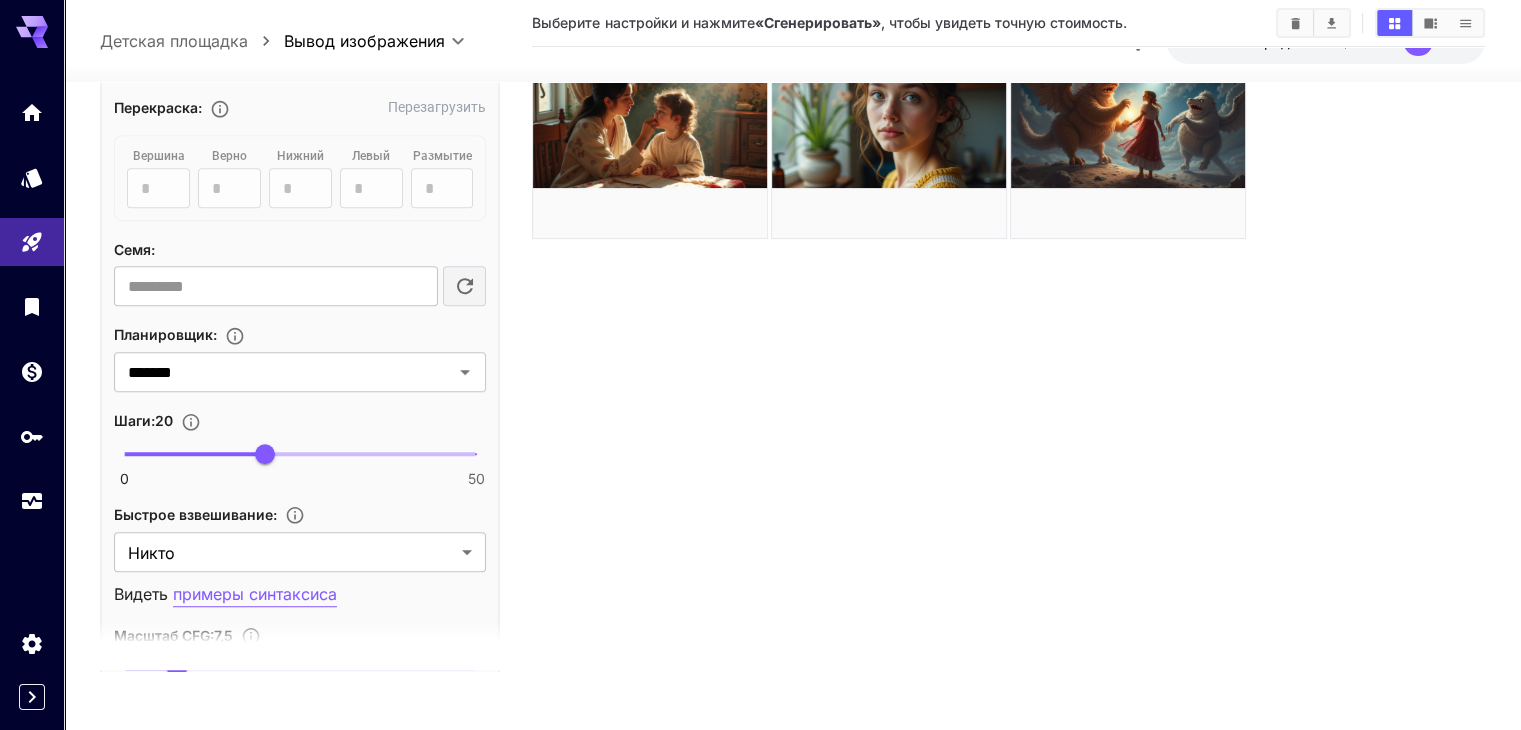 scroll, scrollTop: 1299, scrollLeft: 0, axis: vertical 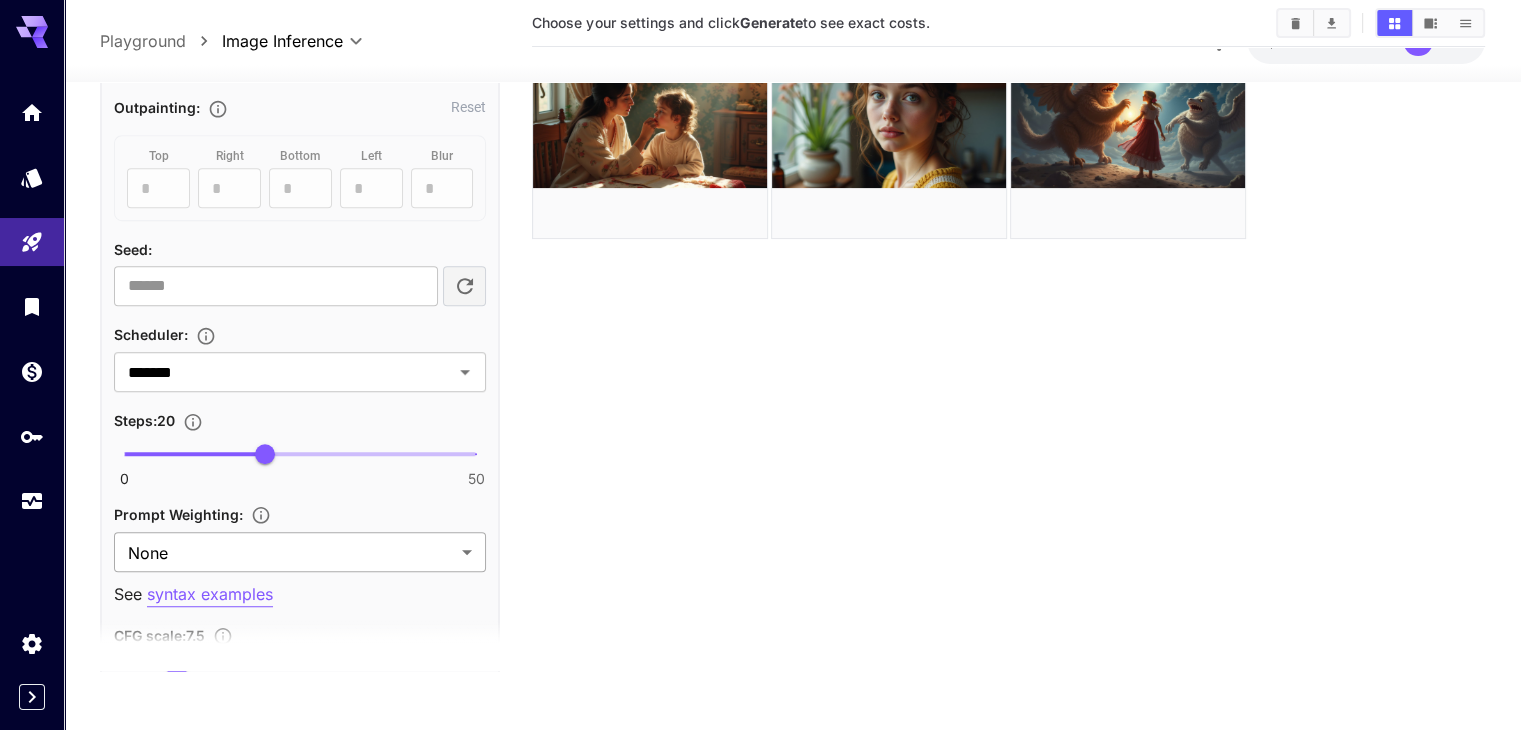 click on "**********" at bounding box center (760, 286) 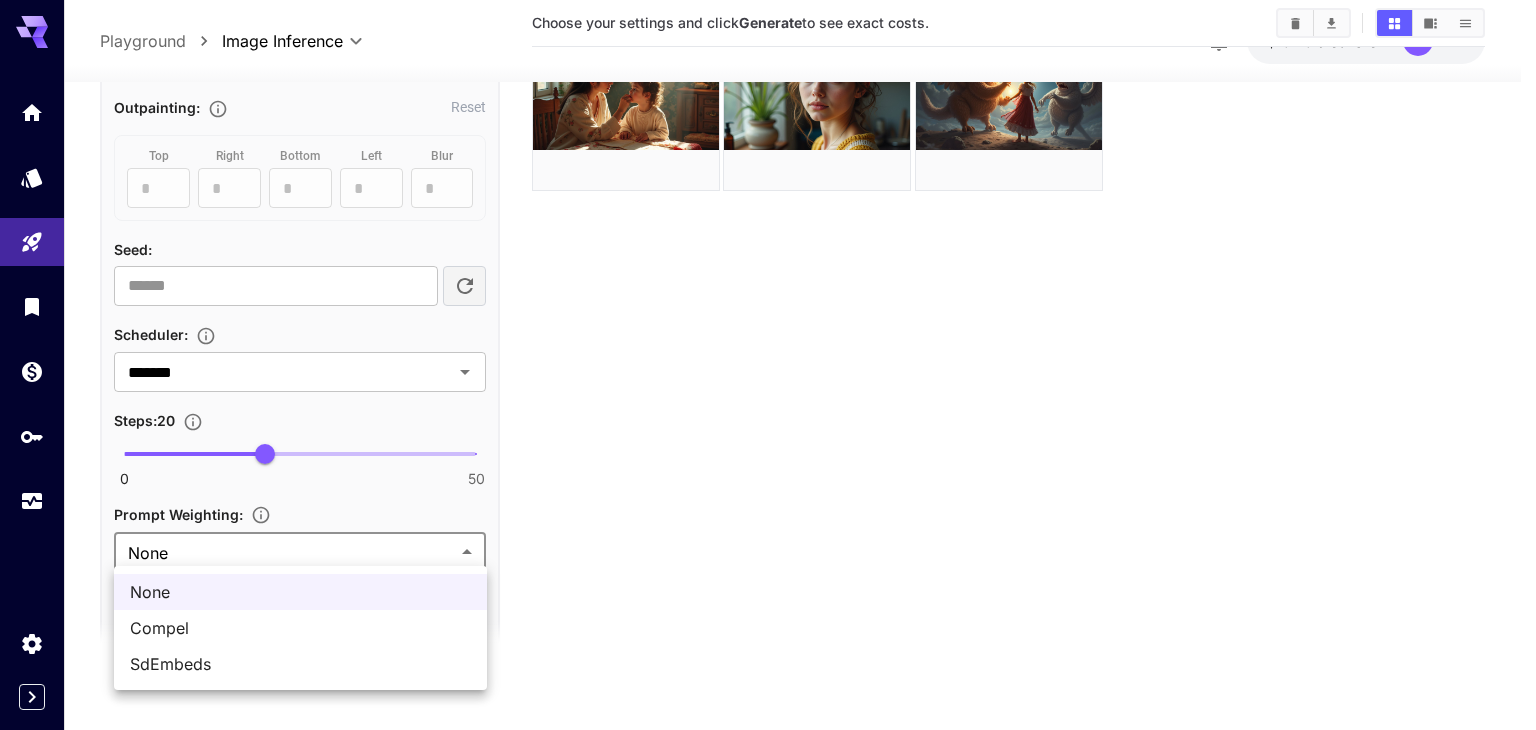 click at bounding box center [768, 365] 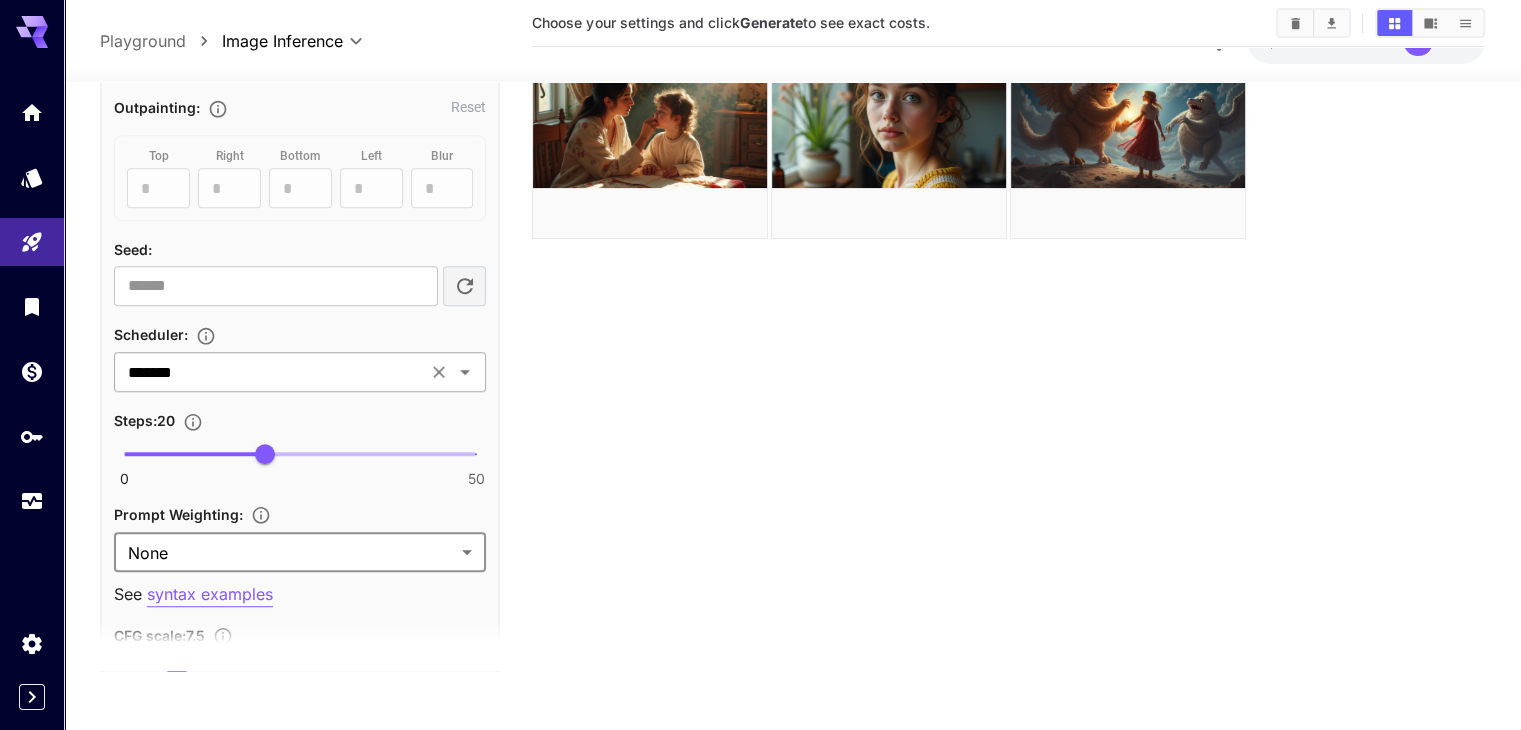 click 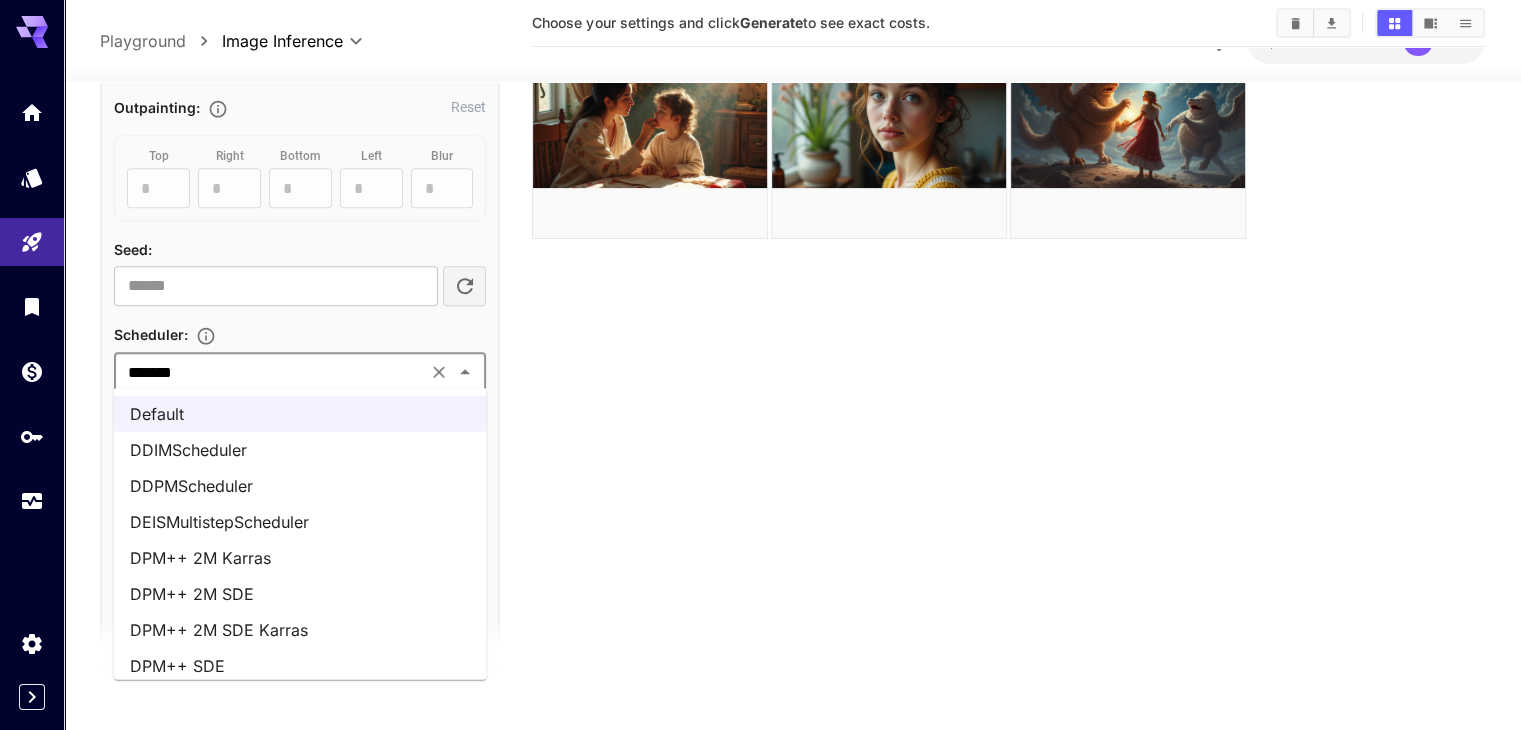 scroll, scrollTop: 100, scrollLeft: 0, axis: vertical 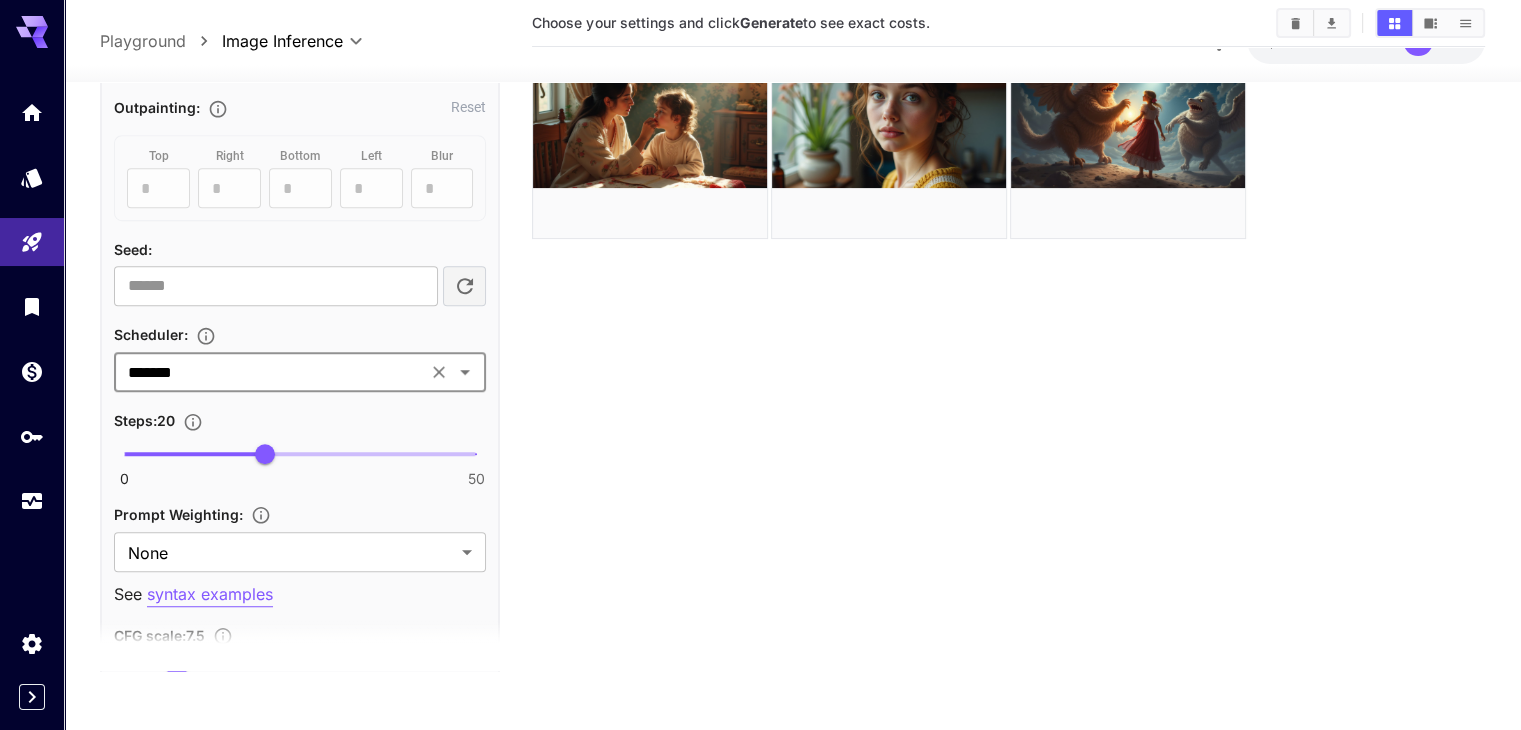 click 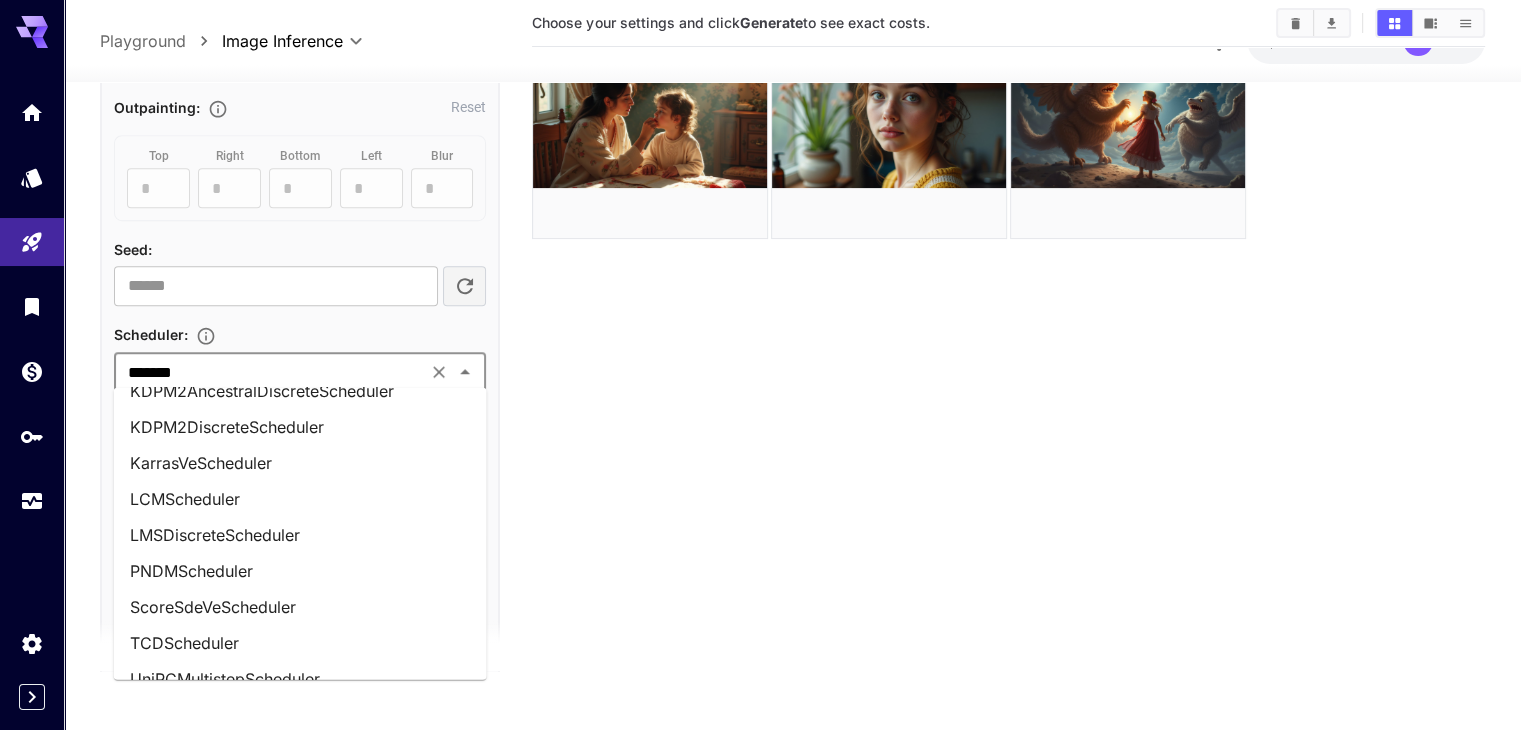 scroll, scrollTop: 768, scrollLeft: 0, axis: vertical 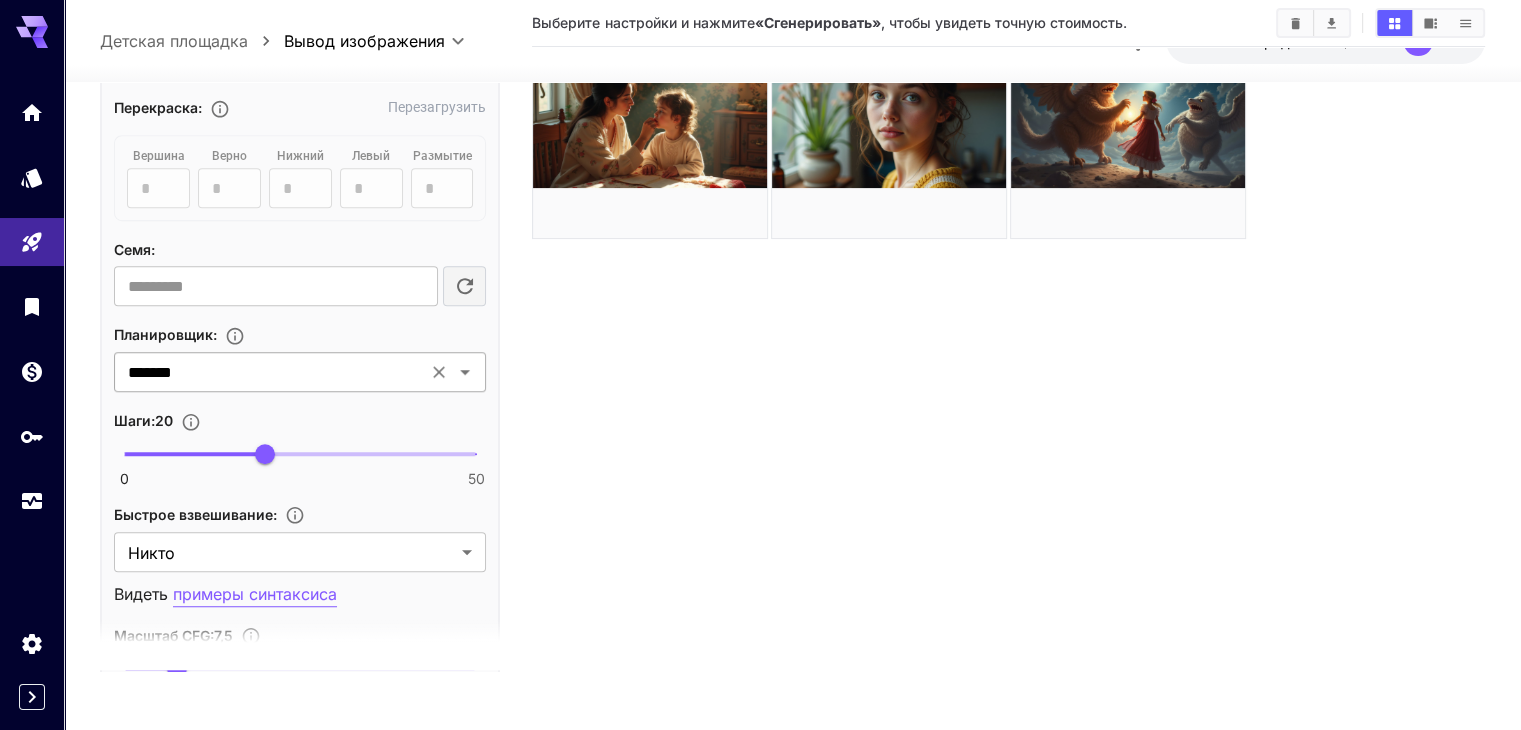 click 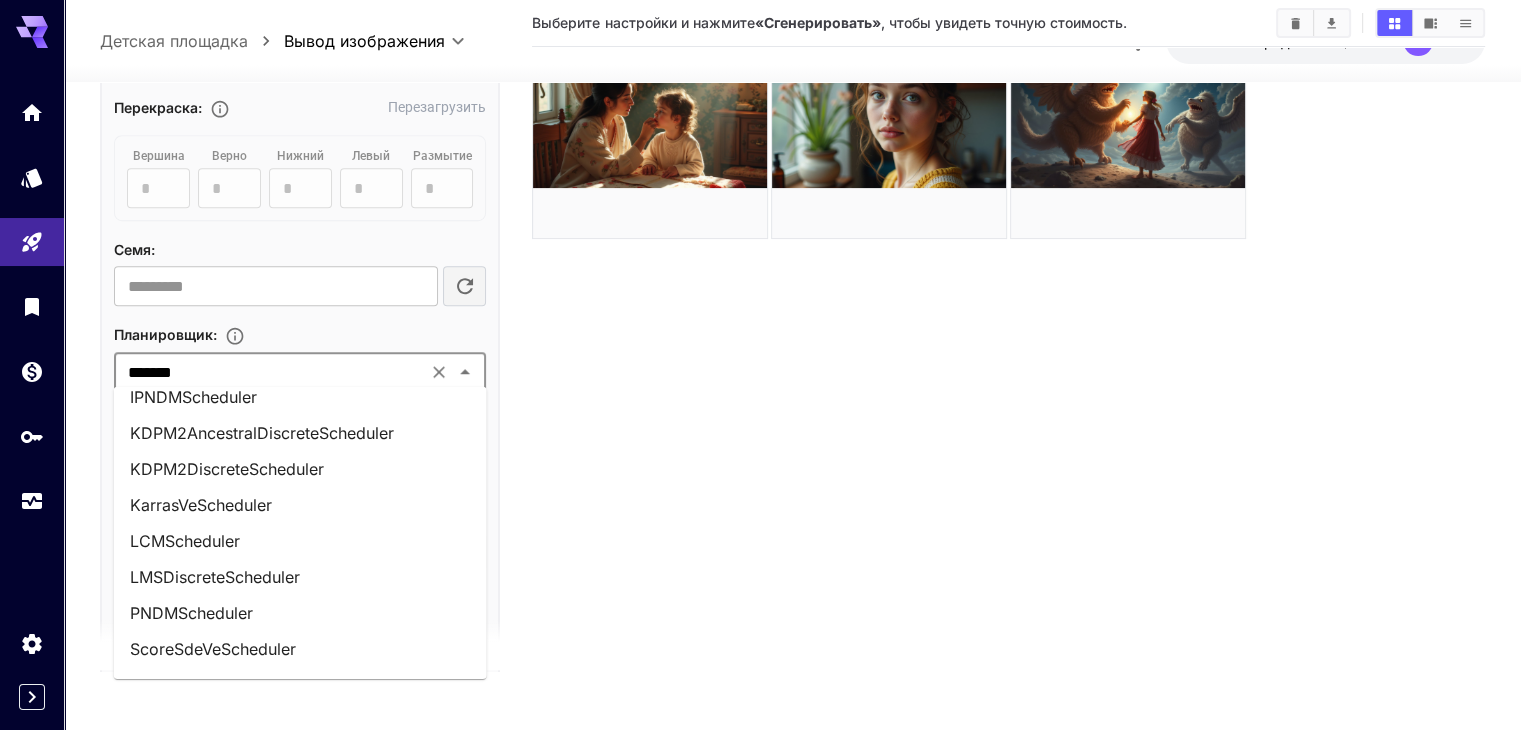 scroll, scrollTop: 768, scrollLeft: 0, axis: vertical 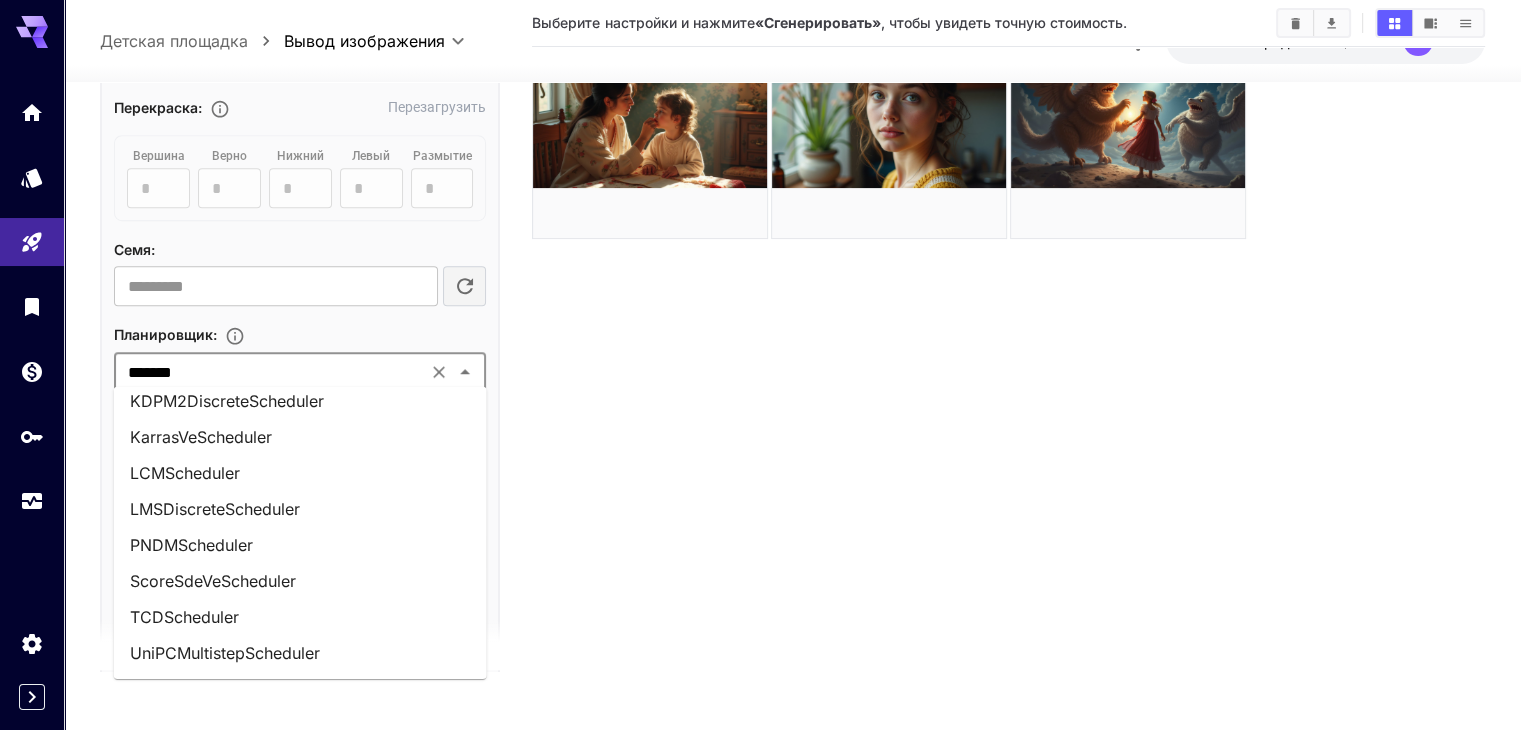 click 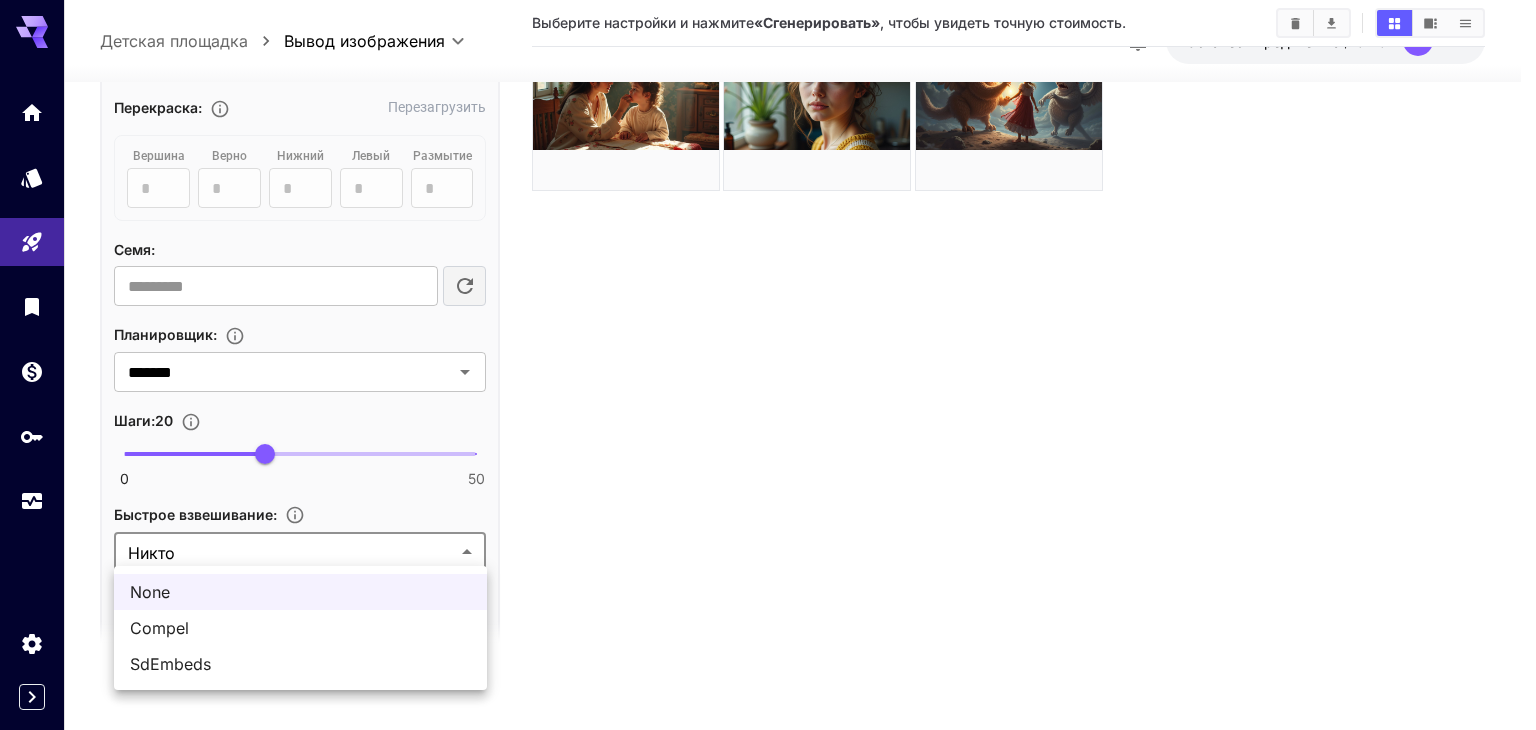 click on "**********" at bounding box center [768, 286] 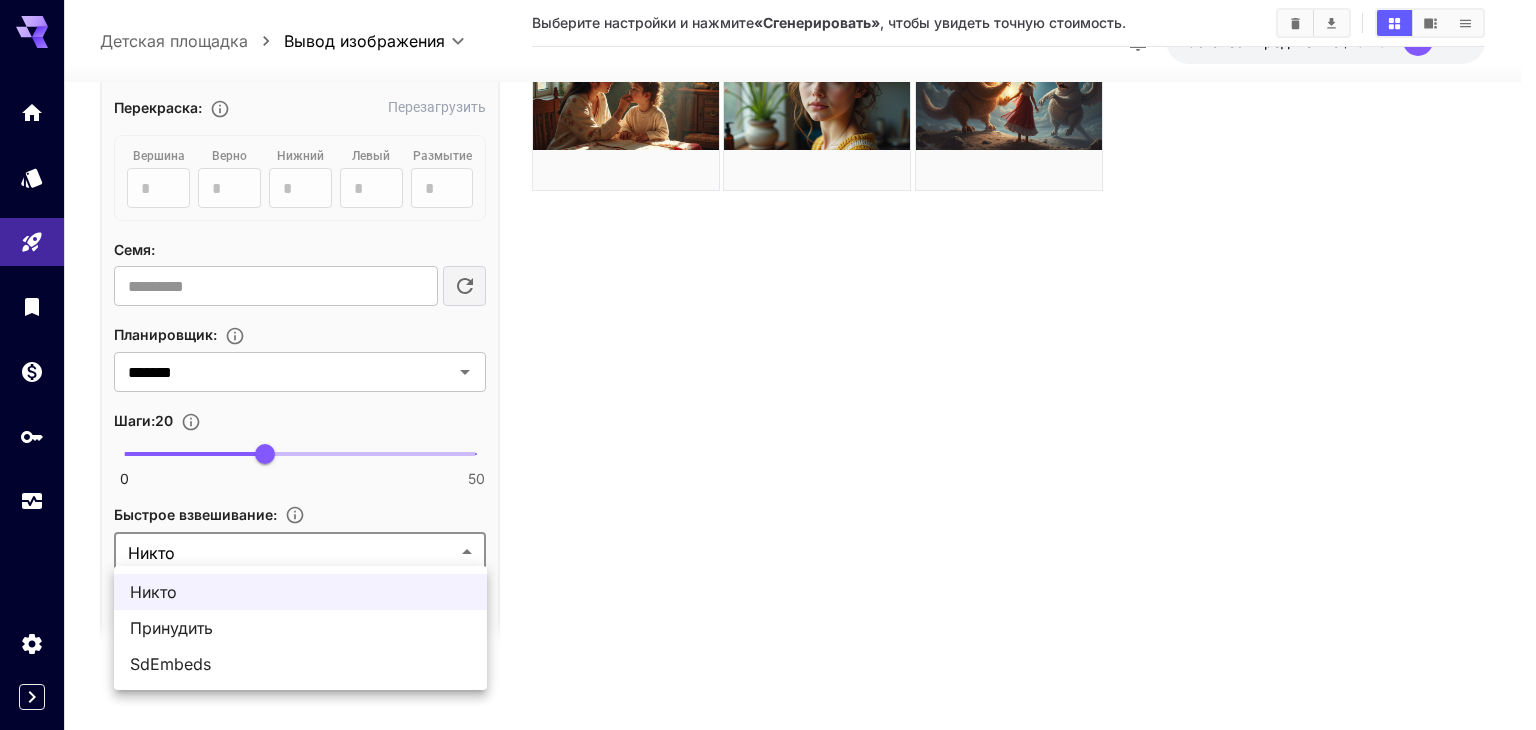 click at bounding box center (768, 365) 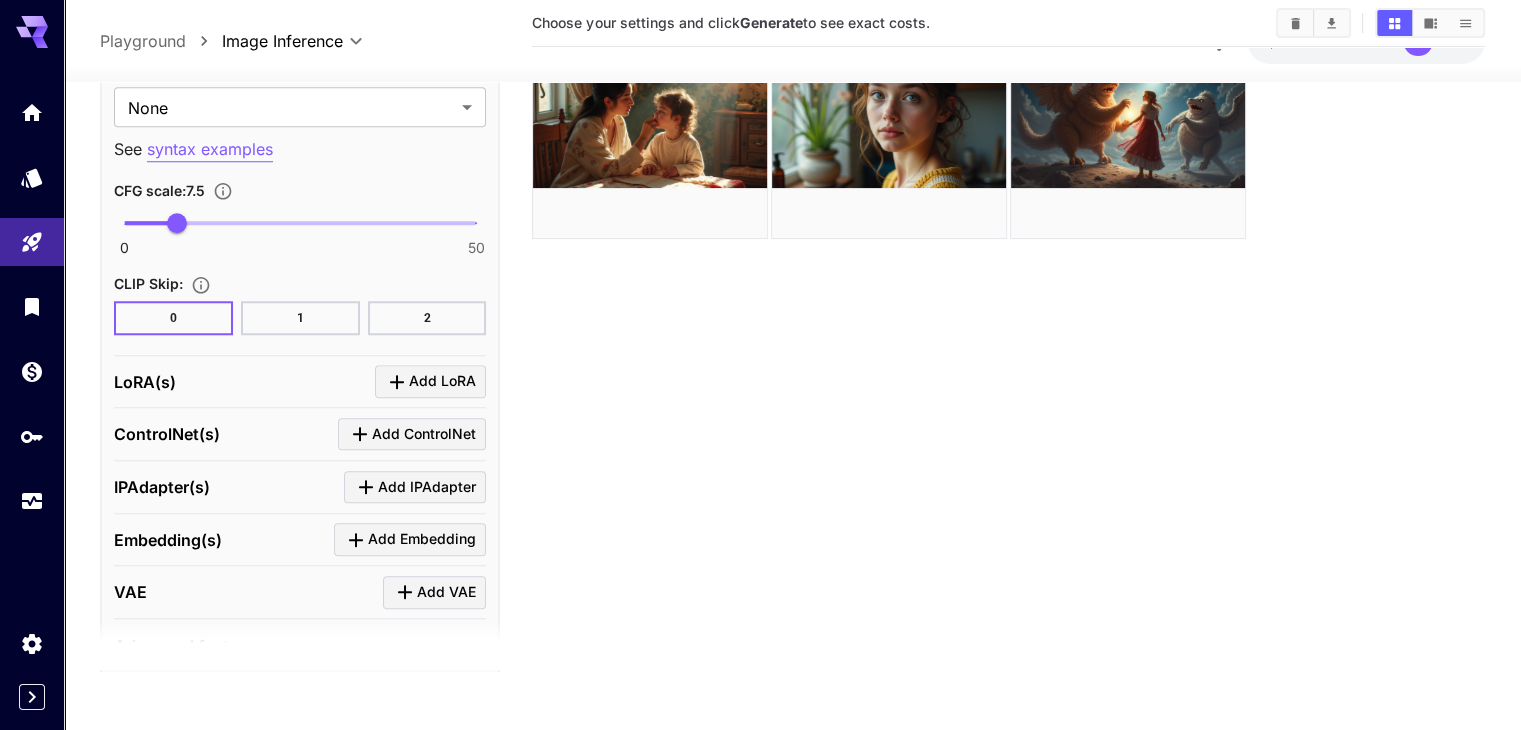 scroll, scrollTop: 1844, scrollLeft: 0, axis: vertical 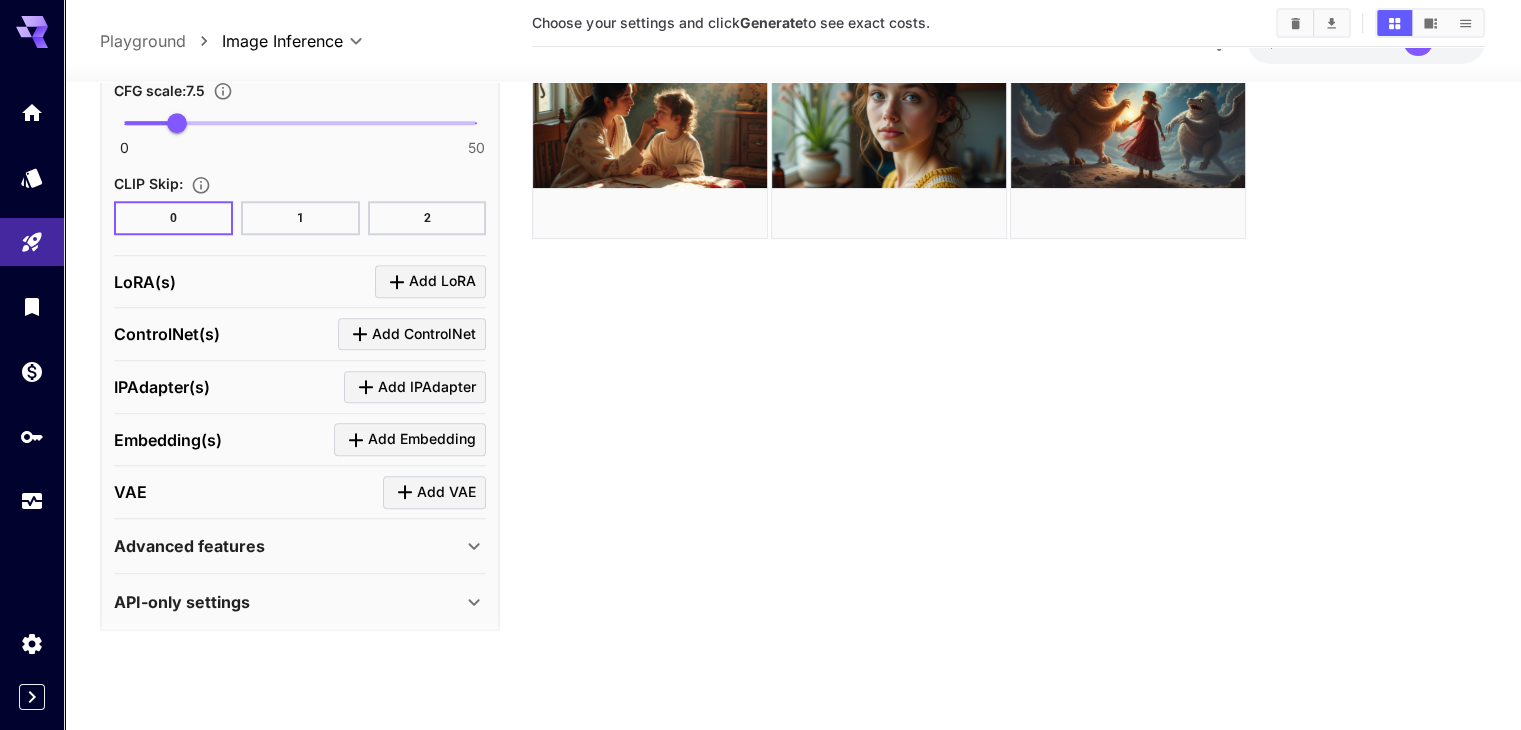 click 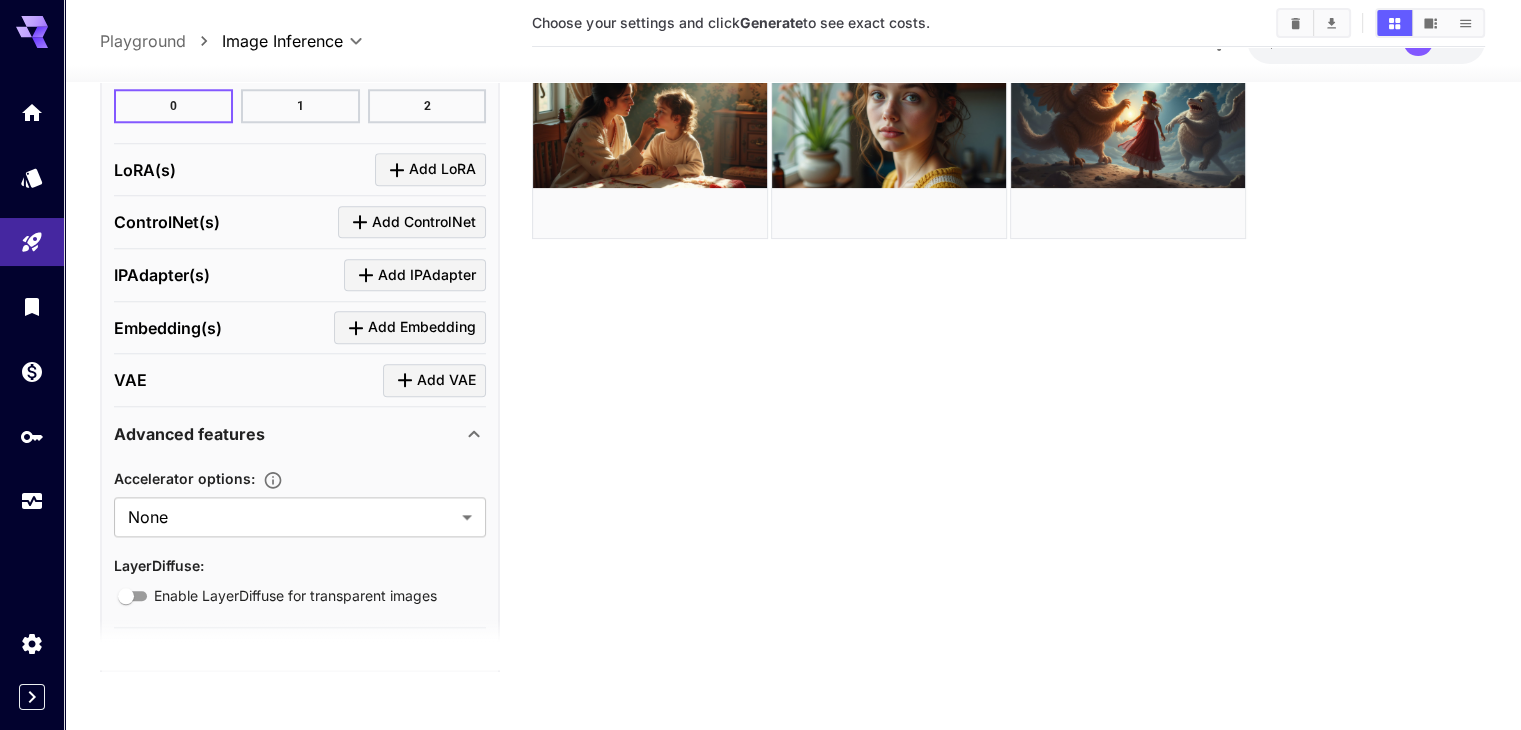 scroll, scrollTop: 2010, scrollLeft: 0, axis: vertical 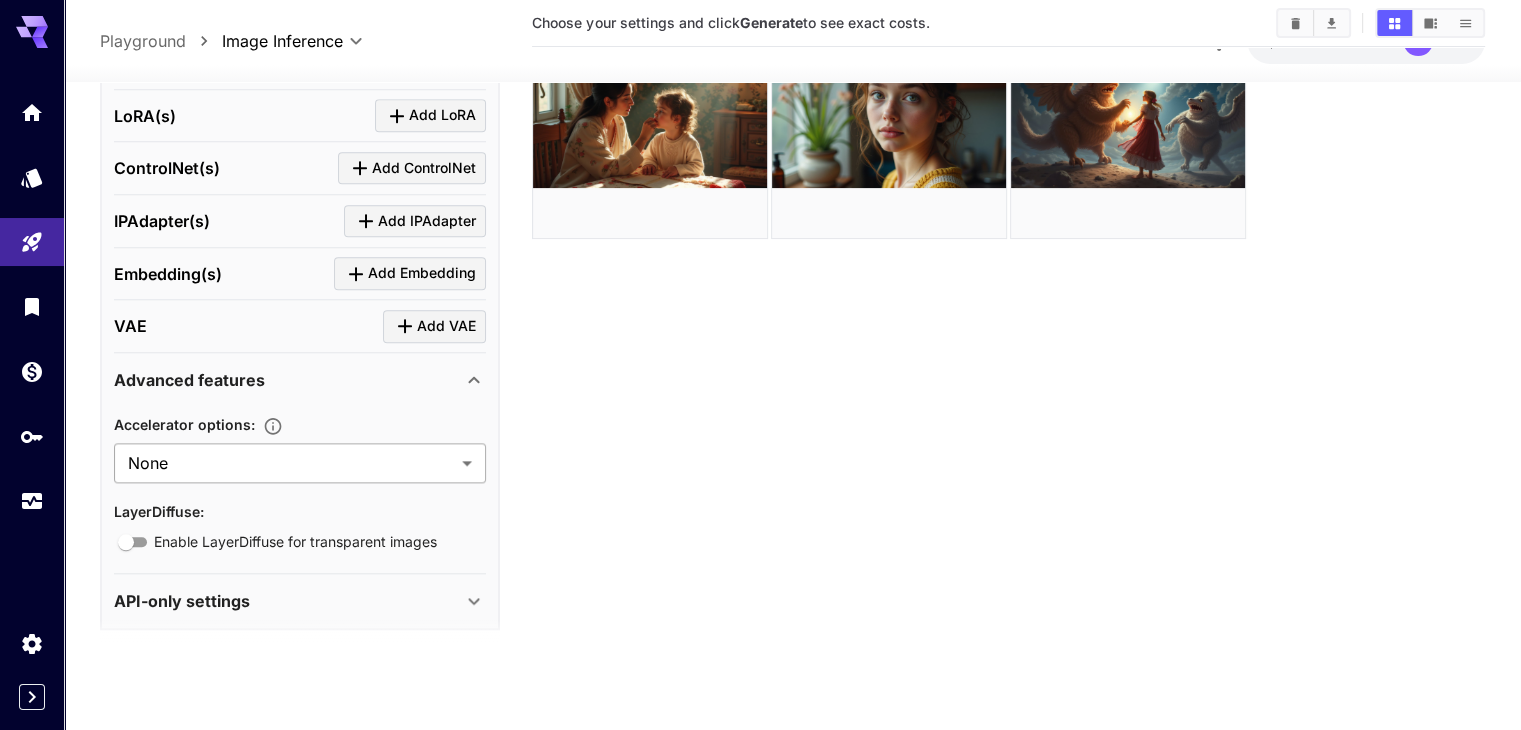 click on "**********" at bounding box center [760, 286] 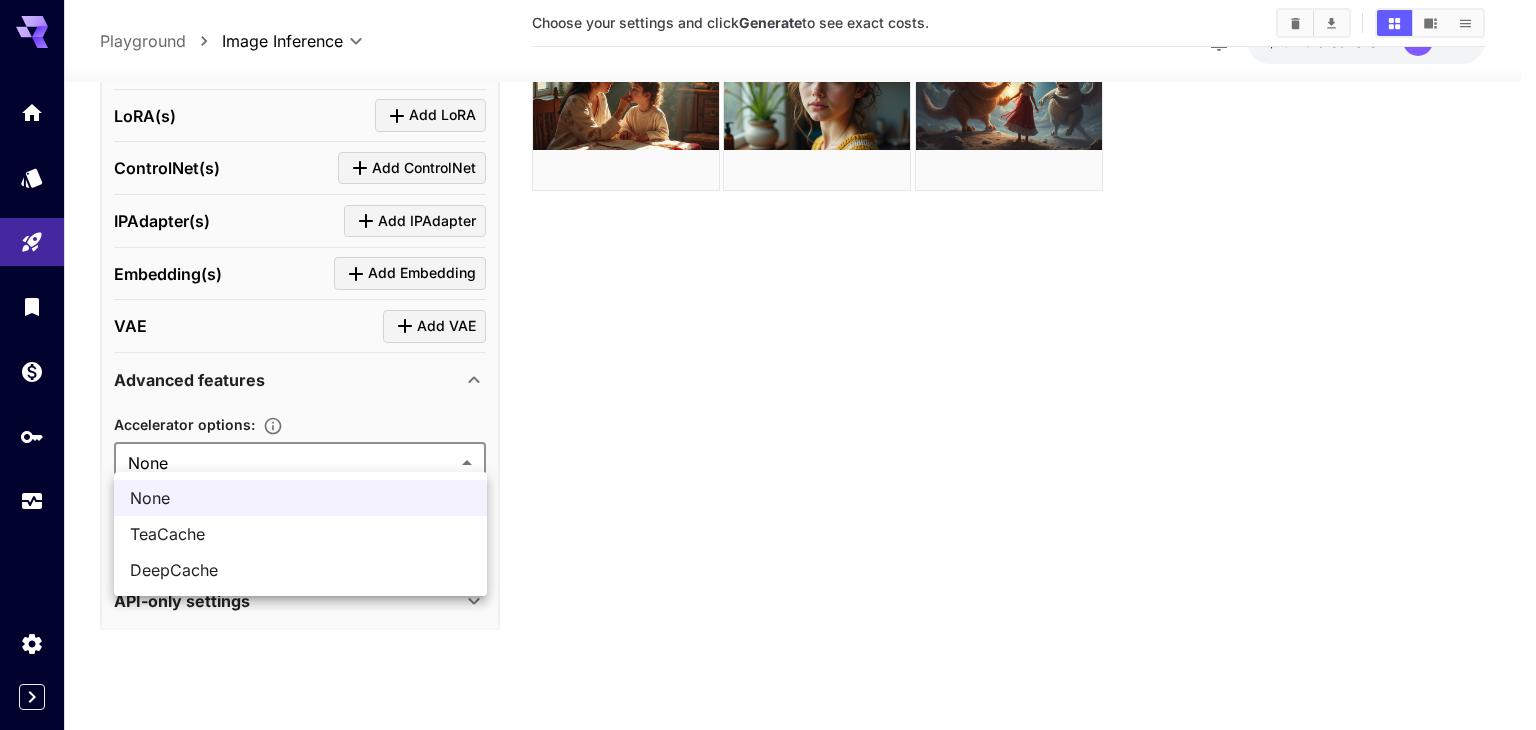 click at bounding box center (768, 365) 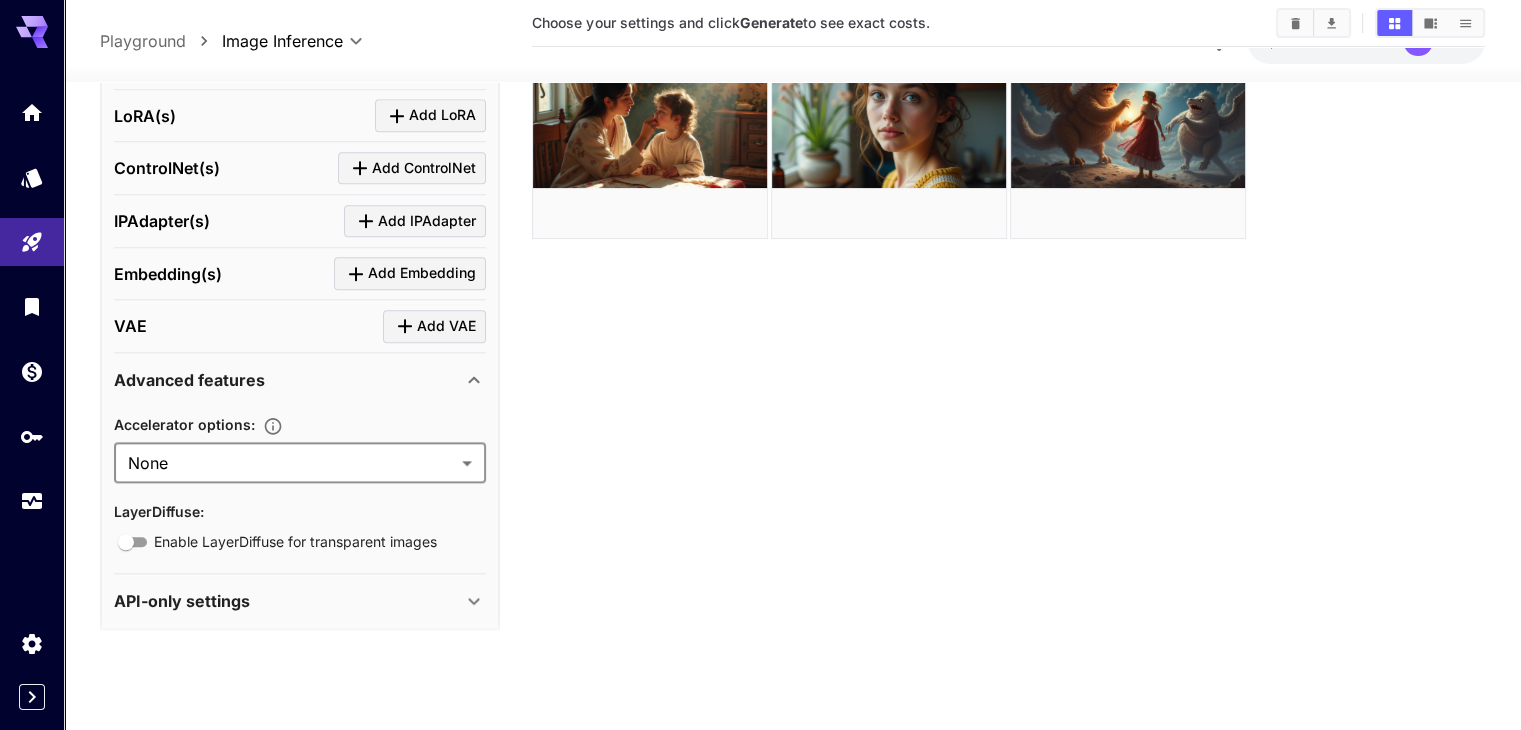 click 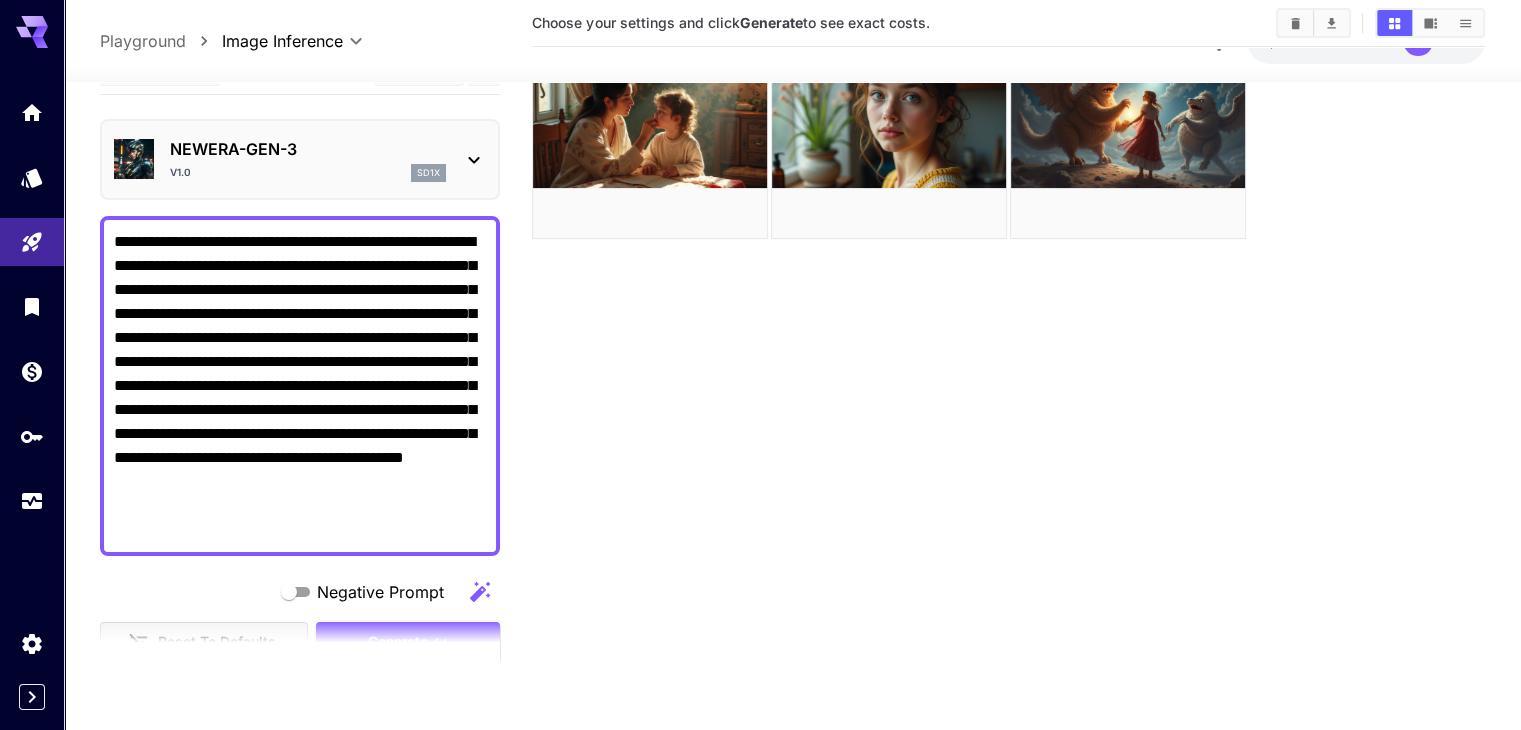 scroll, scrollTop: 0, scrollLeft: 0, axis: both 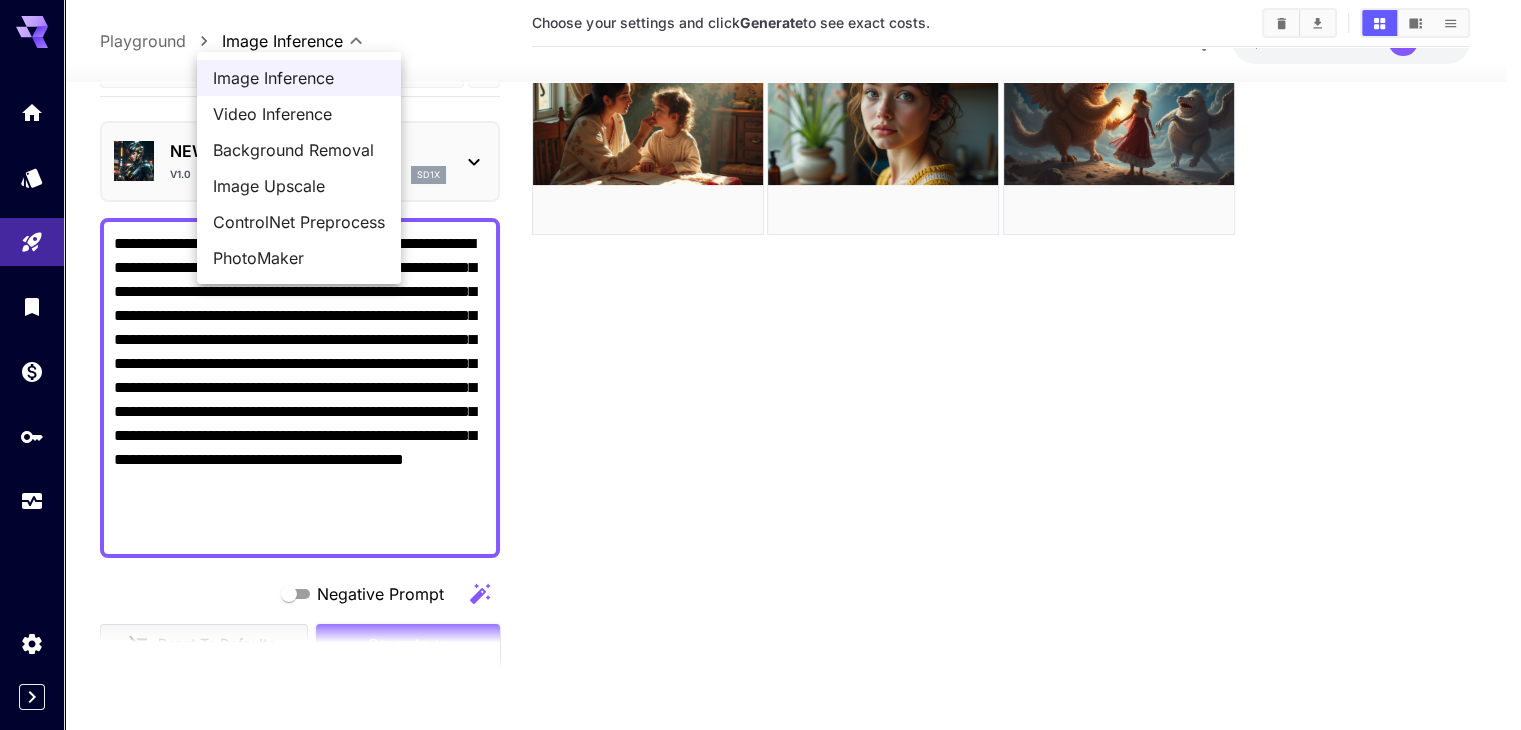 click on "**********" at bounding box center [760, 286] 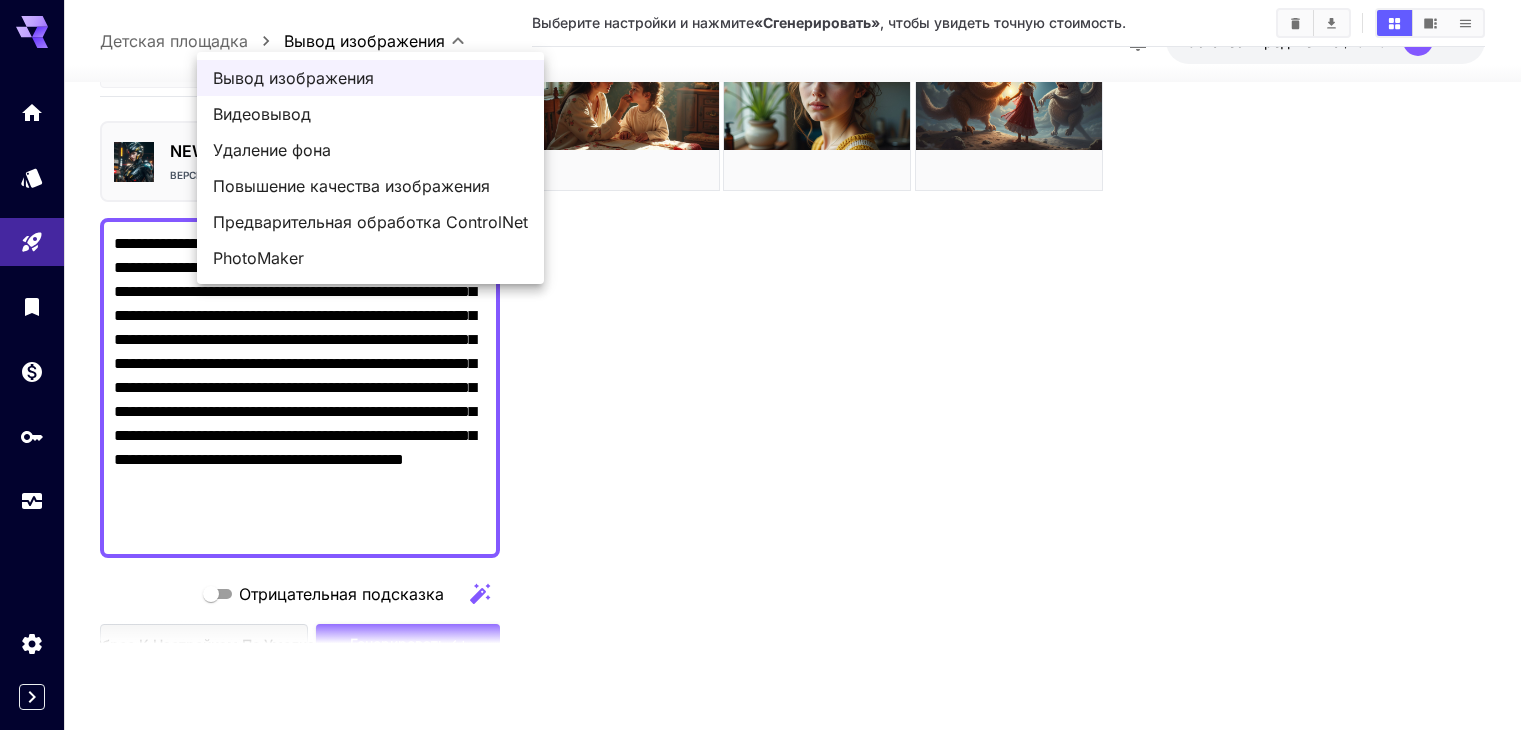click on "Вывод изображения" at bounding box center (293, 78) 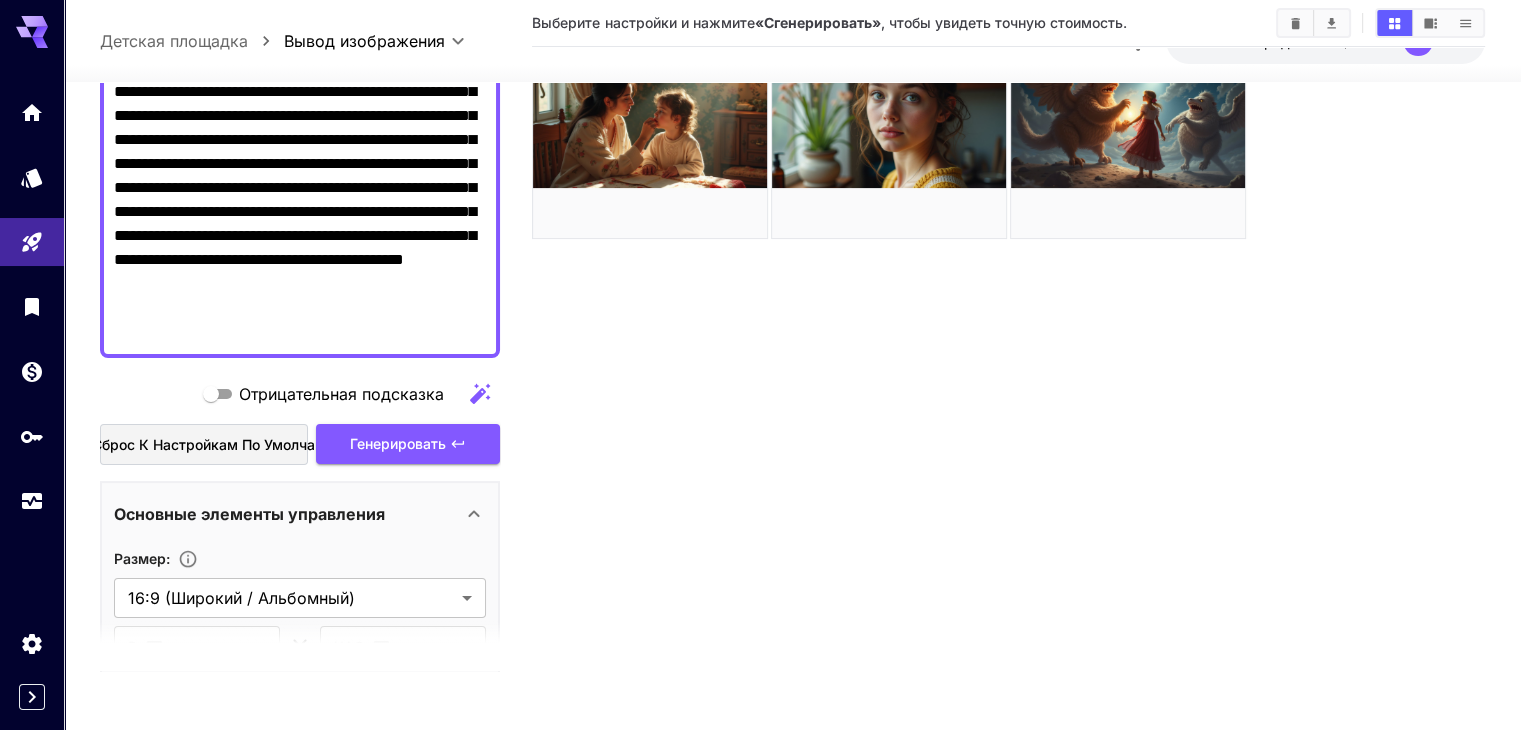 scroll, scrollTop: 300, scrollLeft: 0, axis: vertical 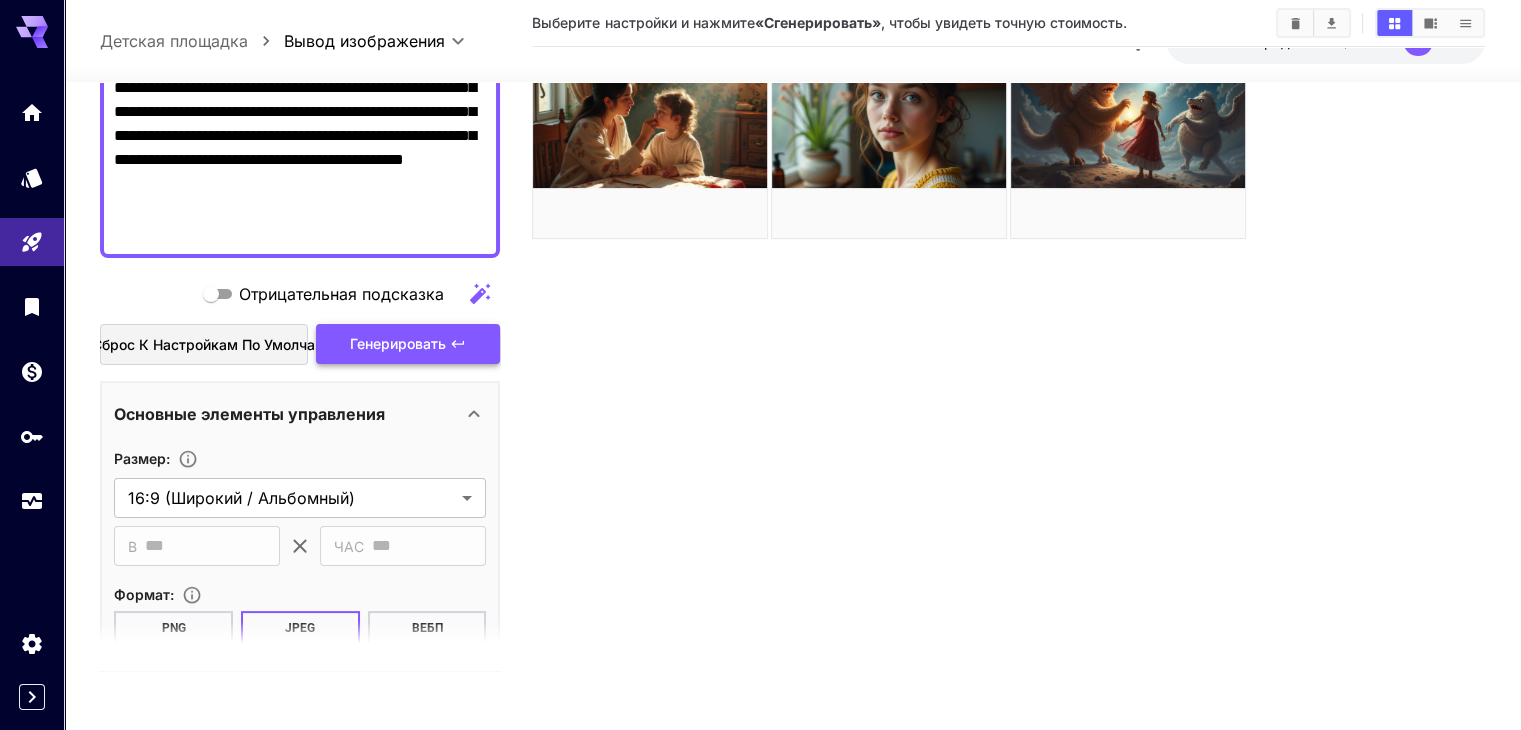 click on "Генерировать" at bounding box center [398, 342] 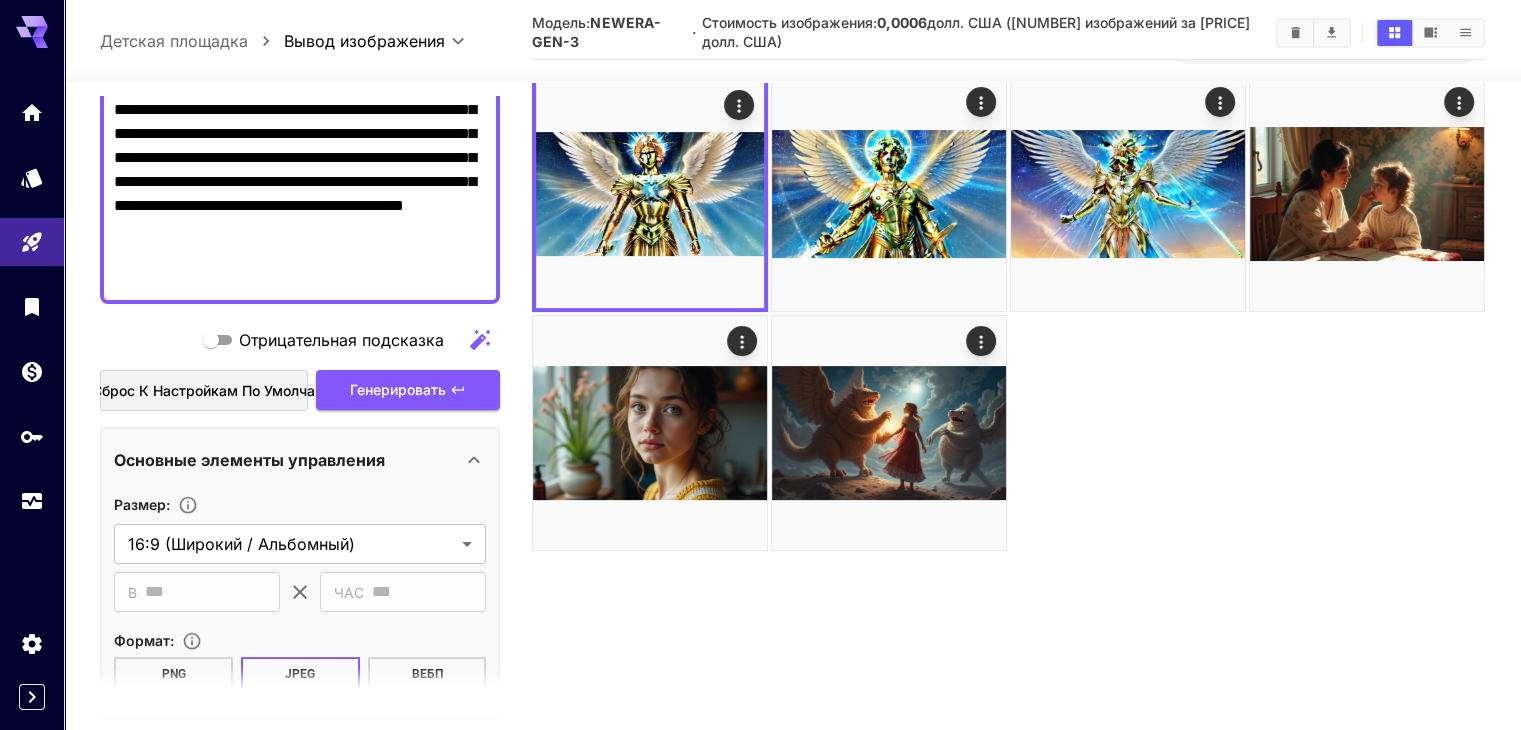 scroll, scrollTop: 58, scrollLeft: 0, axis: vertical 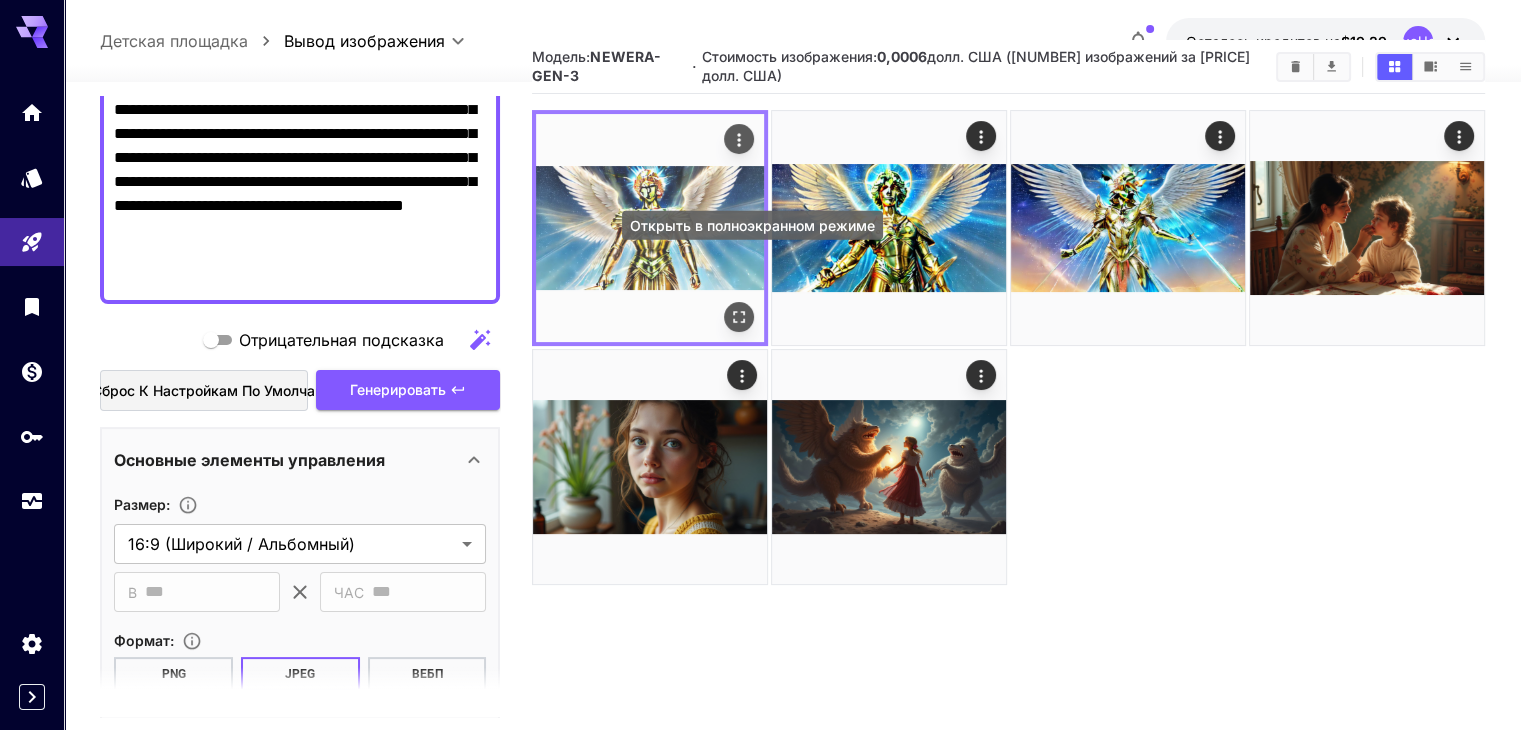 click 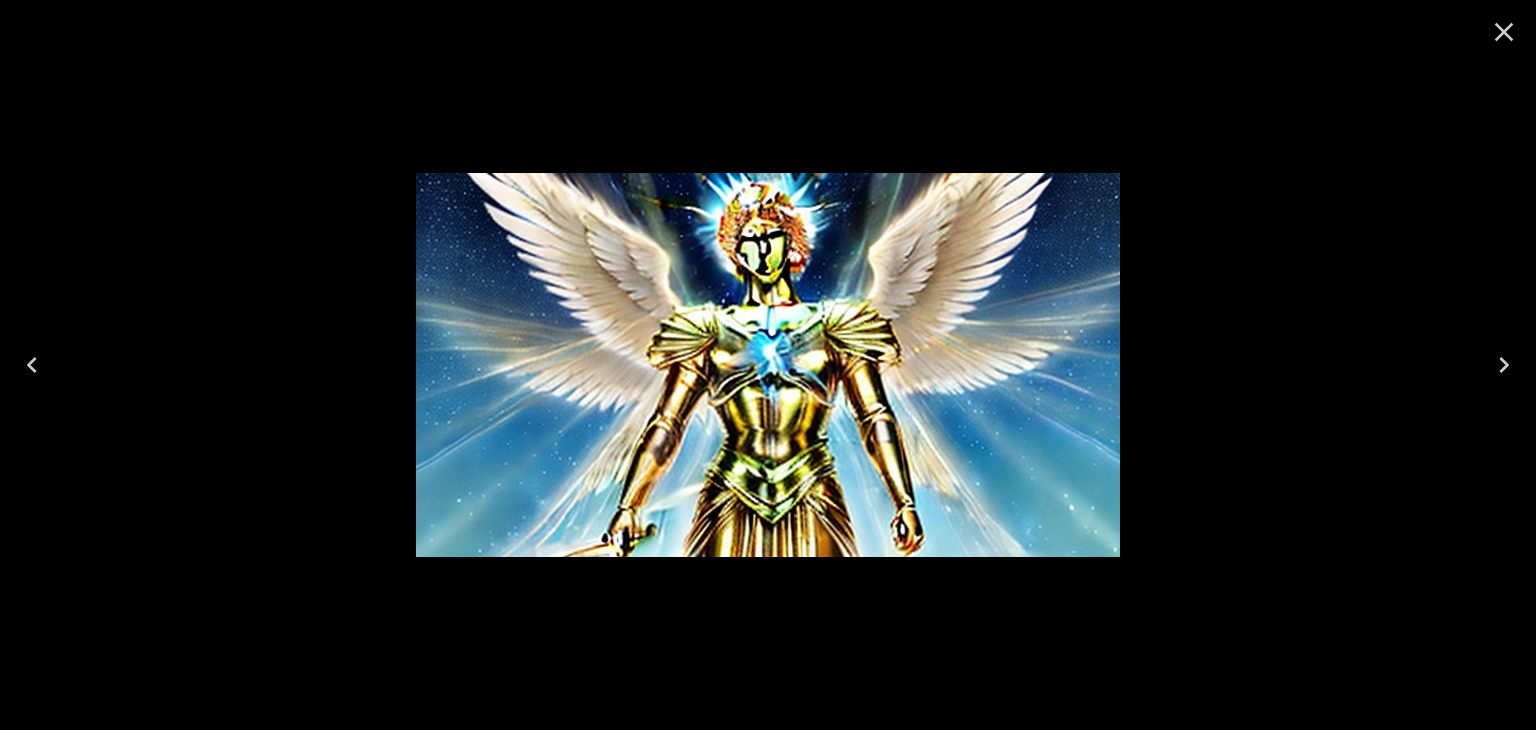 click 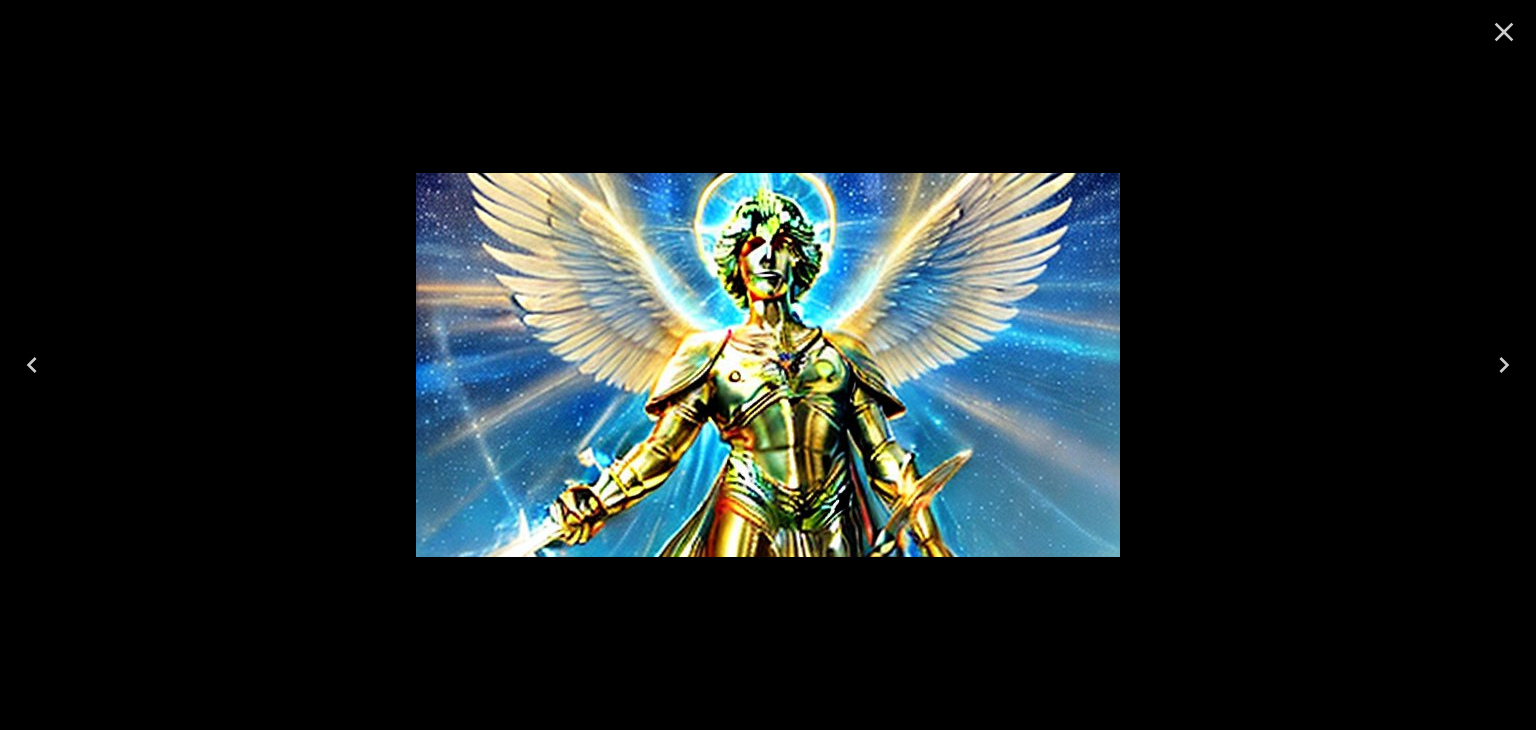 click 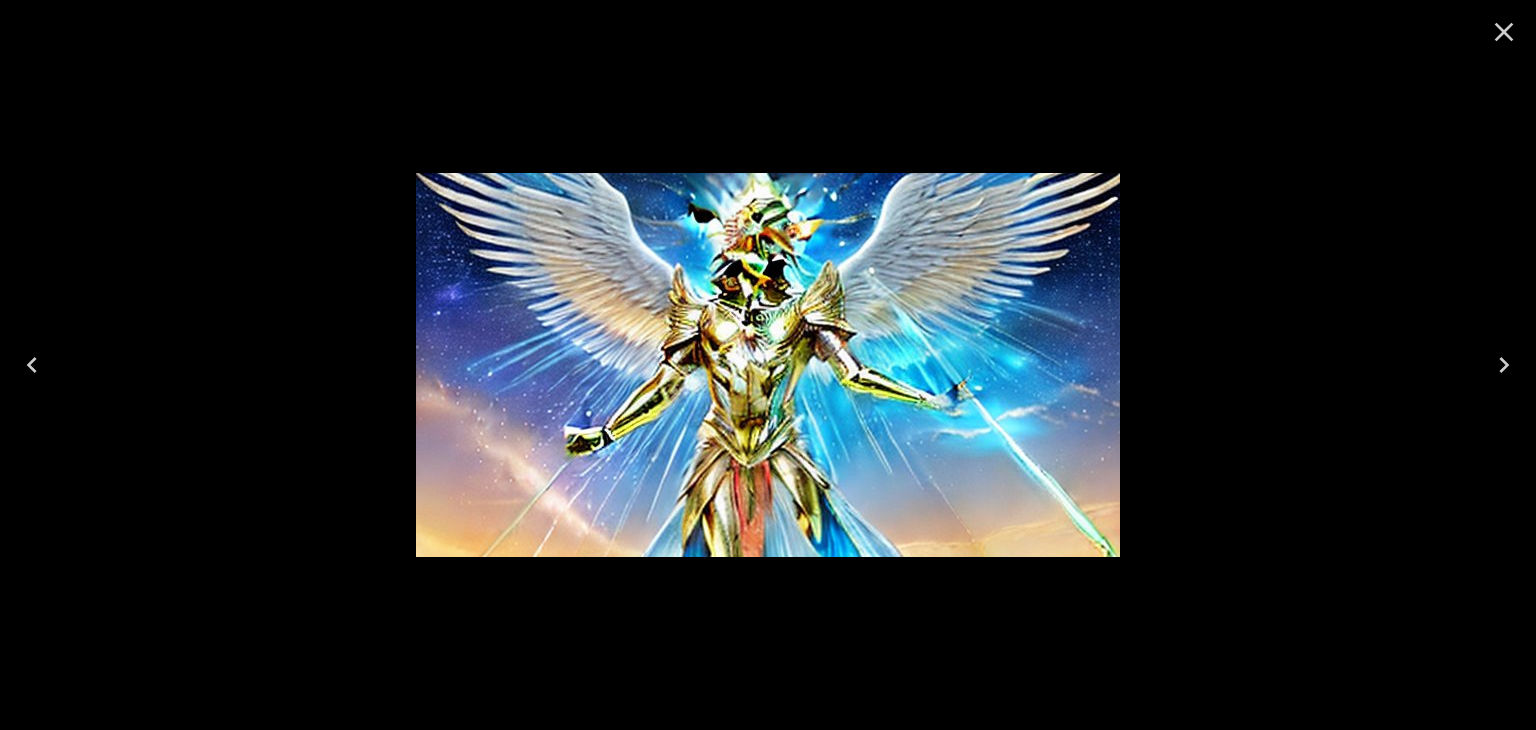 click 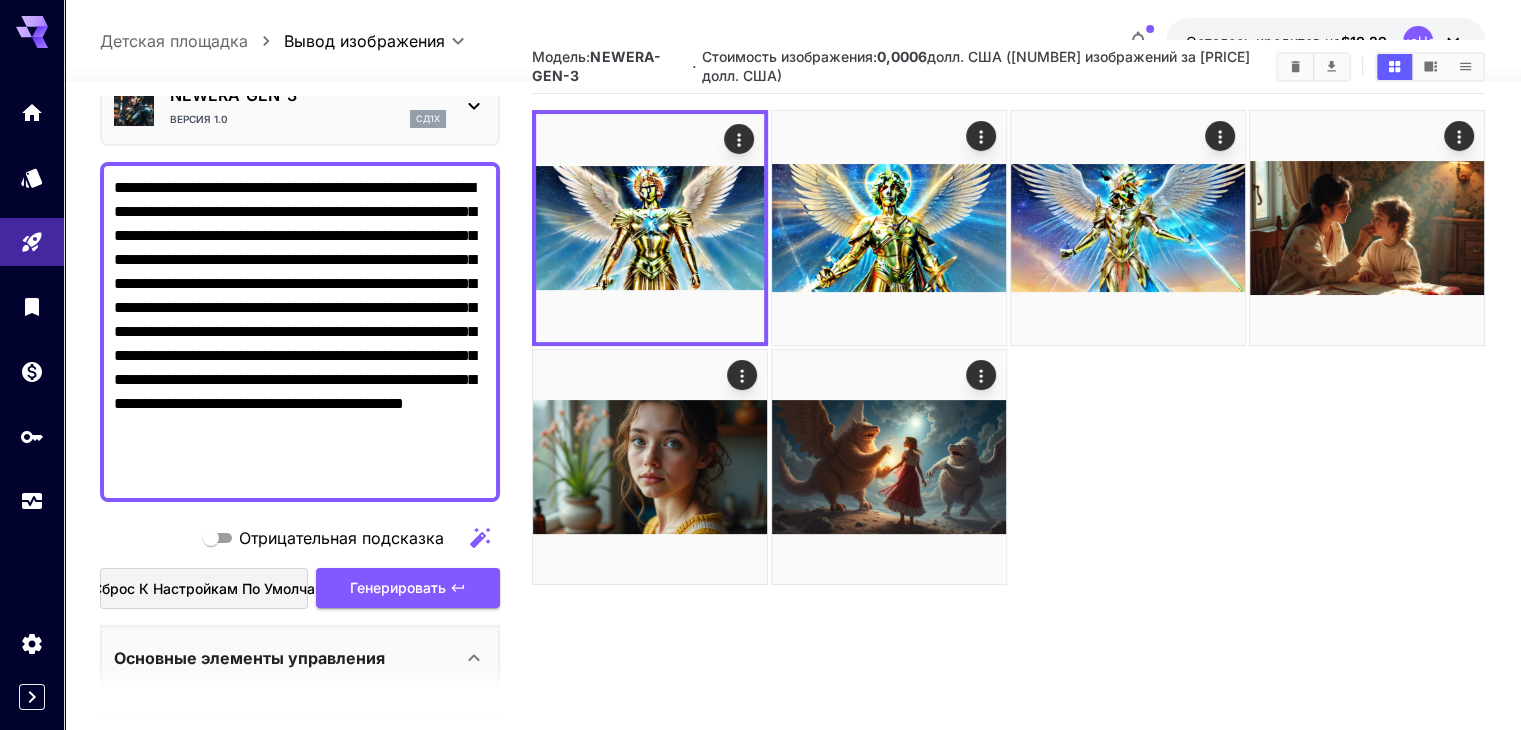 scroll, scrollTop: 100, scrollLeft: 0, axis: vertical 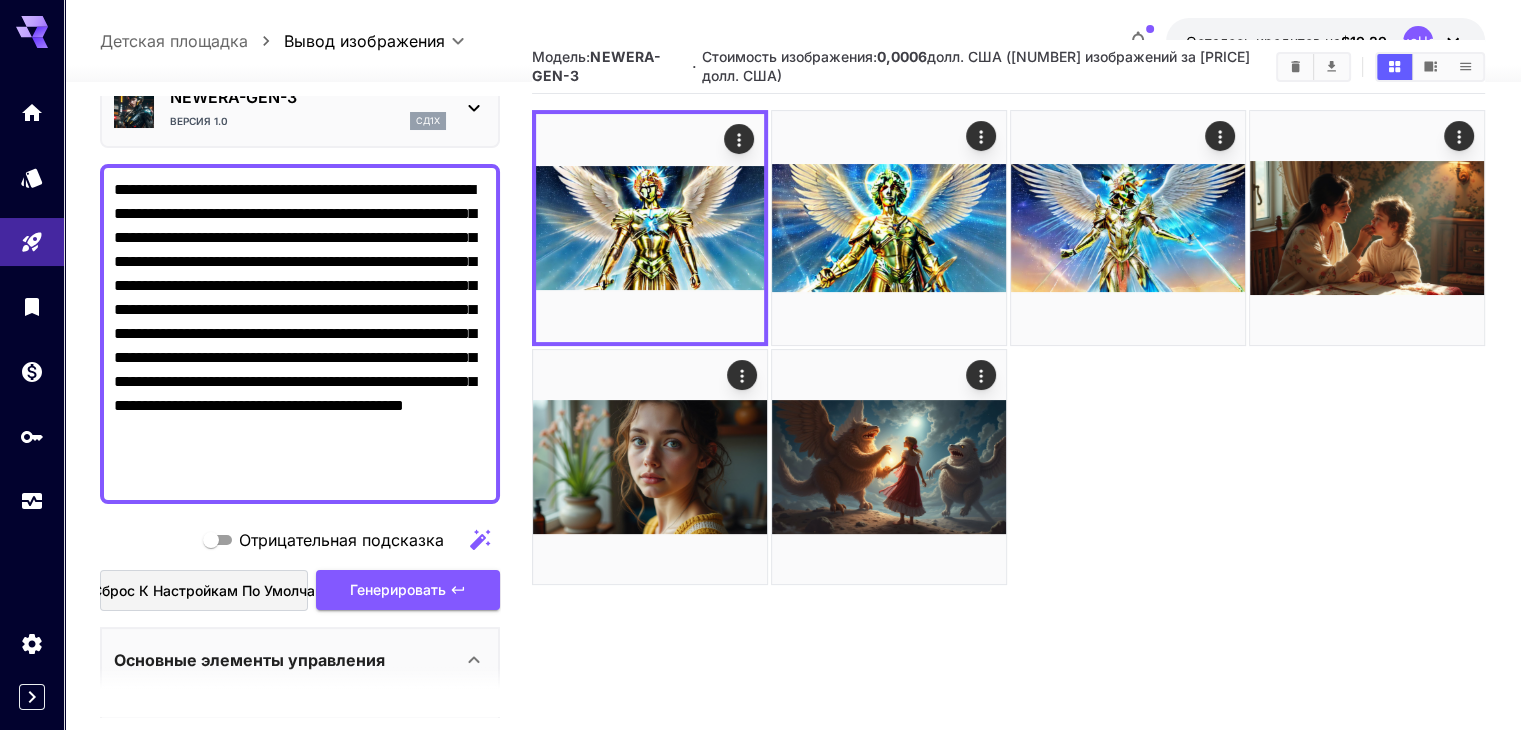 drag, startPoint x: 111, startPoint y: 185, endPoint x: 300, endPoint y: 425, distance: 305.48486 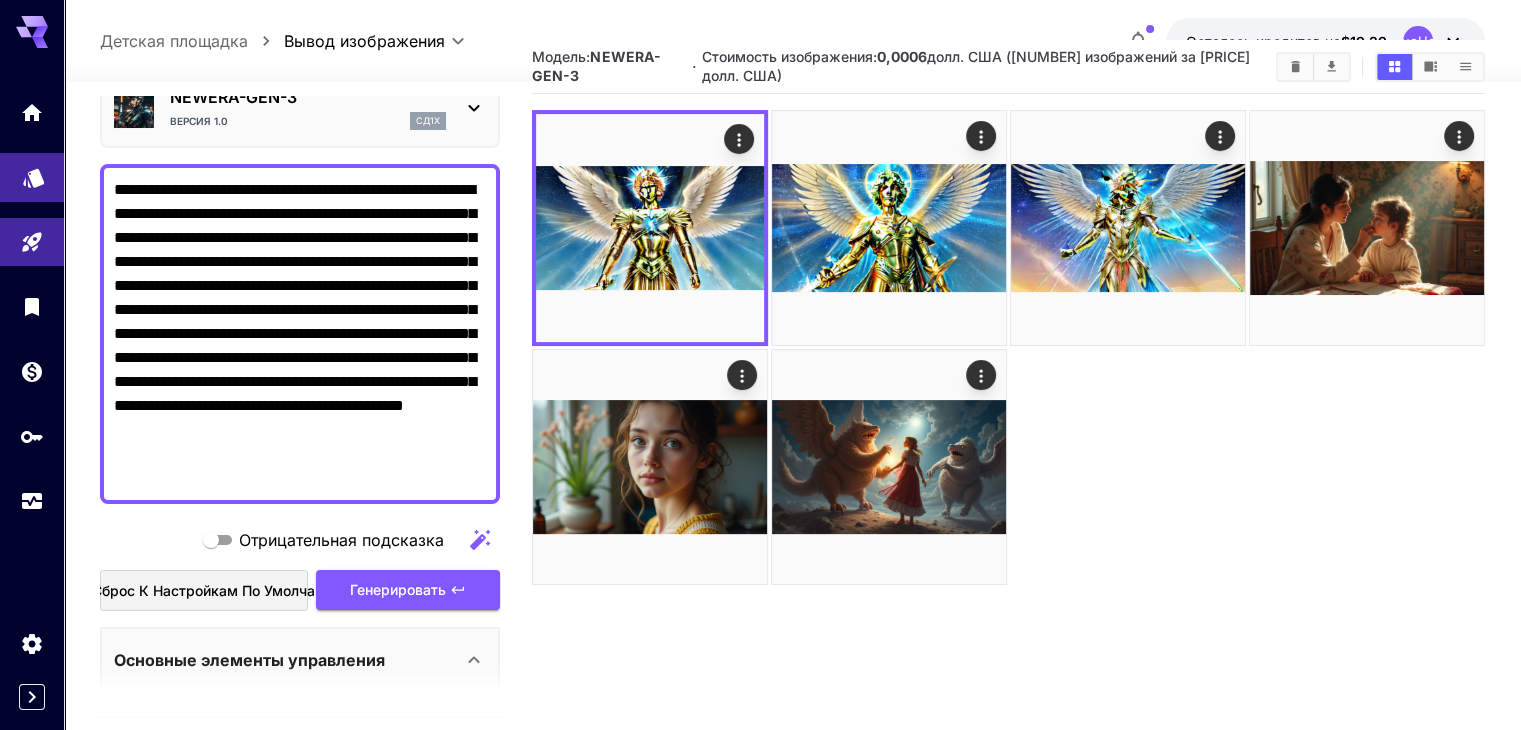 drag, startPoint x: 323, startPoint y: 472, endPoint x: 63, endPoint y: 157, distance: 408.44217 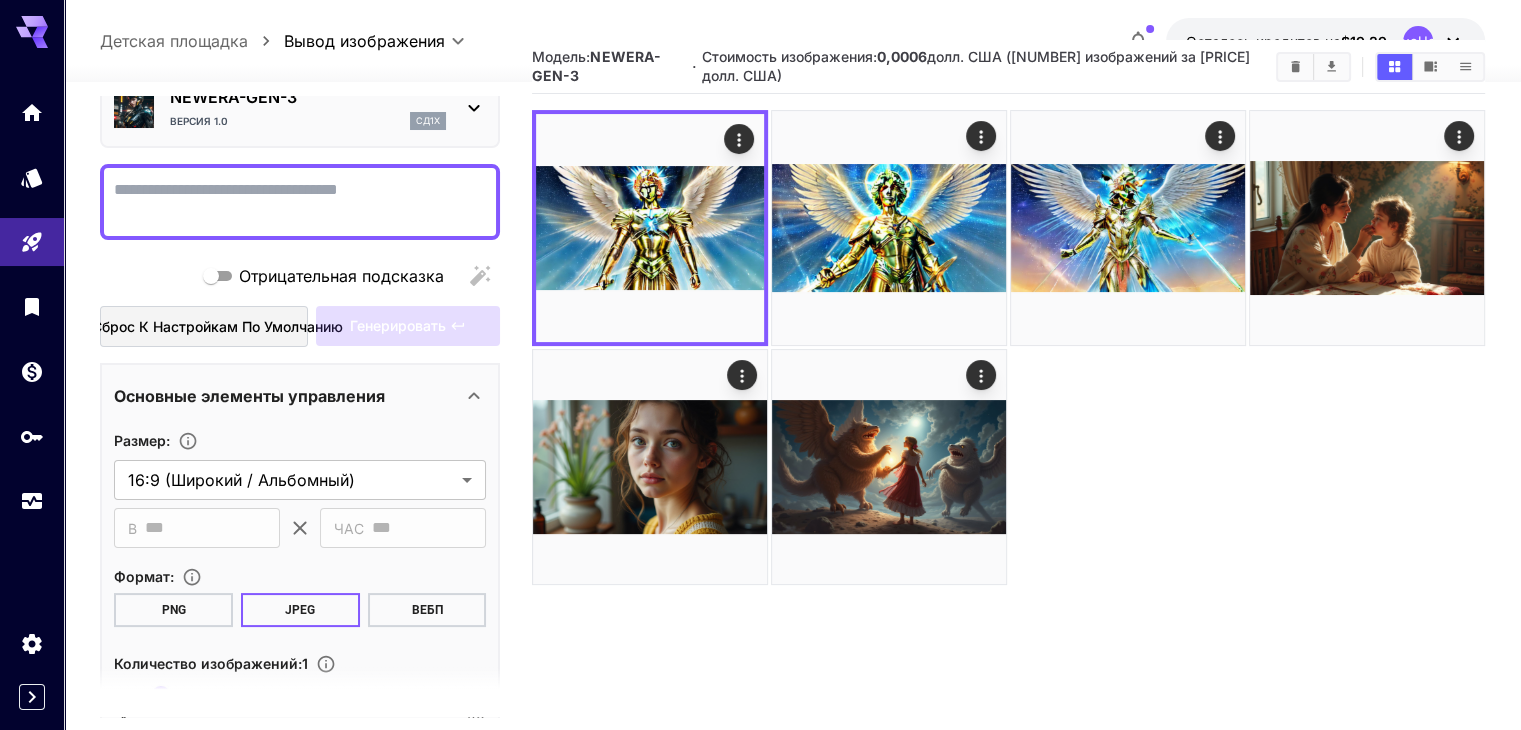 paste on "**********" 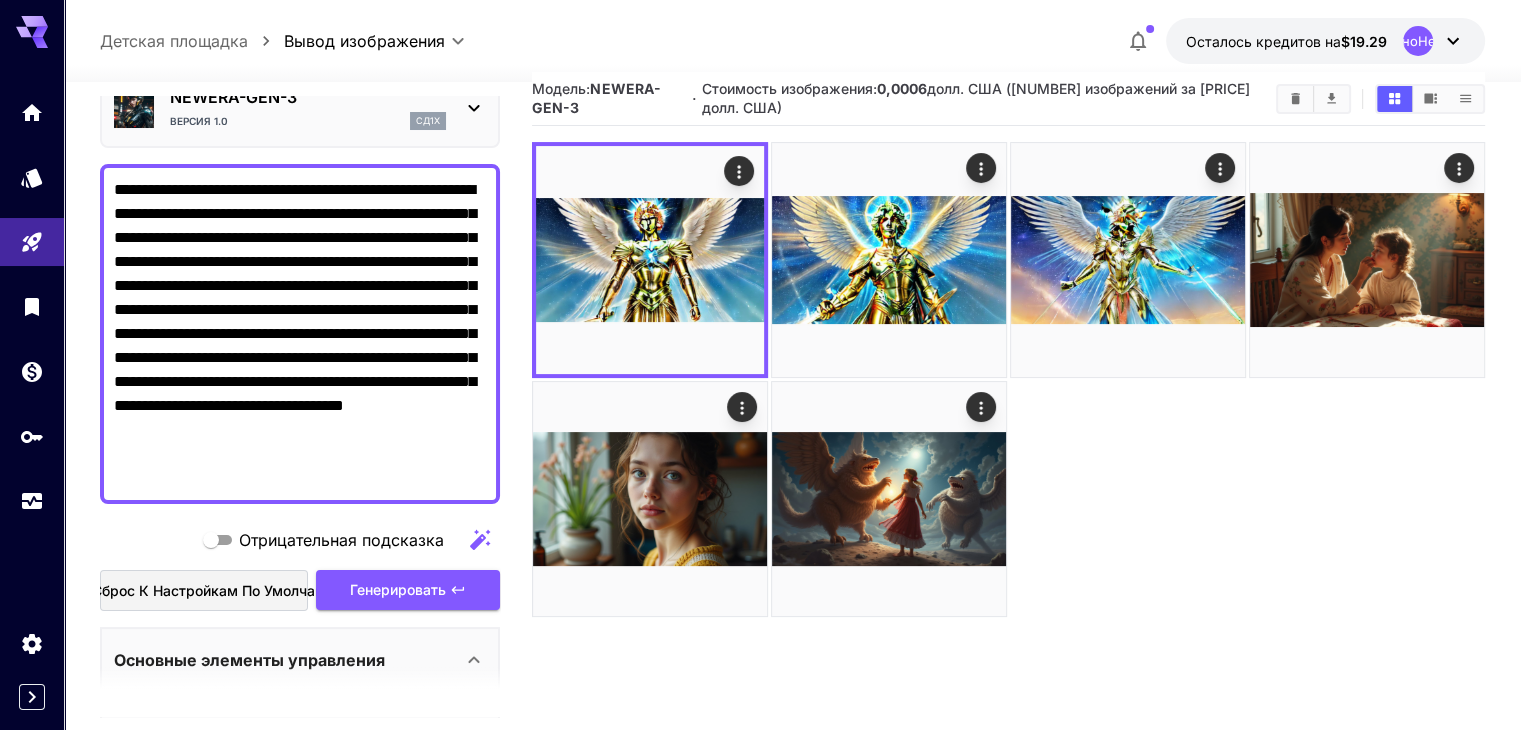 scroll, scrollTop: 0, scrollLeft: 0, axis: both 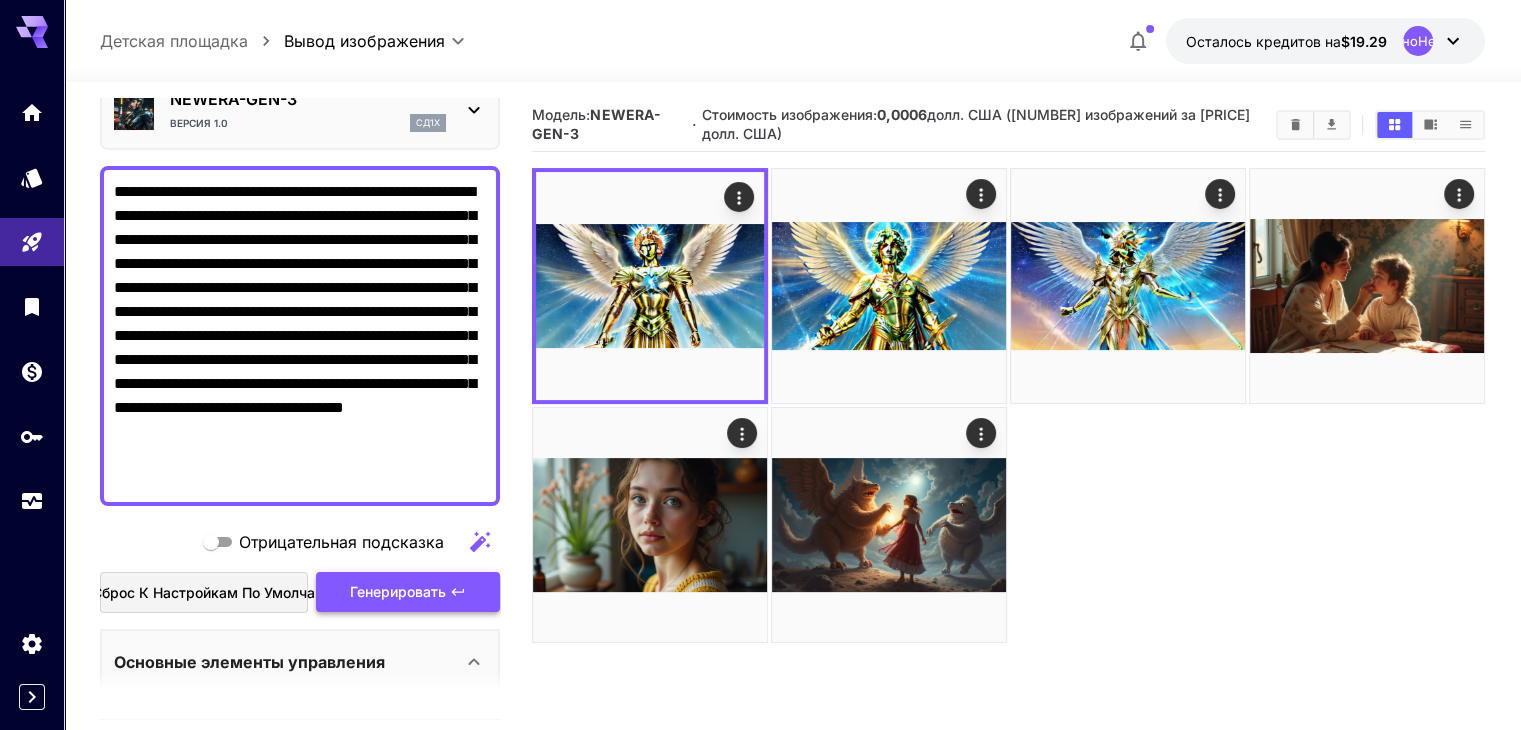 type on "**********" 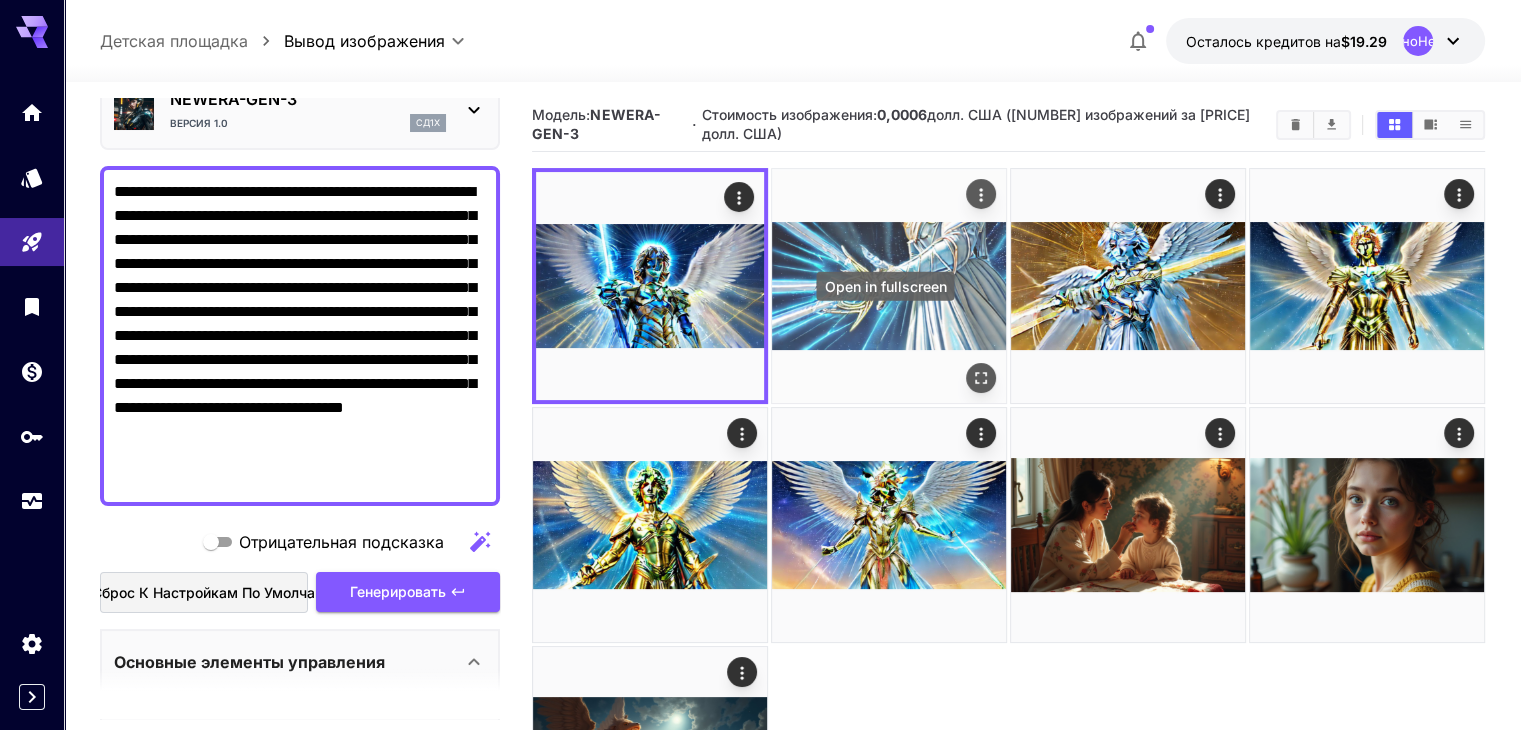 click 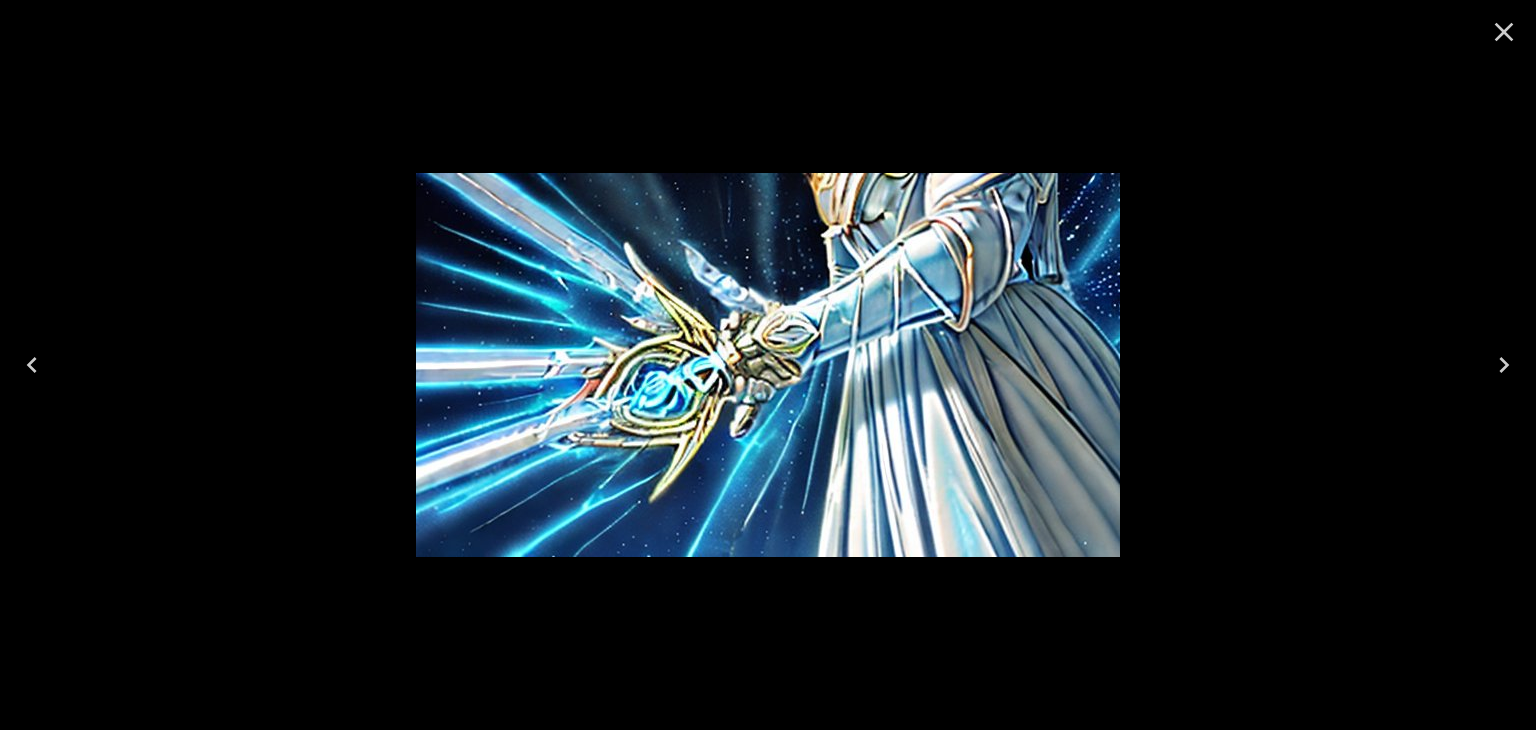 click 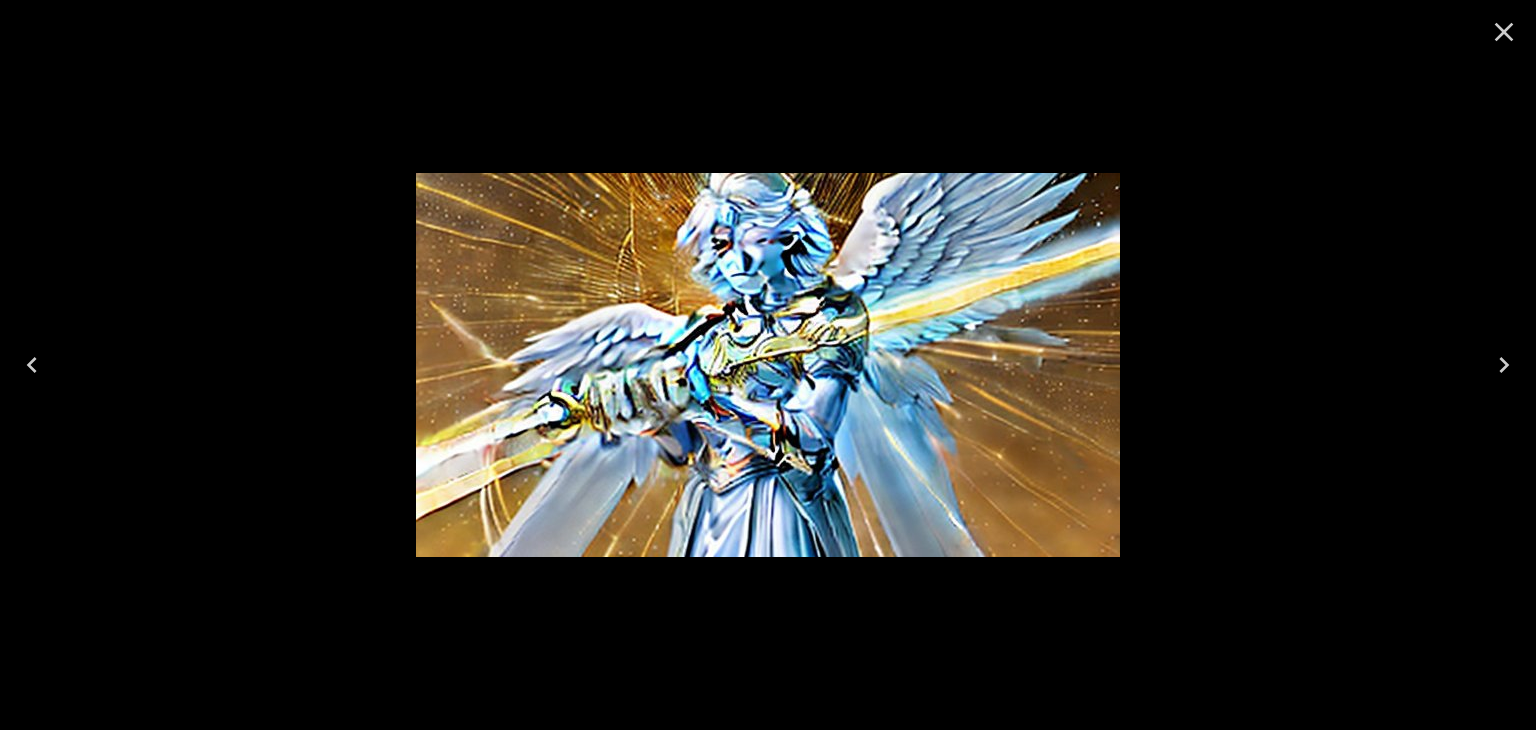 click 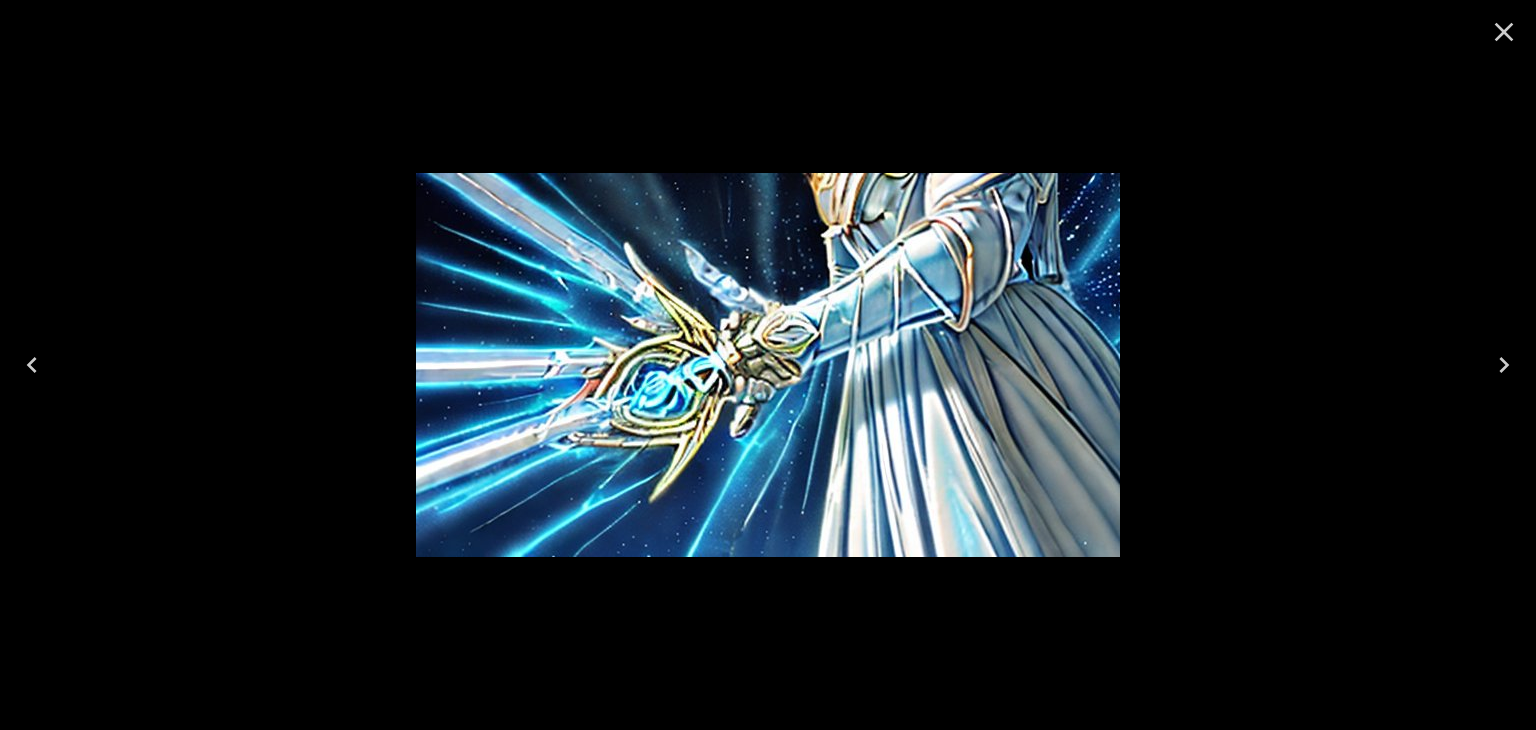 click 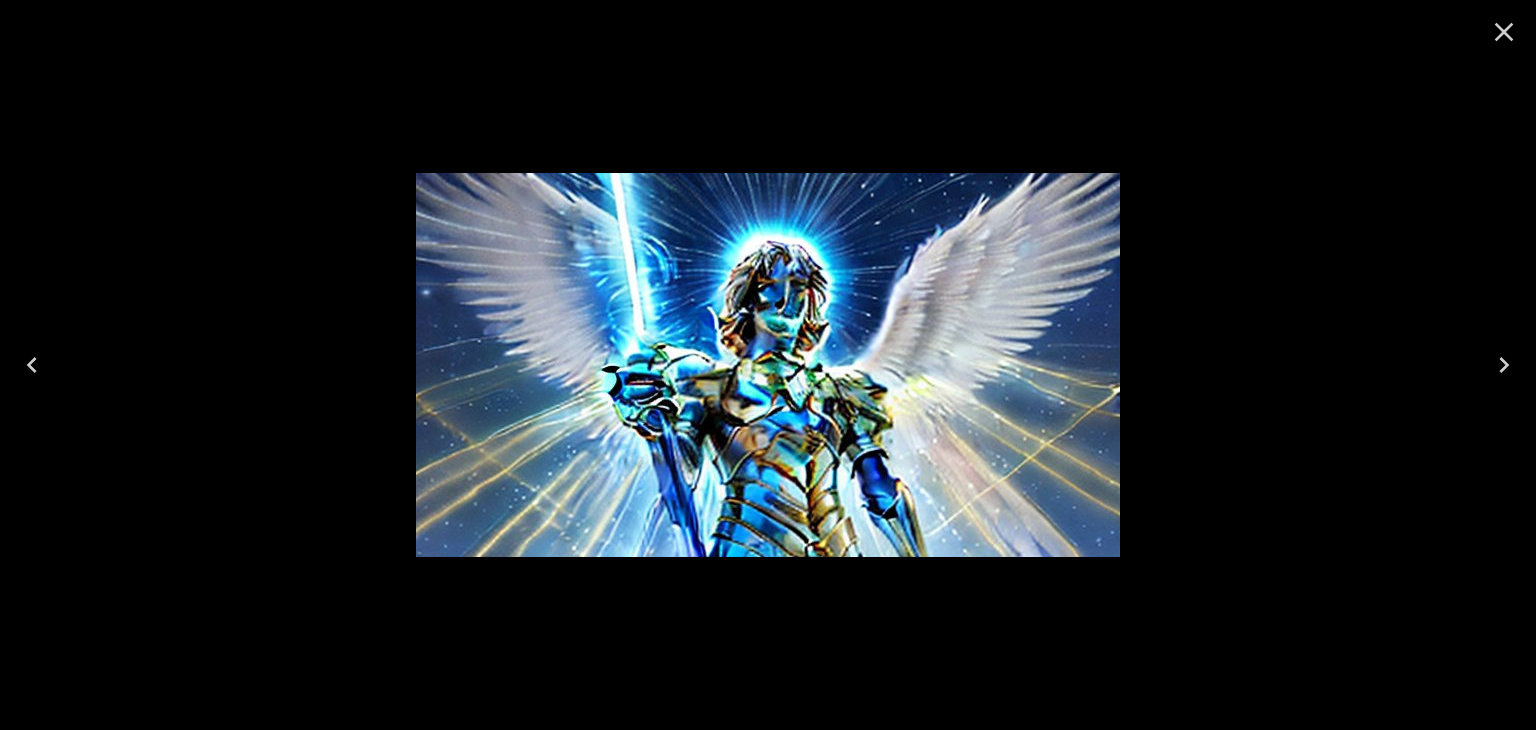click 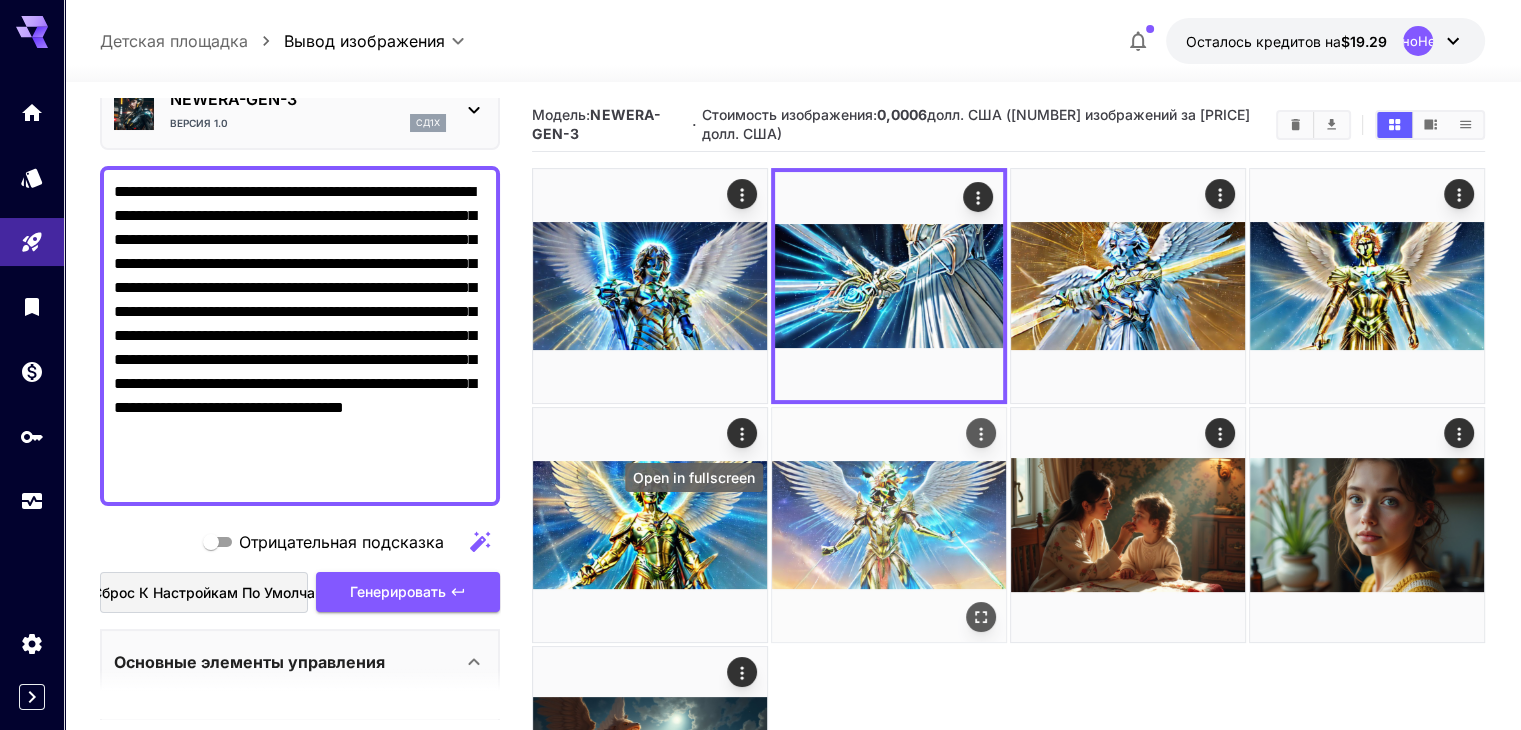 click 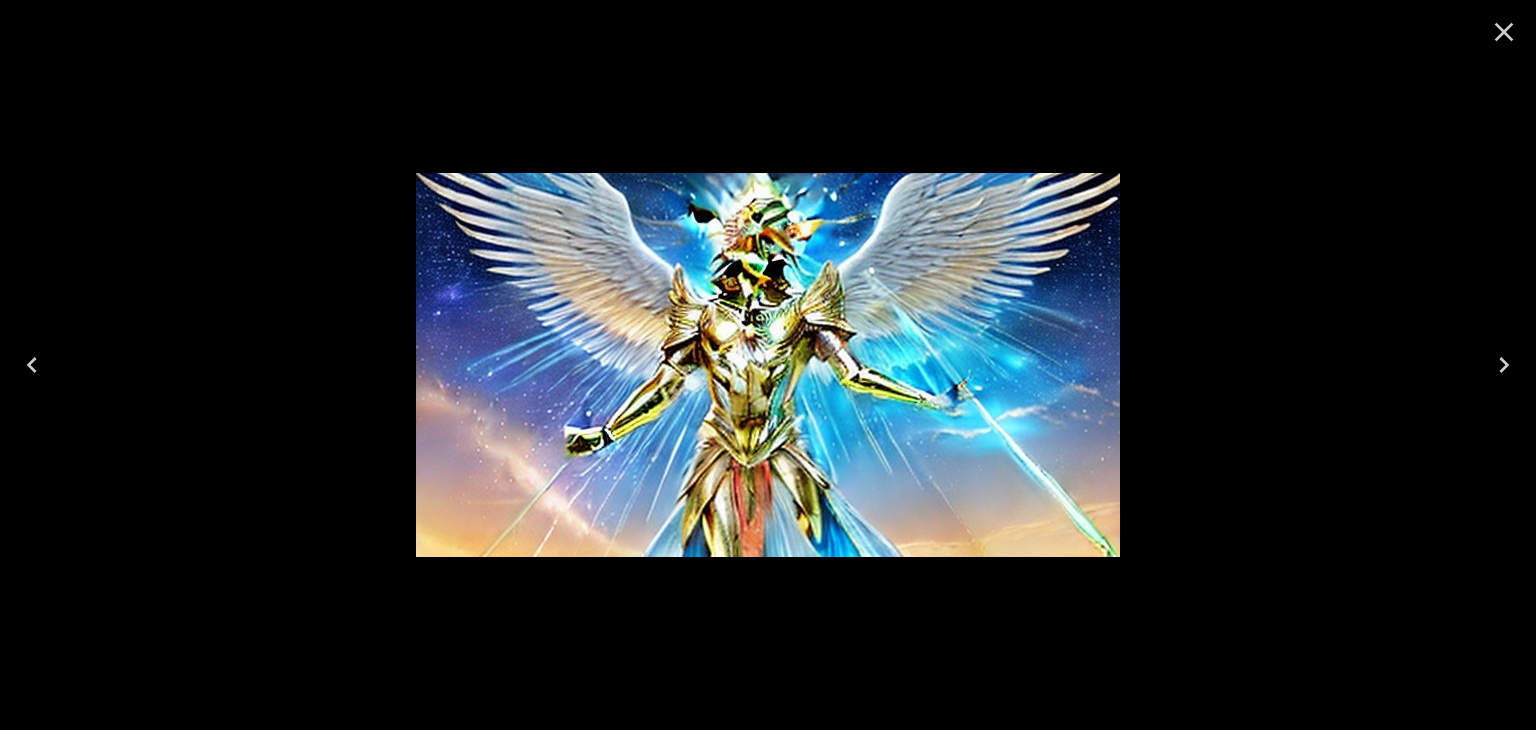 click 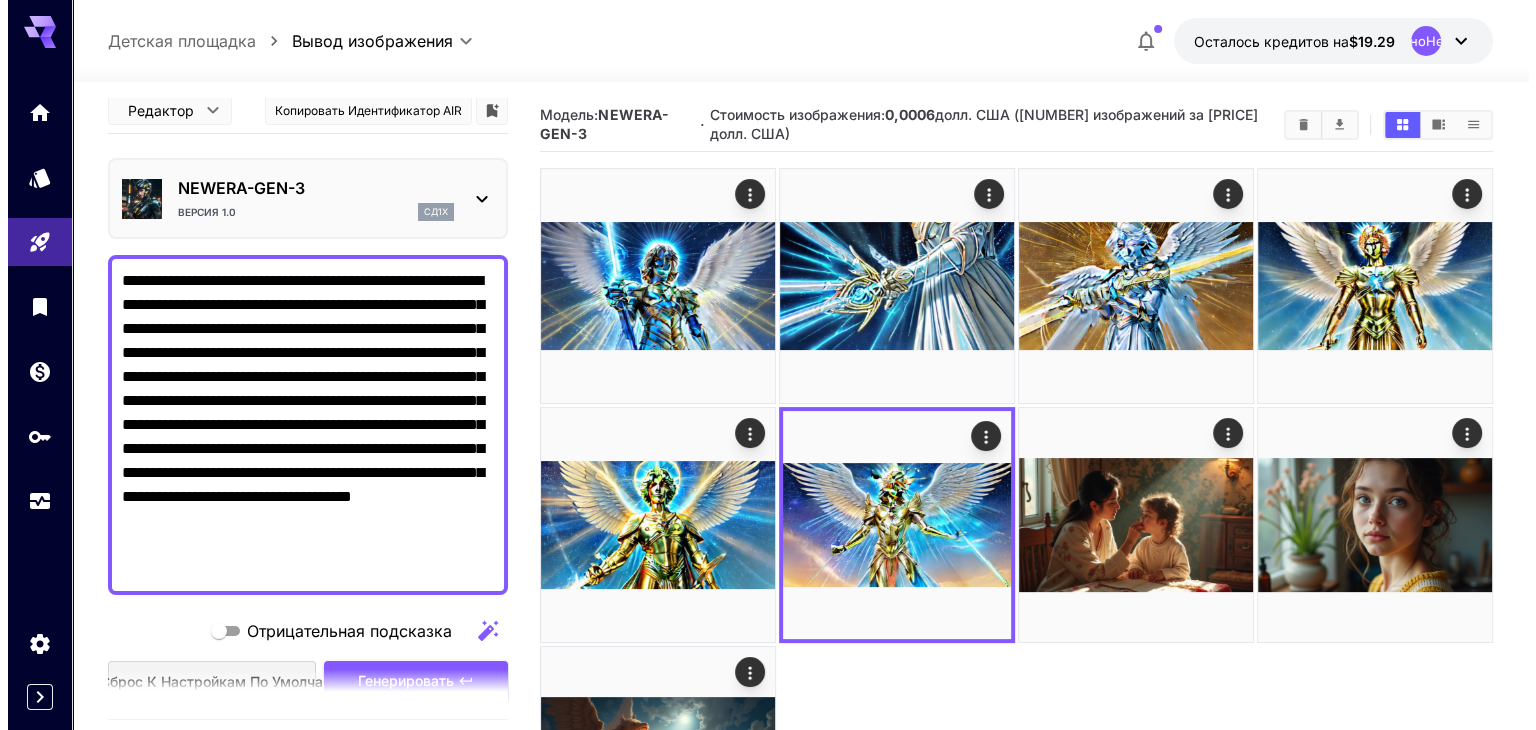 scroll, scrollTop: 0, scrollLeft: 0, axis: both 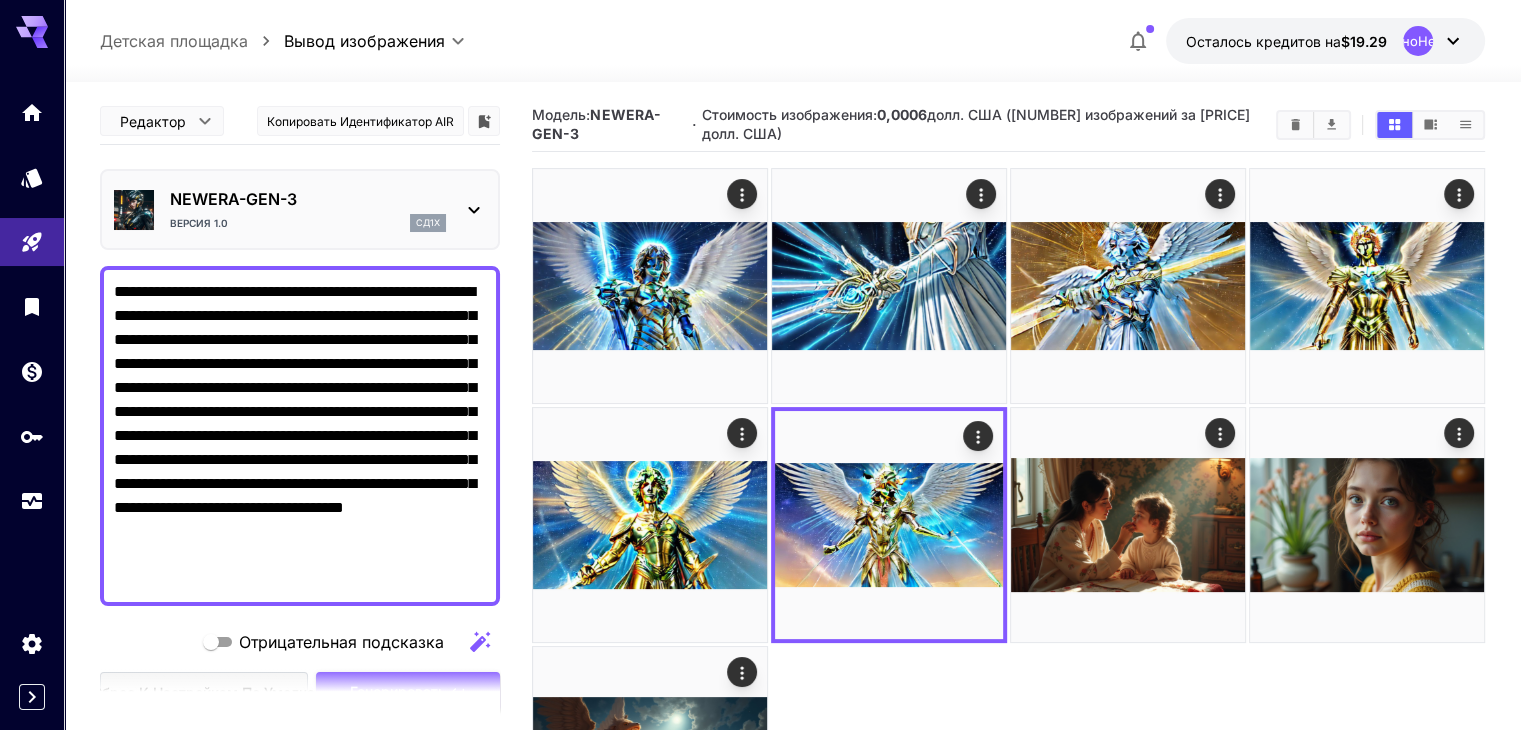 click 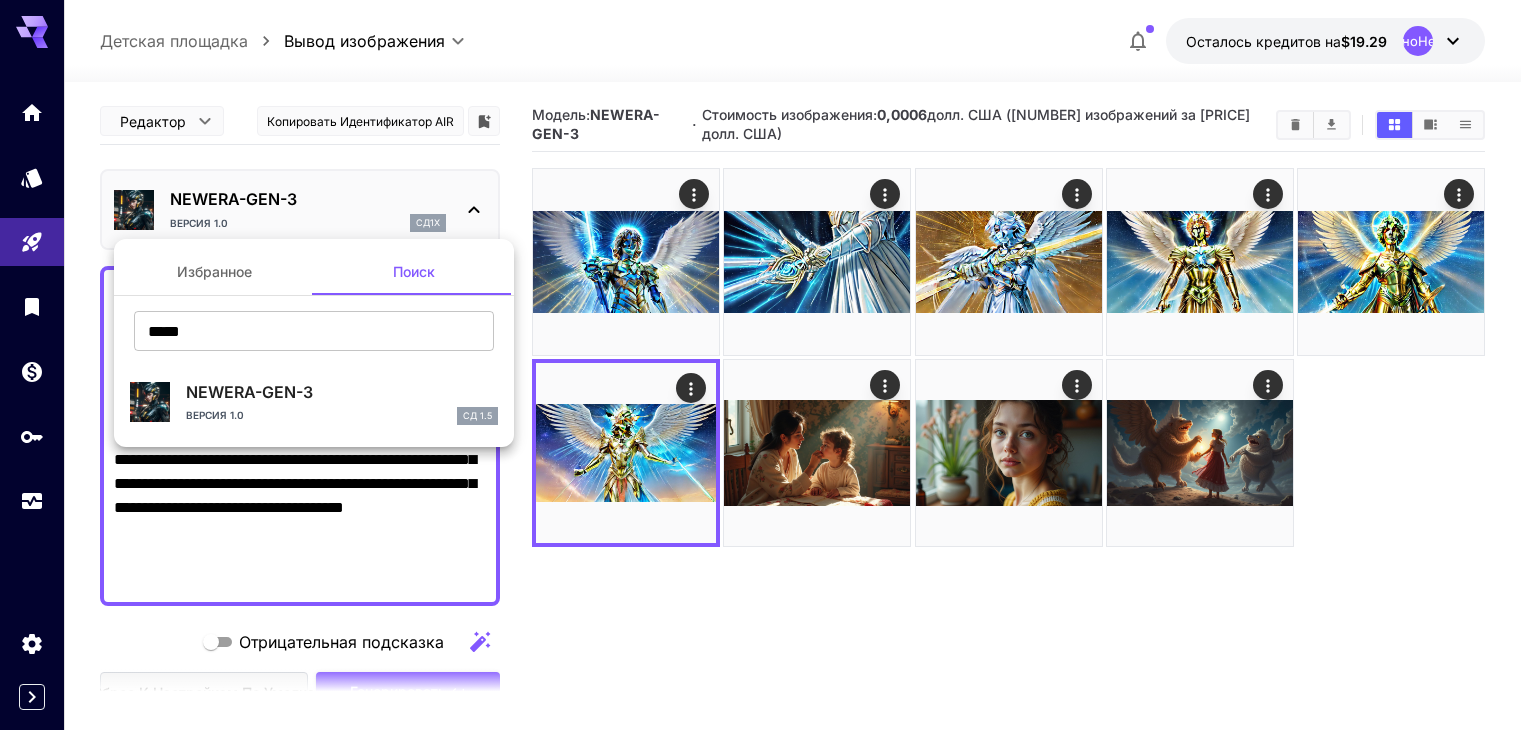 click on "Избранное" at bounding box center (214, 271) 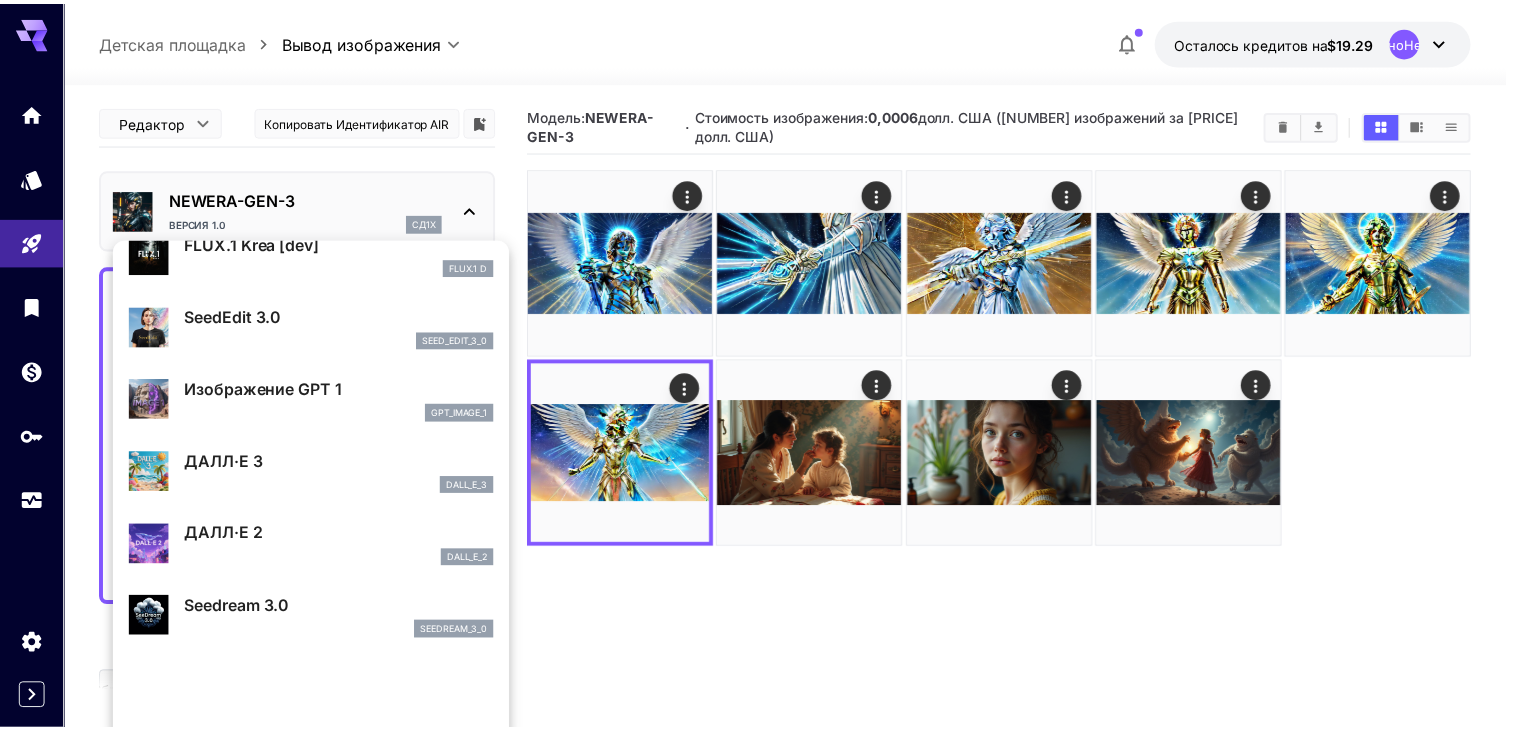 scroll, scrollTop: 0, scrollLeft: 0, axis: both 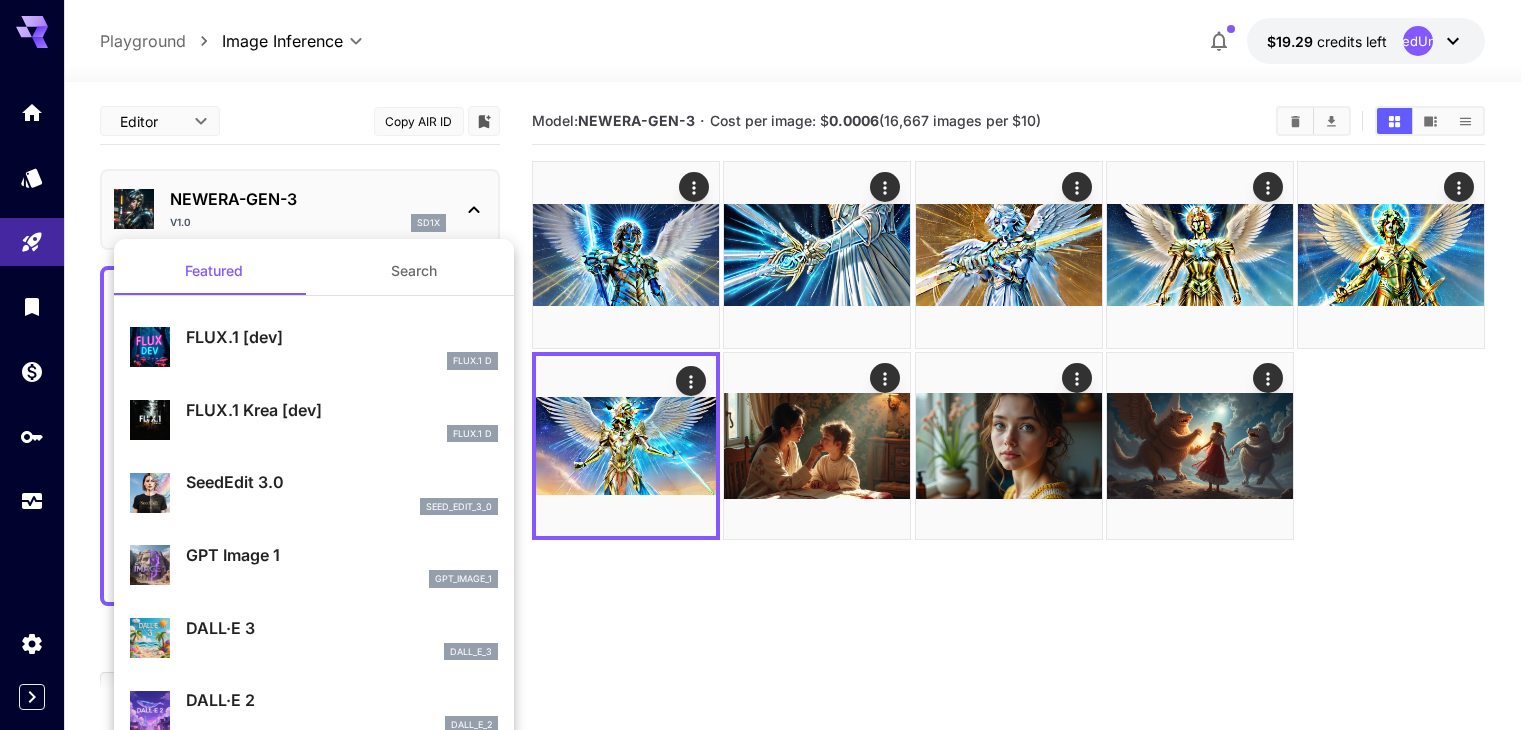 click on "FLUX.1 [dev]" at bounding box center [342, 337] 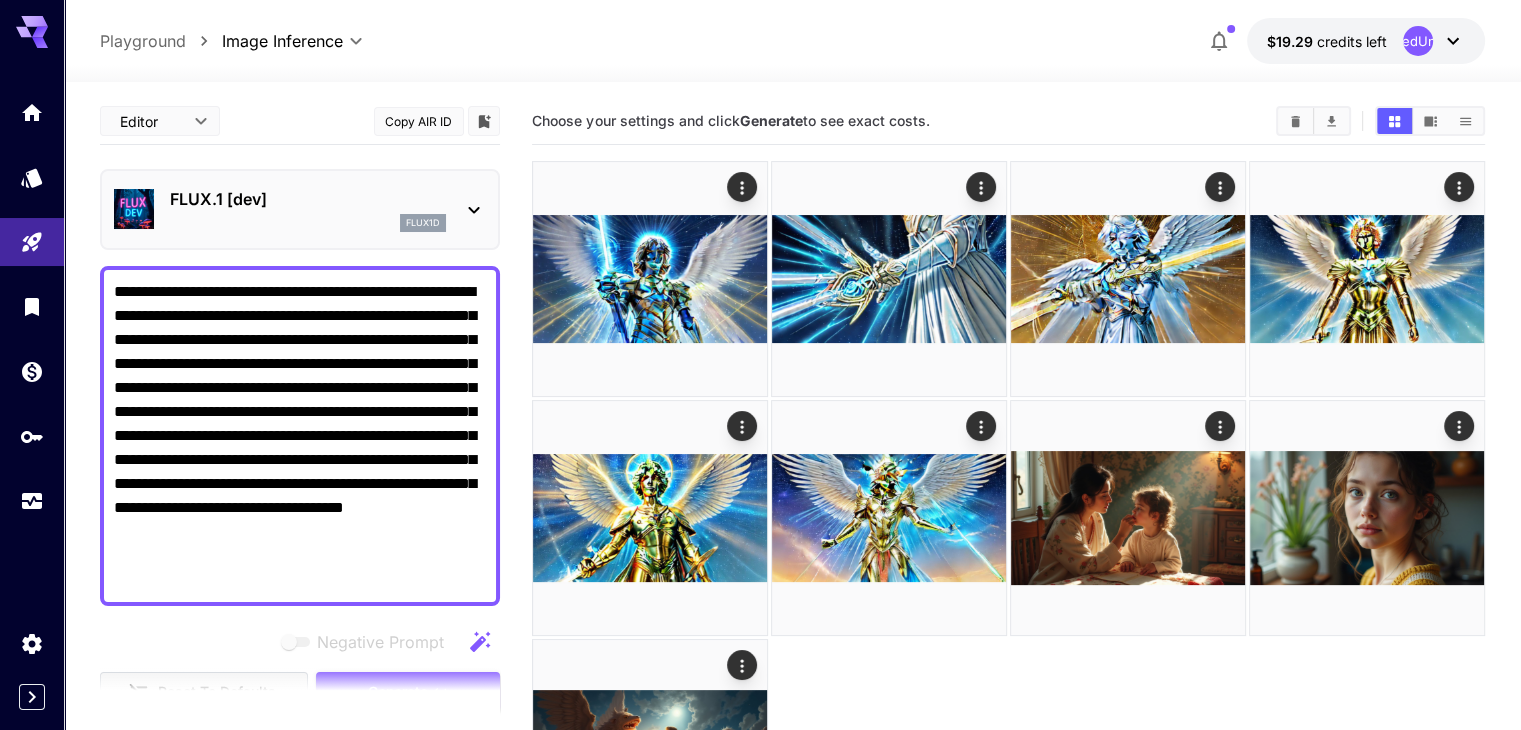 click on "**********" at bounding box center [760, 467] 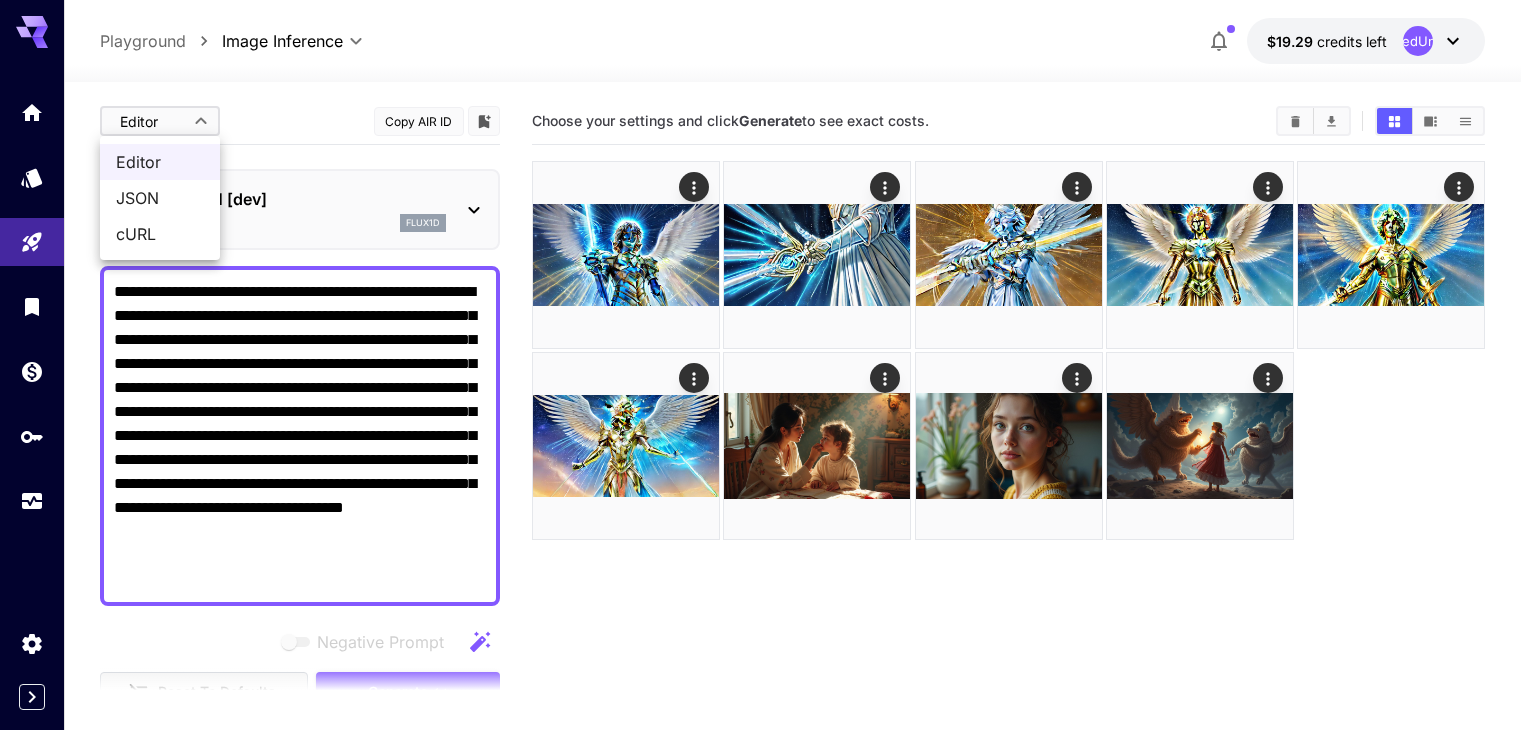 click at bounding box center [768, 365] 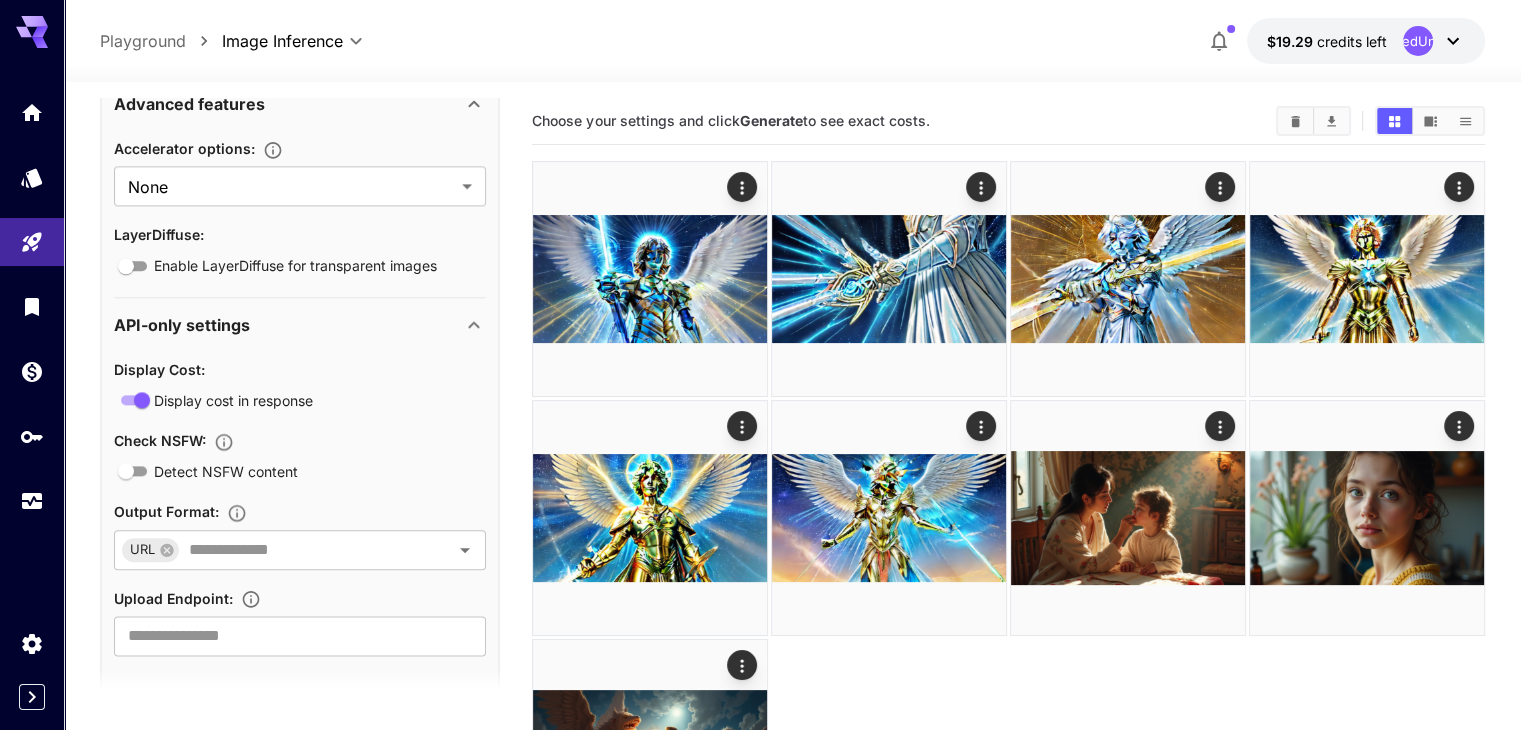 scroll, scrollTop: 2354, scrollLeft: 0, axis: vertical 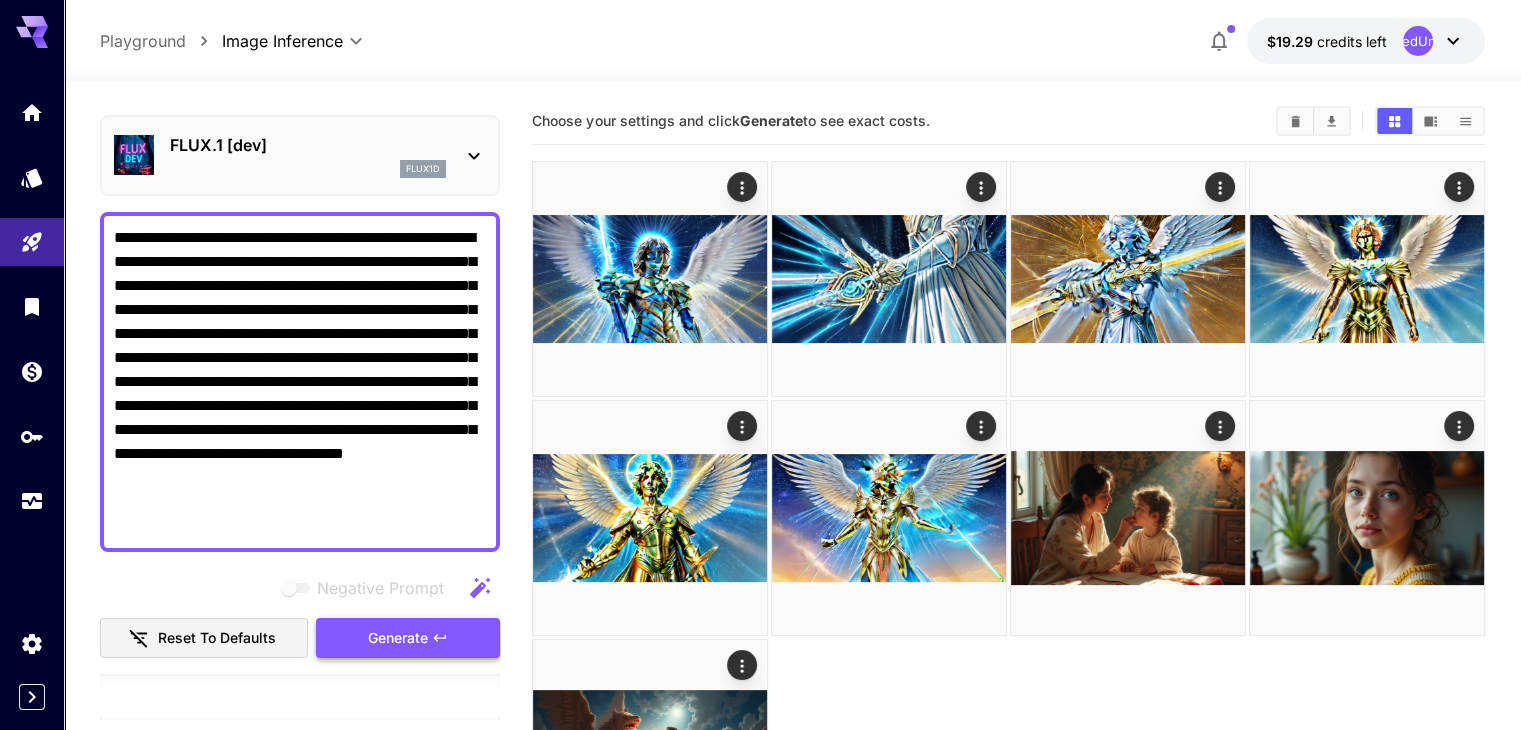 click on "Generate" at bounding box center [398, 638] 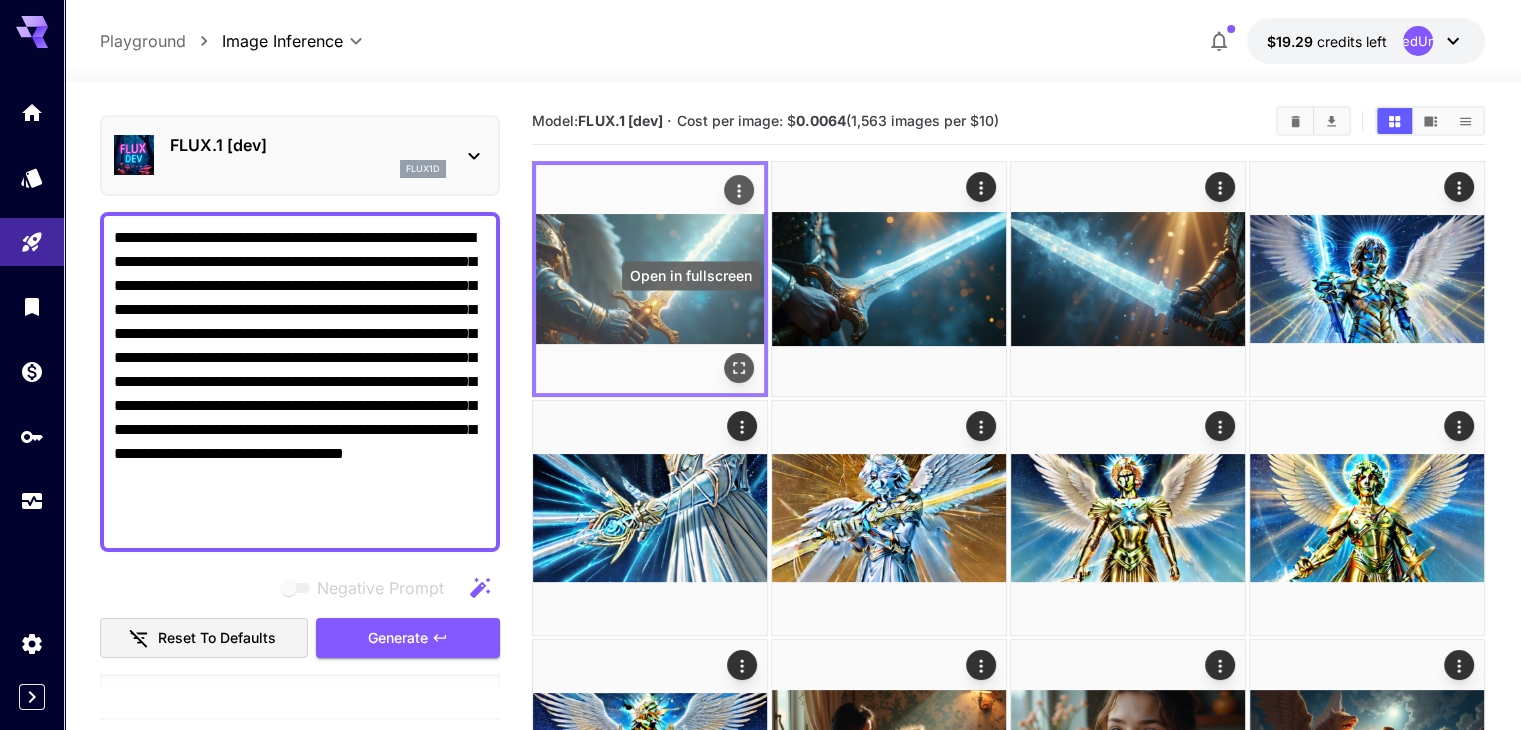 click 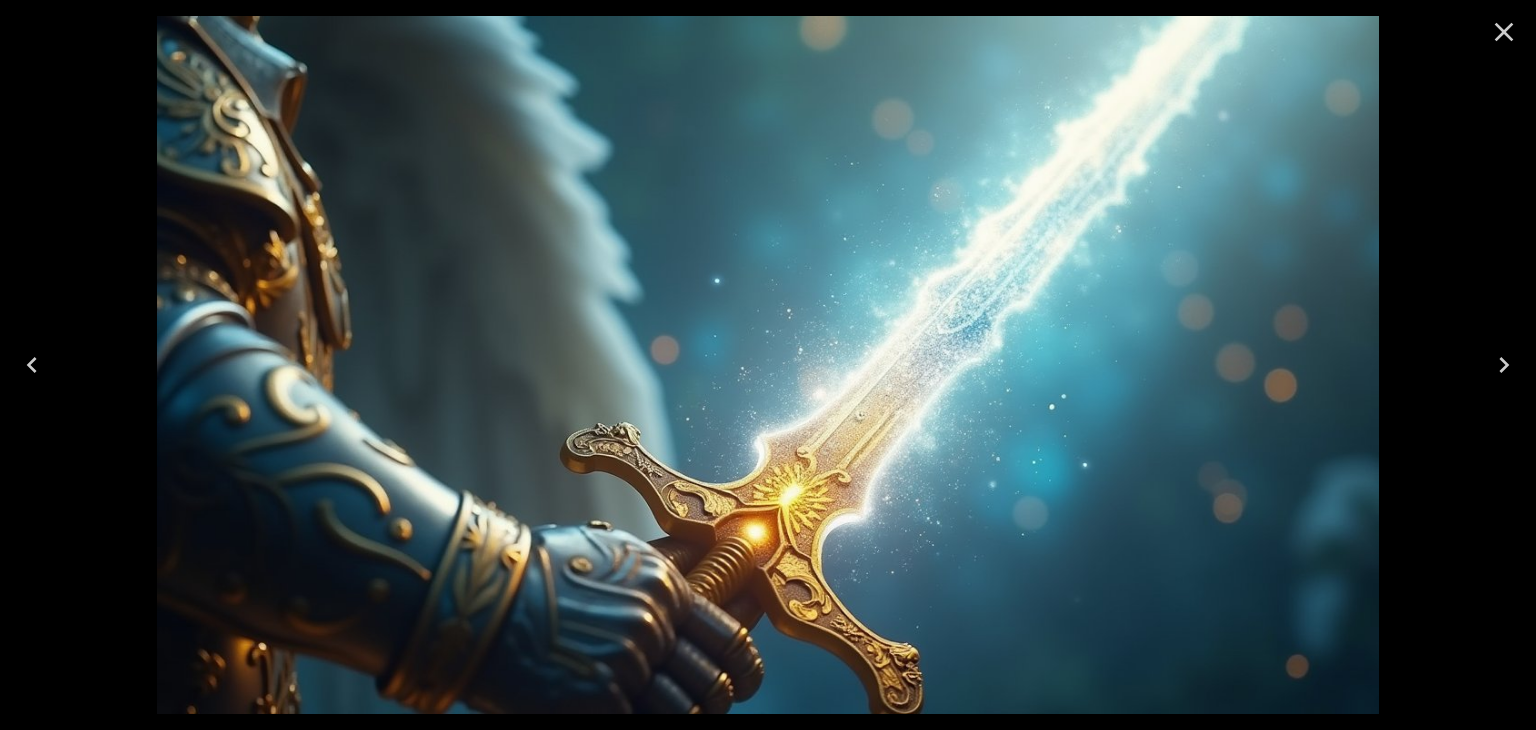 click 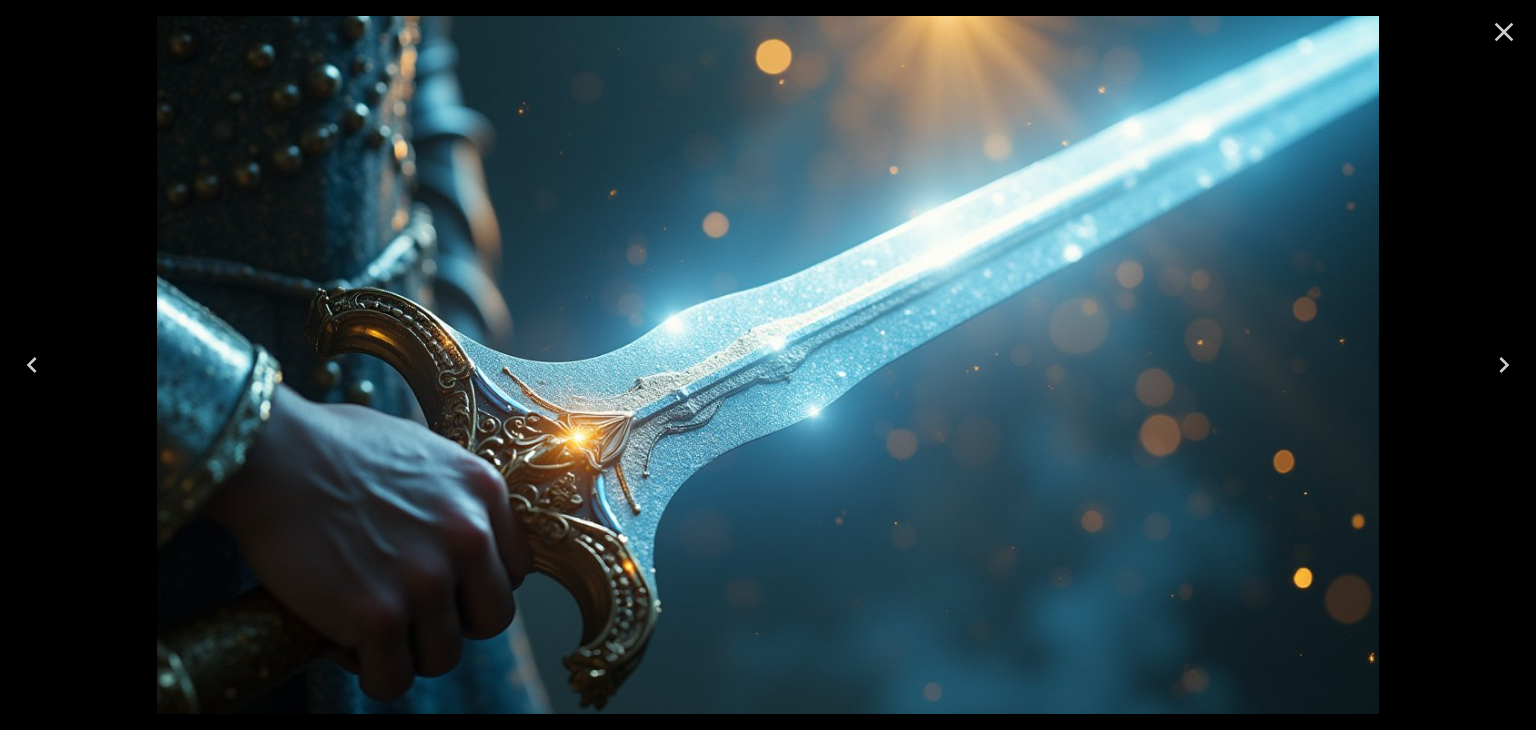 click 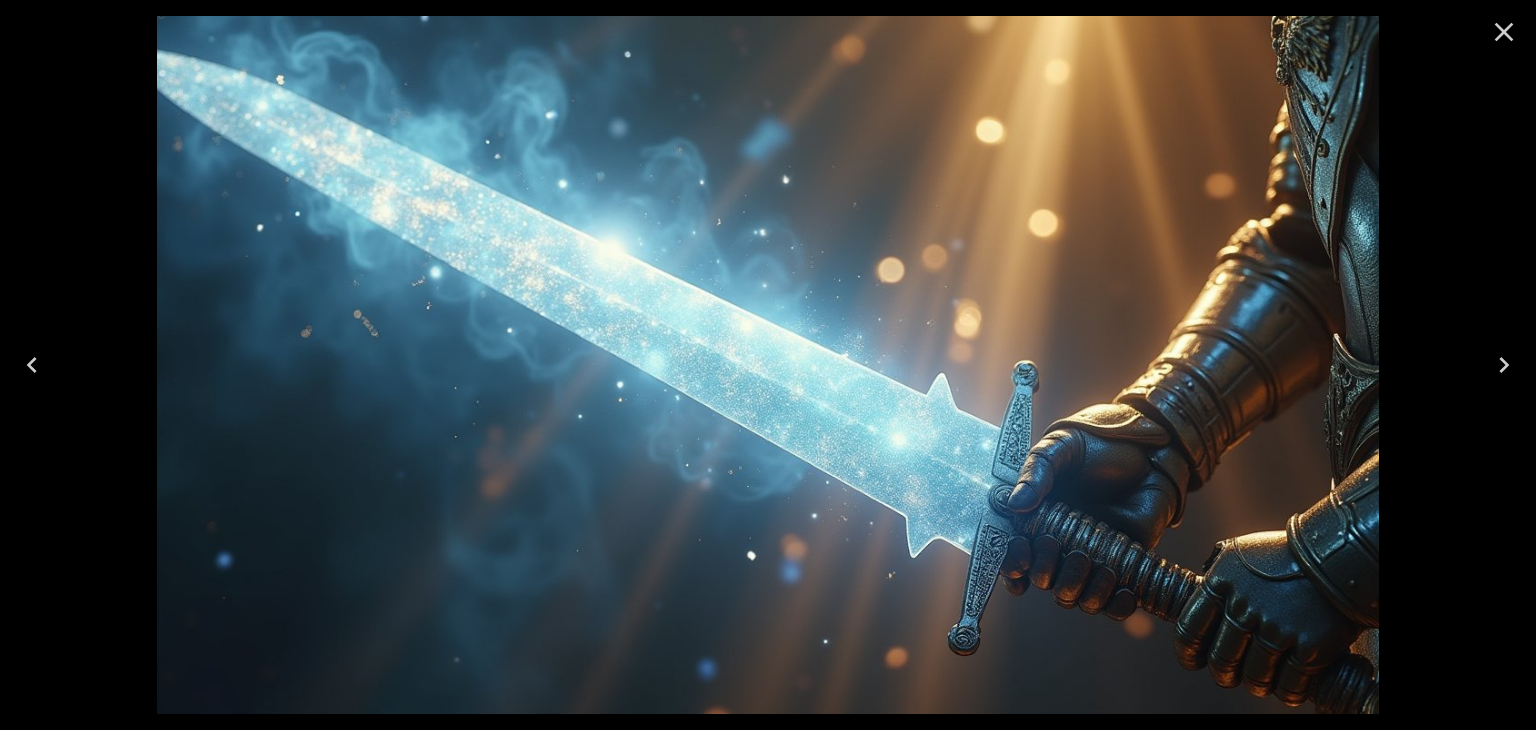 click 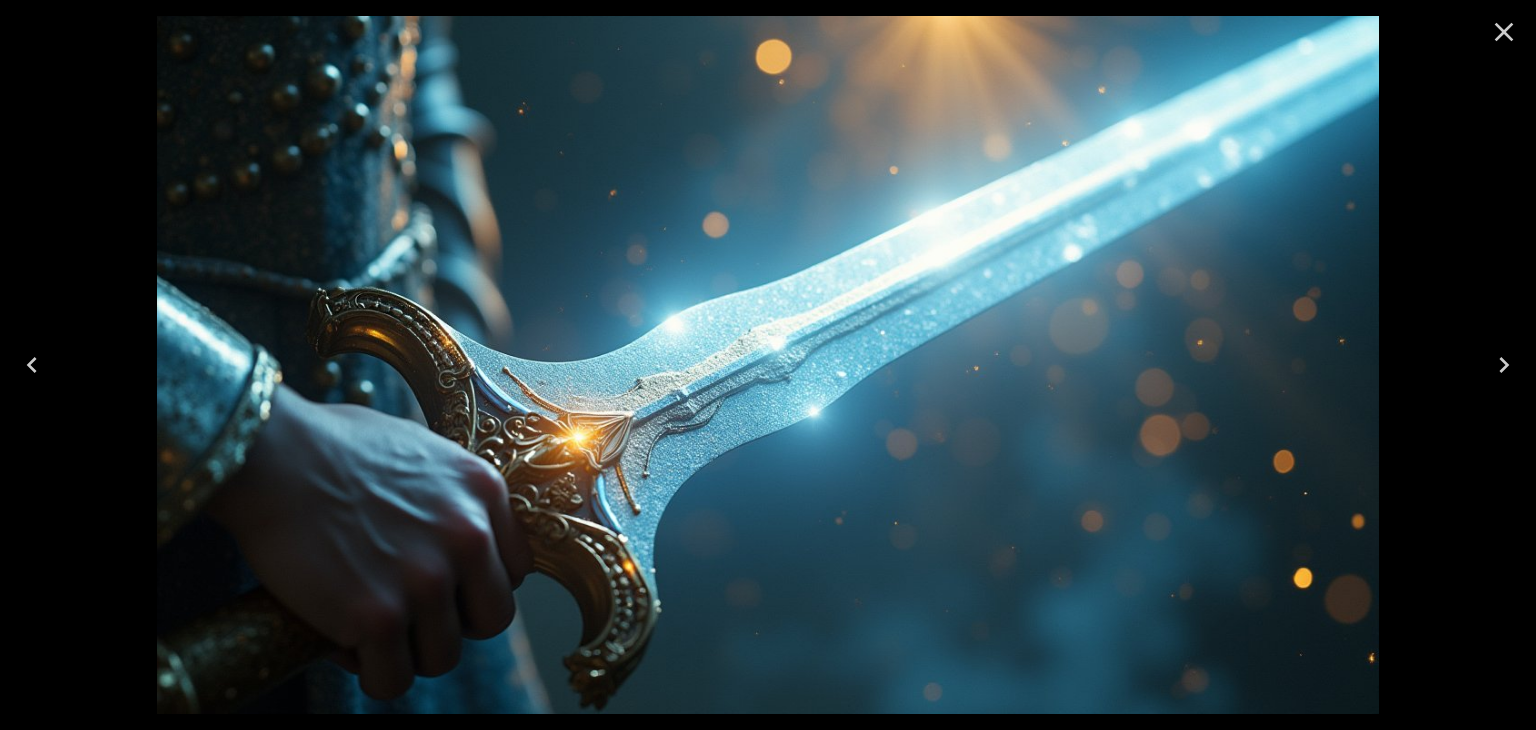click 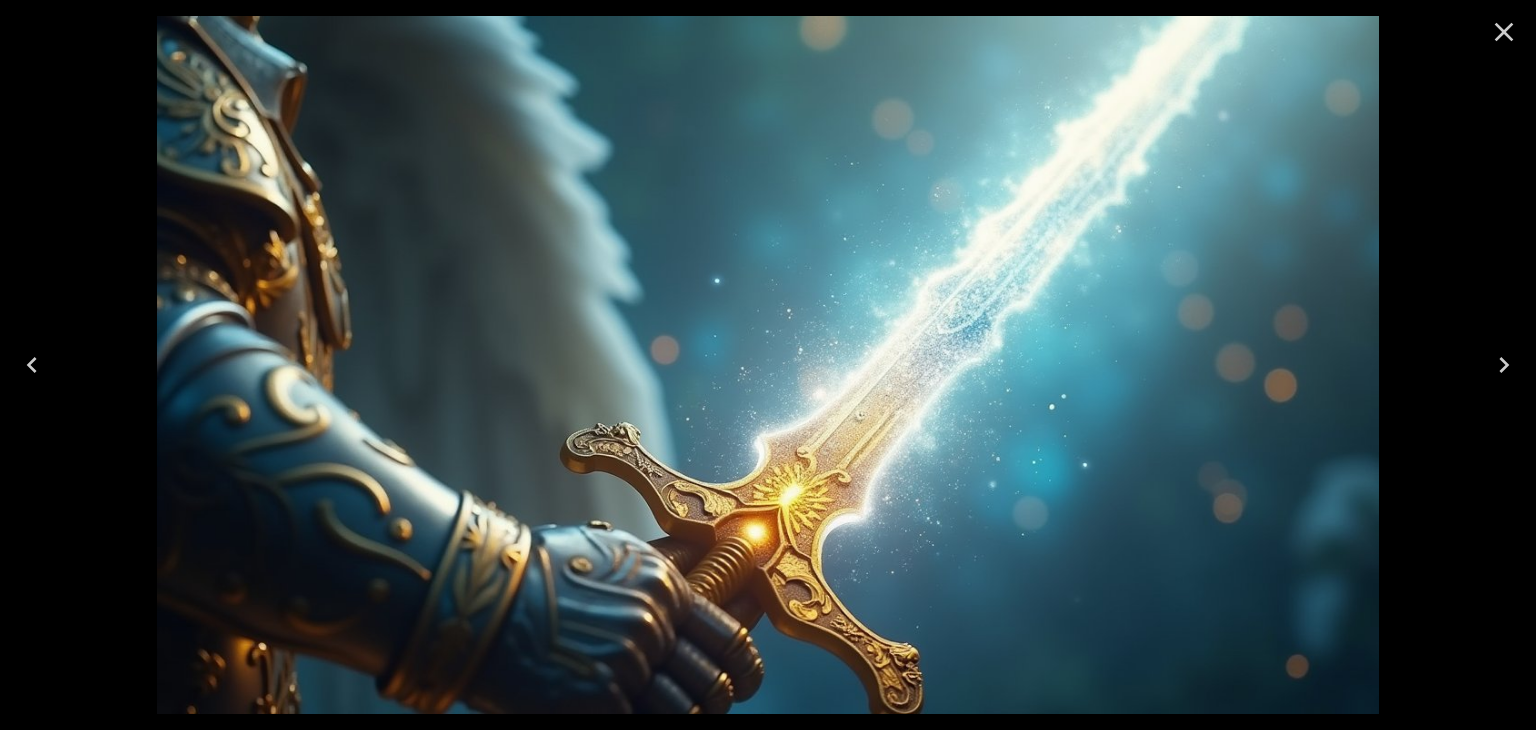 click 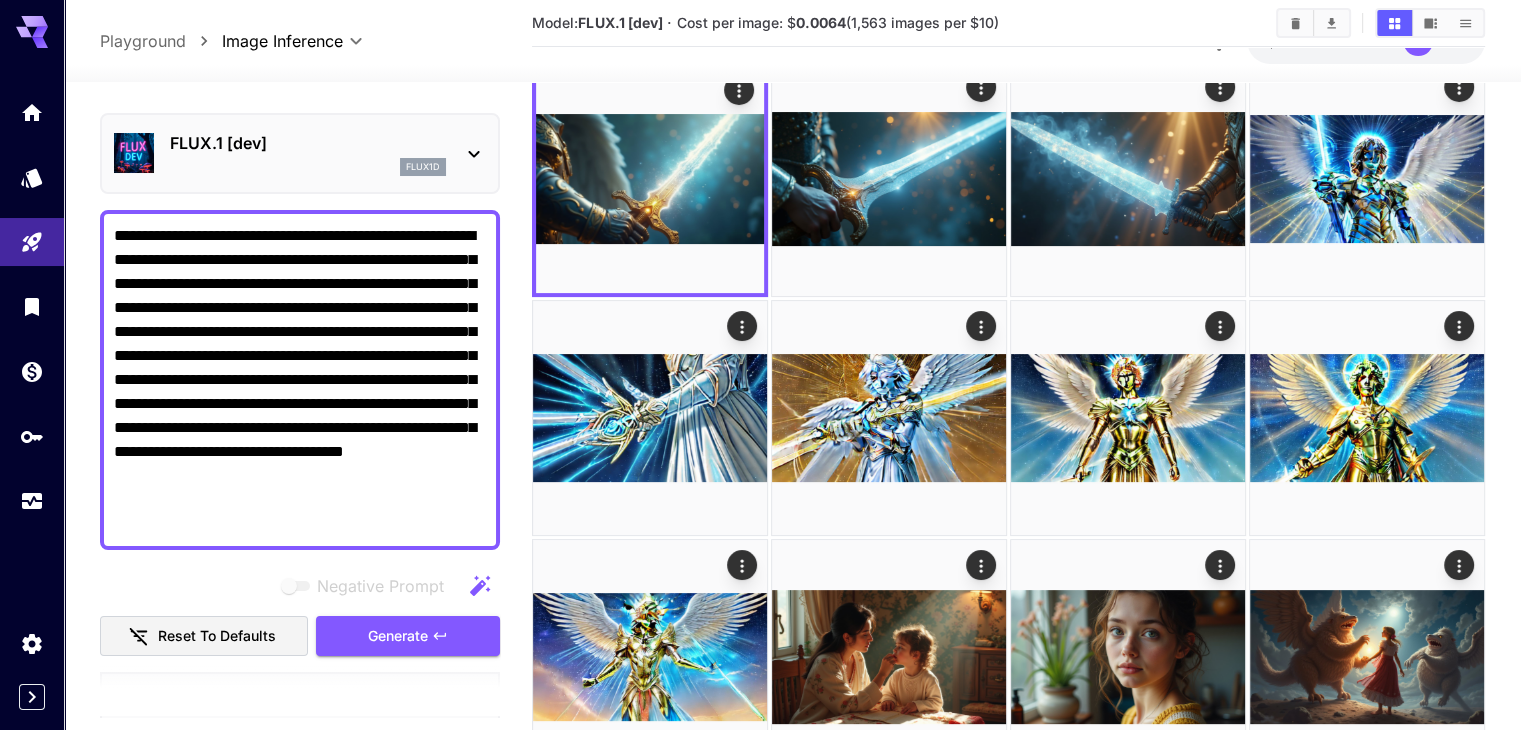 scroll, scrollTop: 158, scrollLeft: 0, axis: vertical 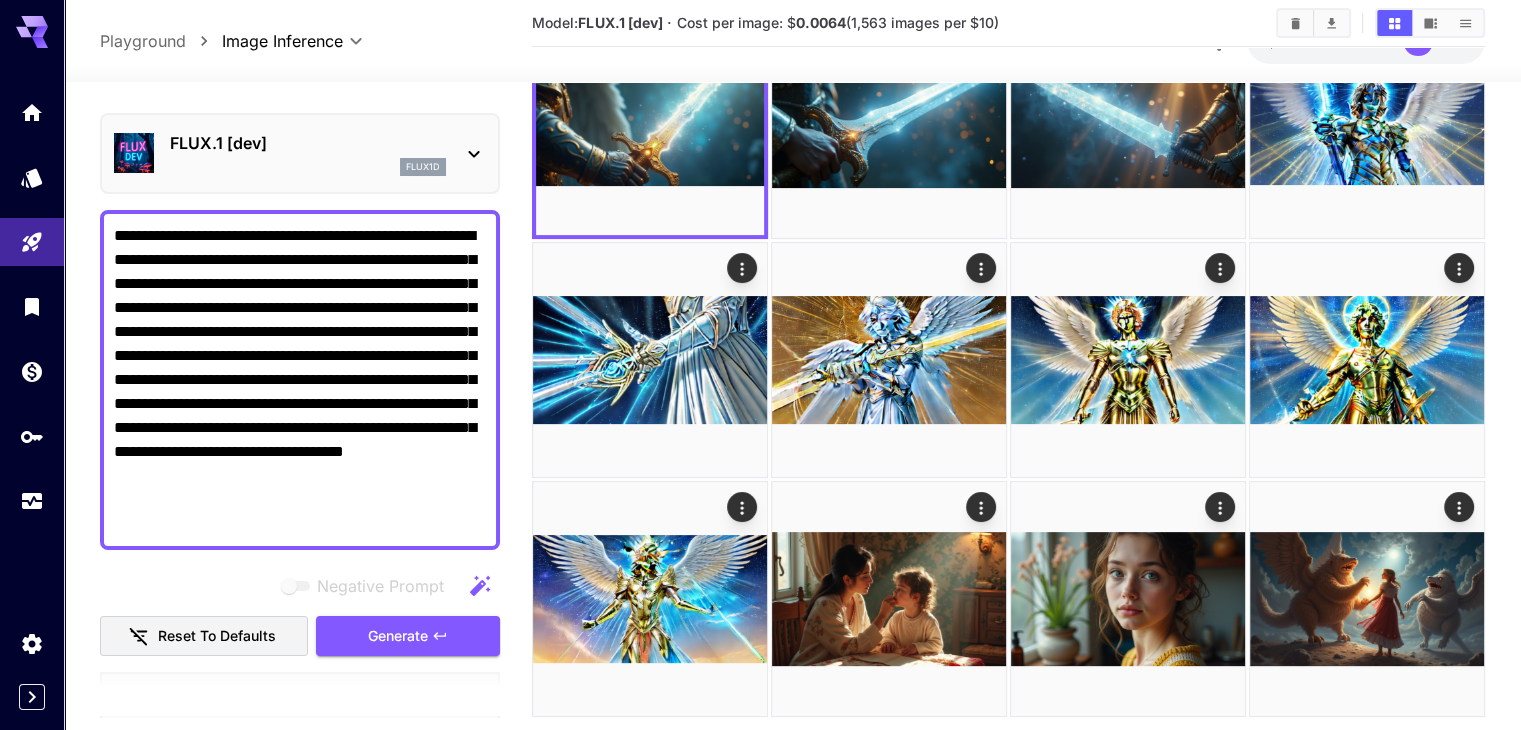 drag, startPoint x: 269, startPoint y: 452, endPoint x: 92, endPoint y: 174, distance: 329.56485 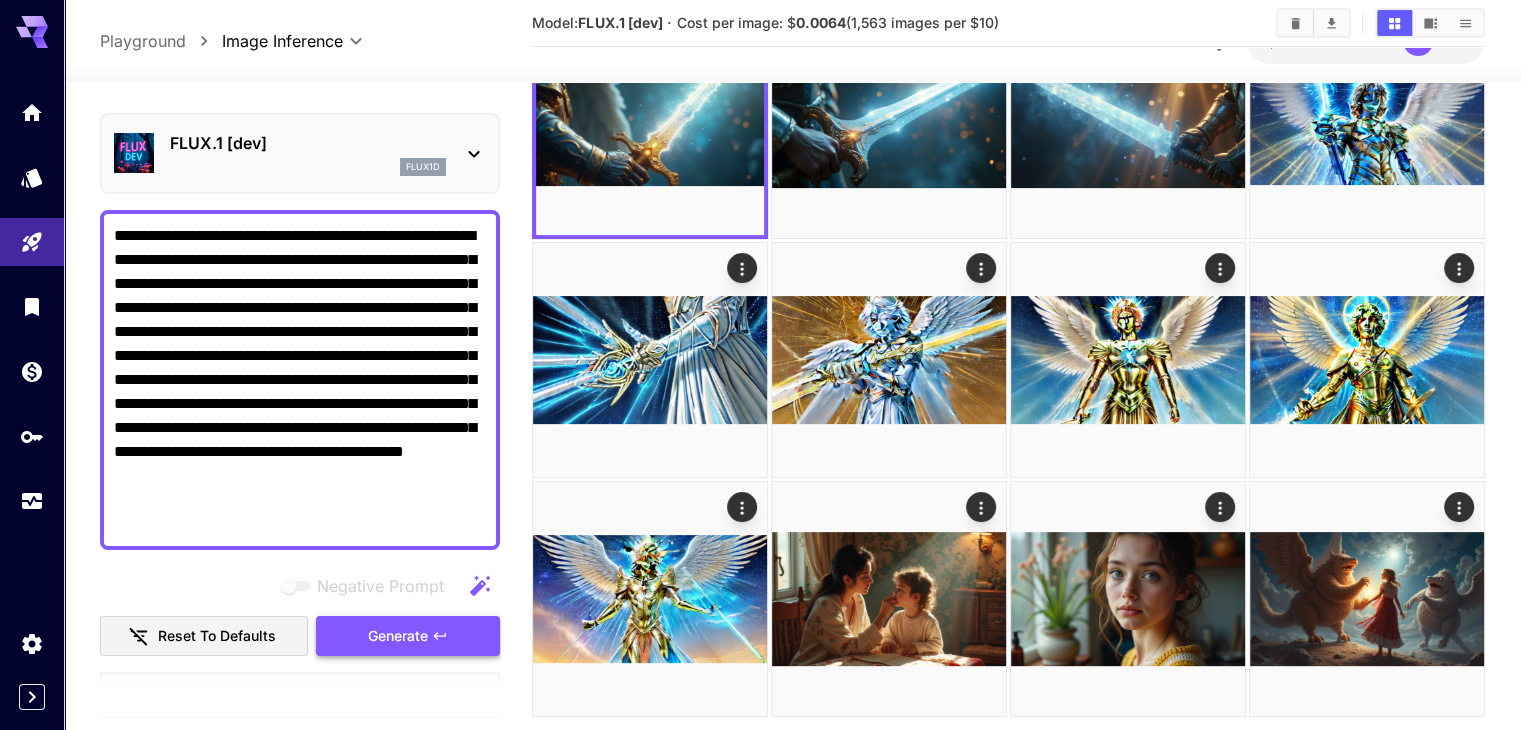 type on "**********" 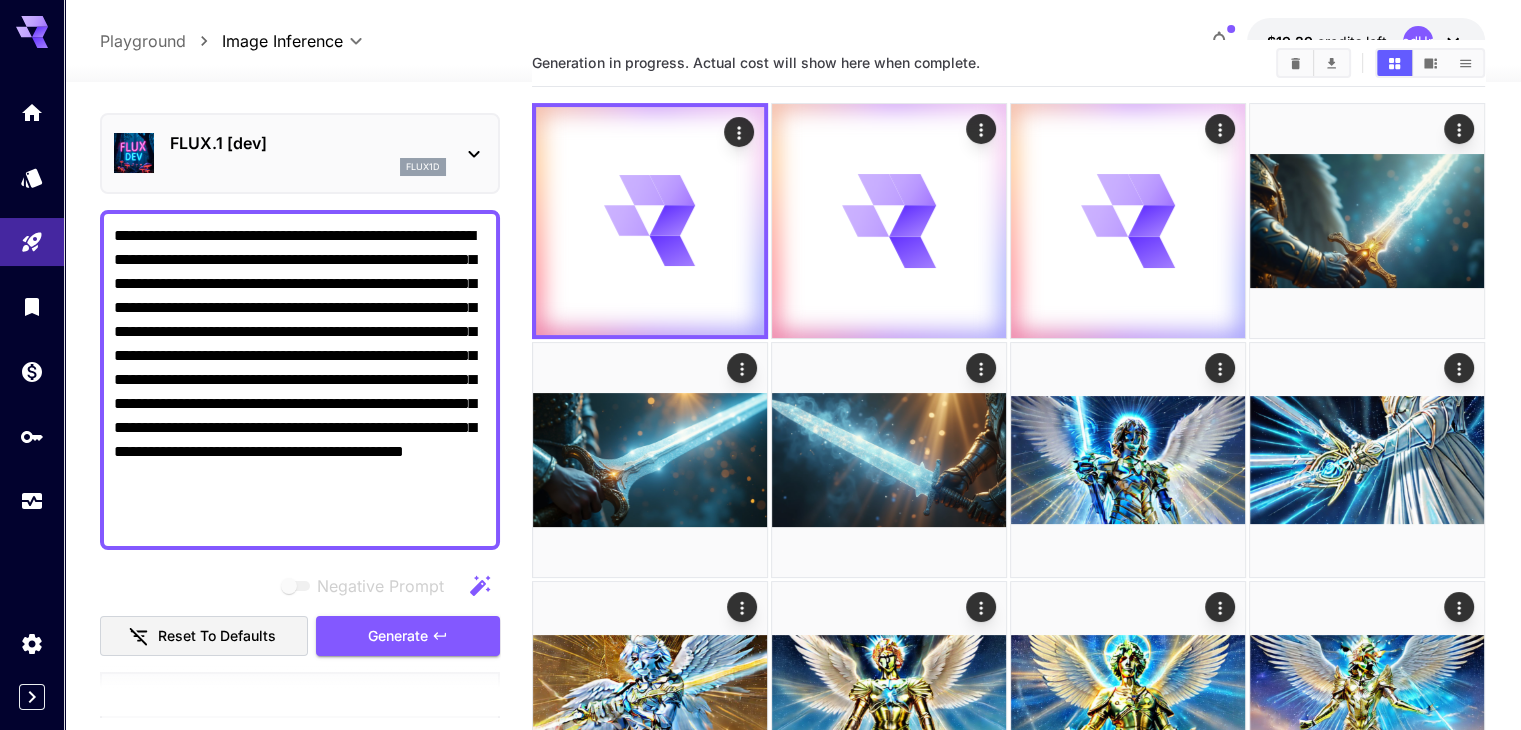 scroll, scrollTop: 0, scrollLeft: 0, axis: both 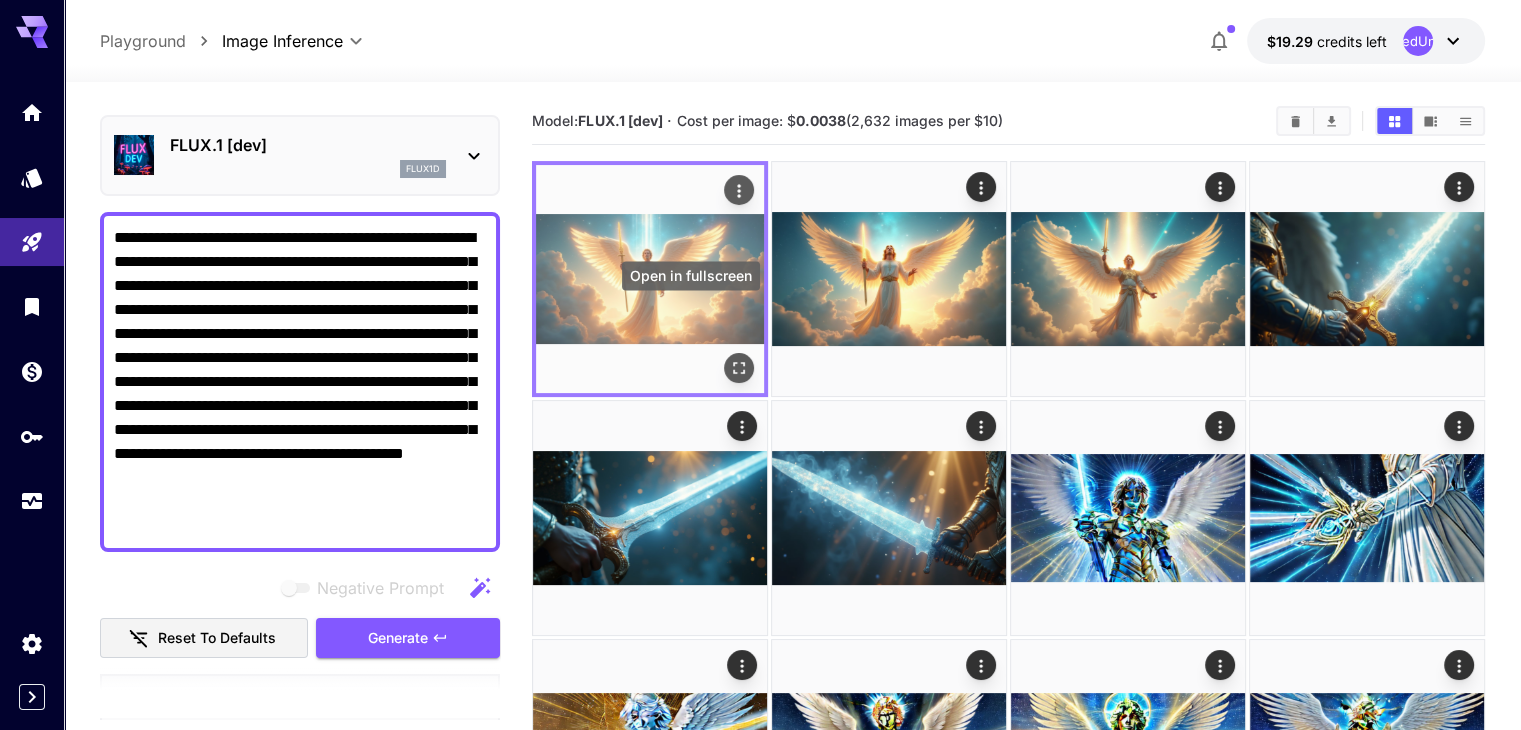 click 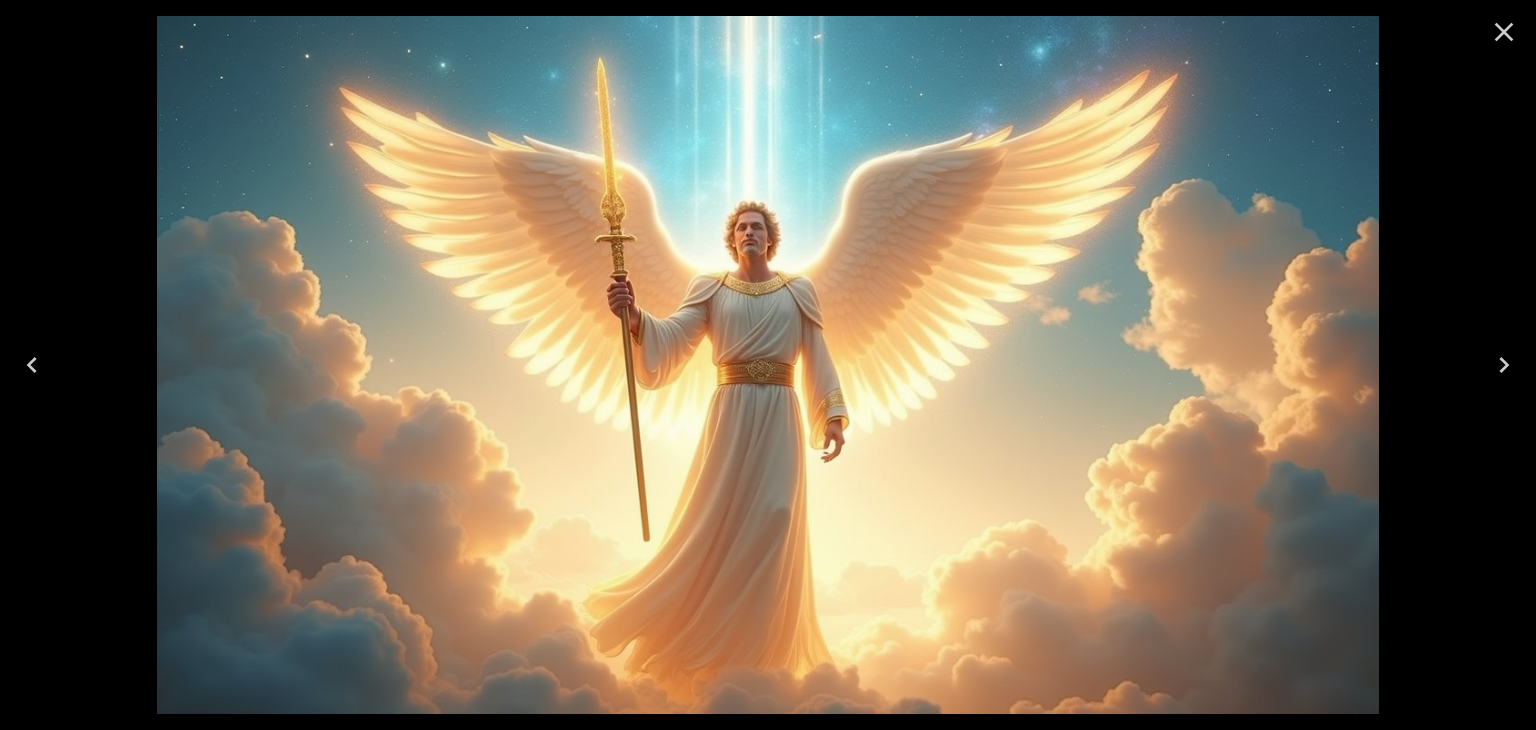 click 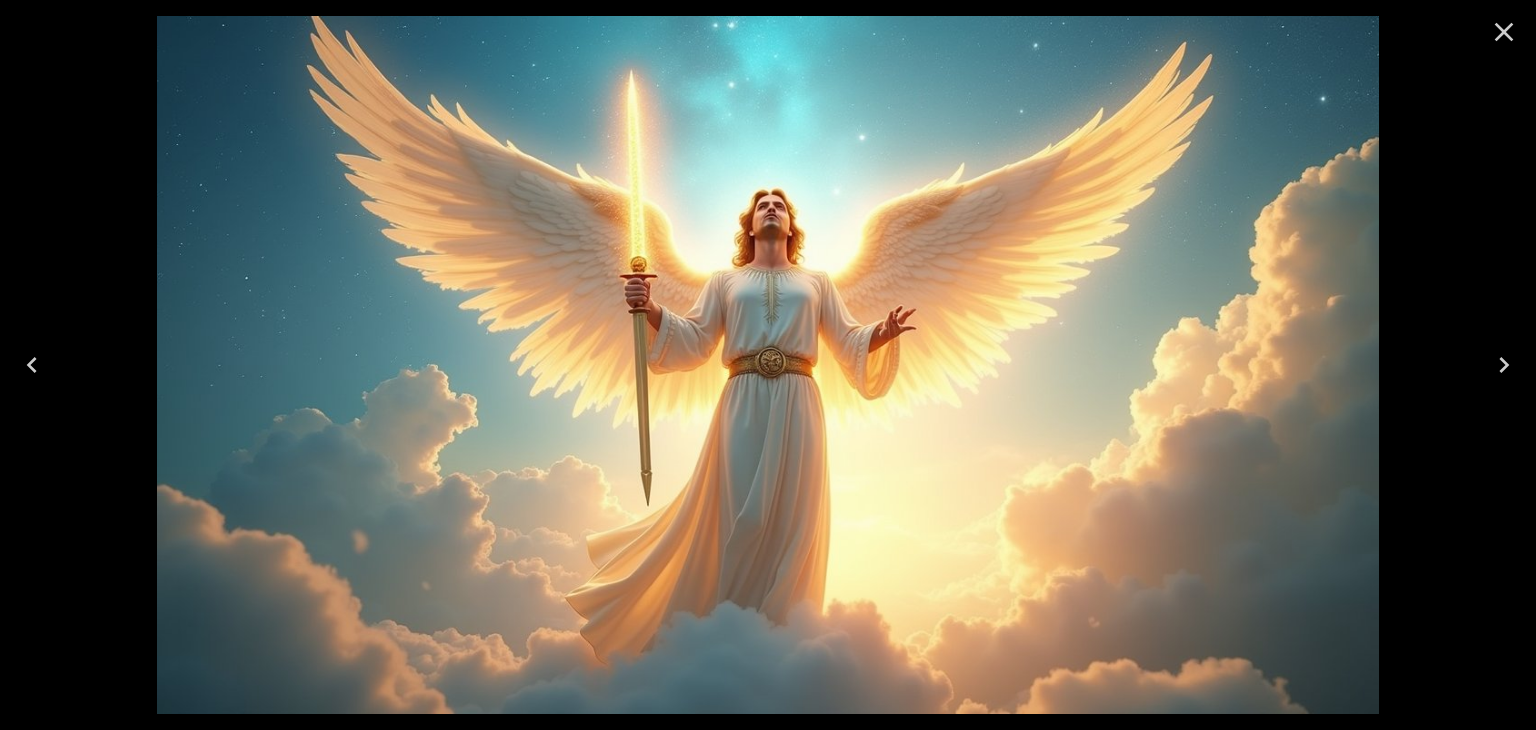 click 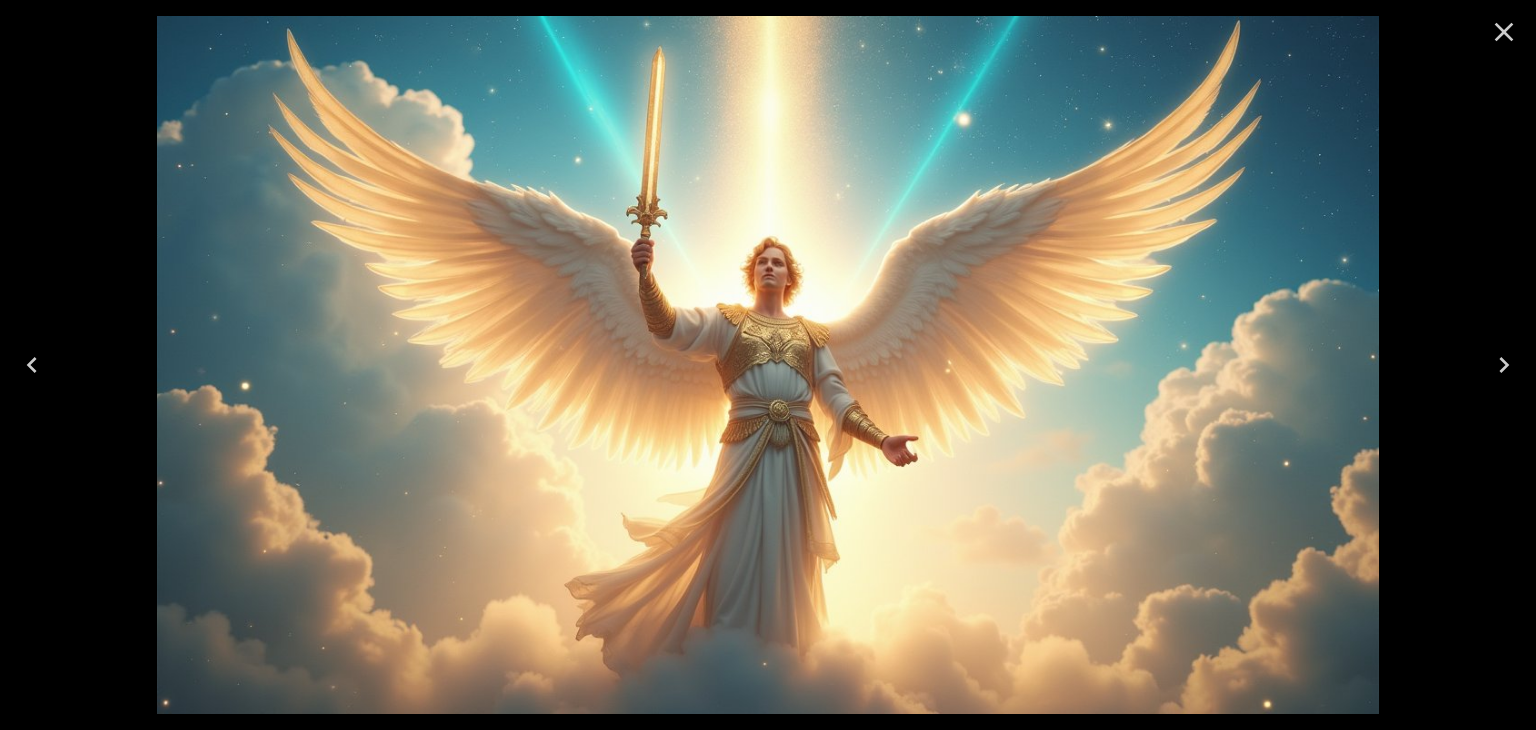 click 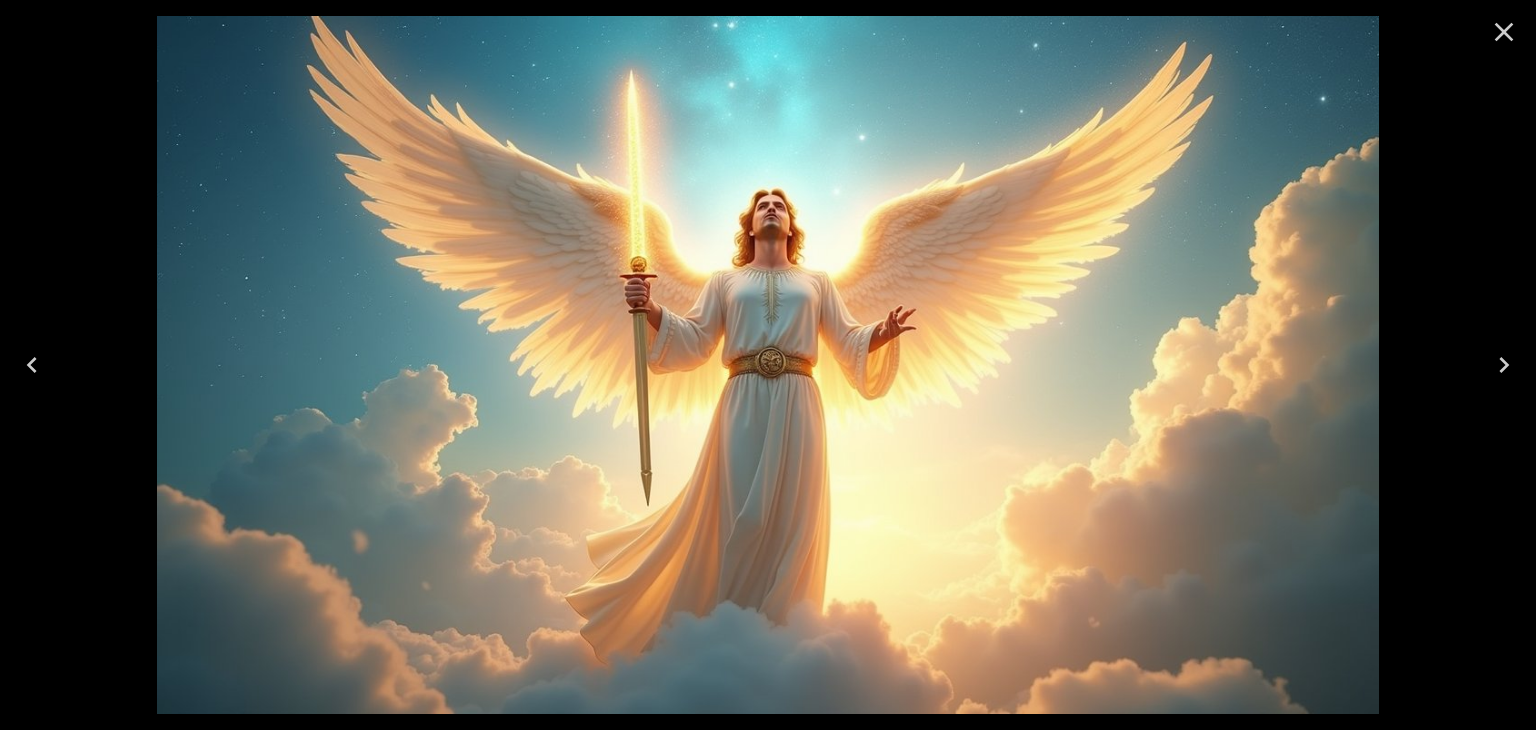 click 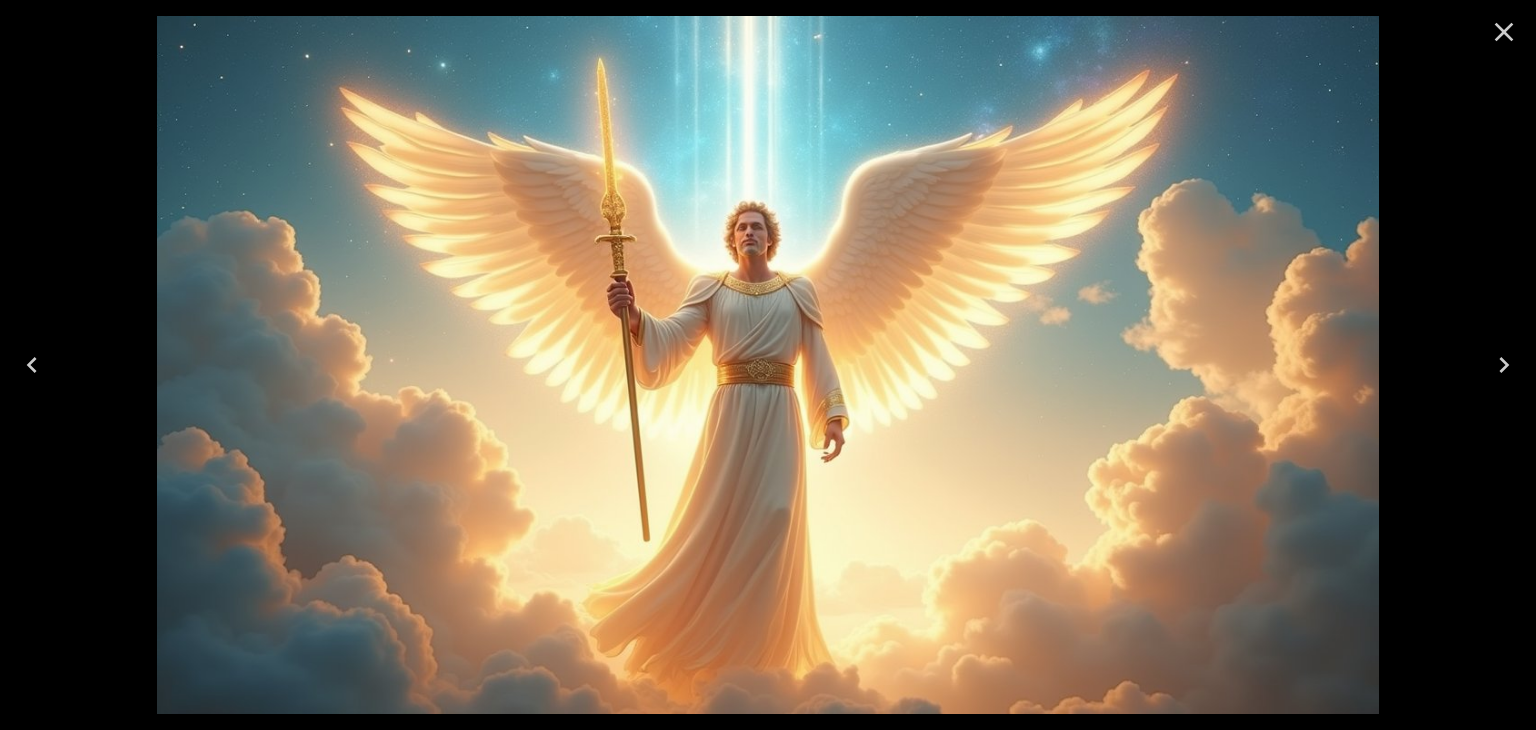 click 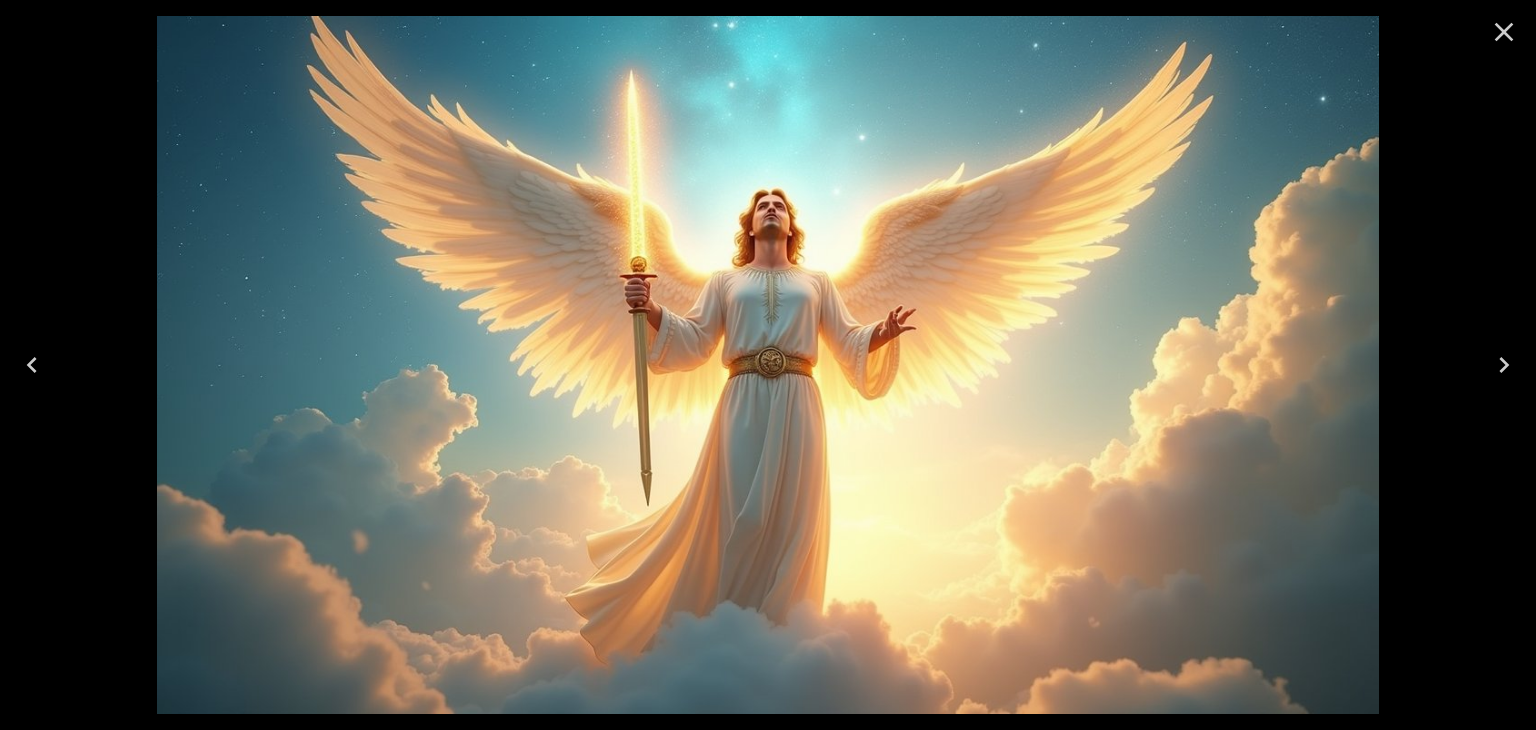 click 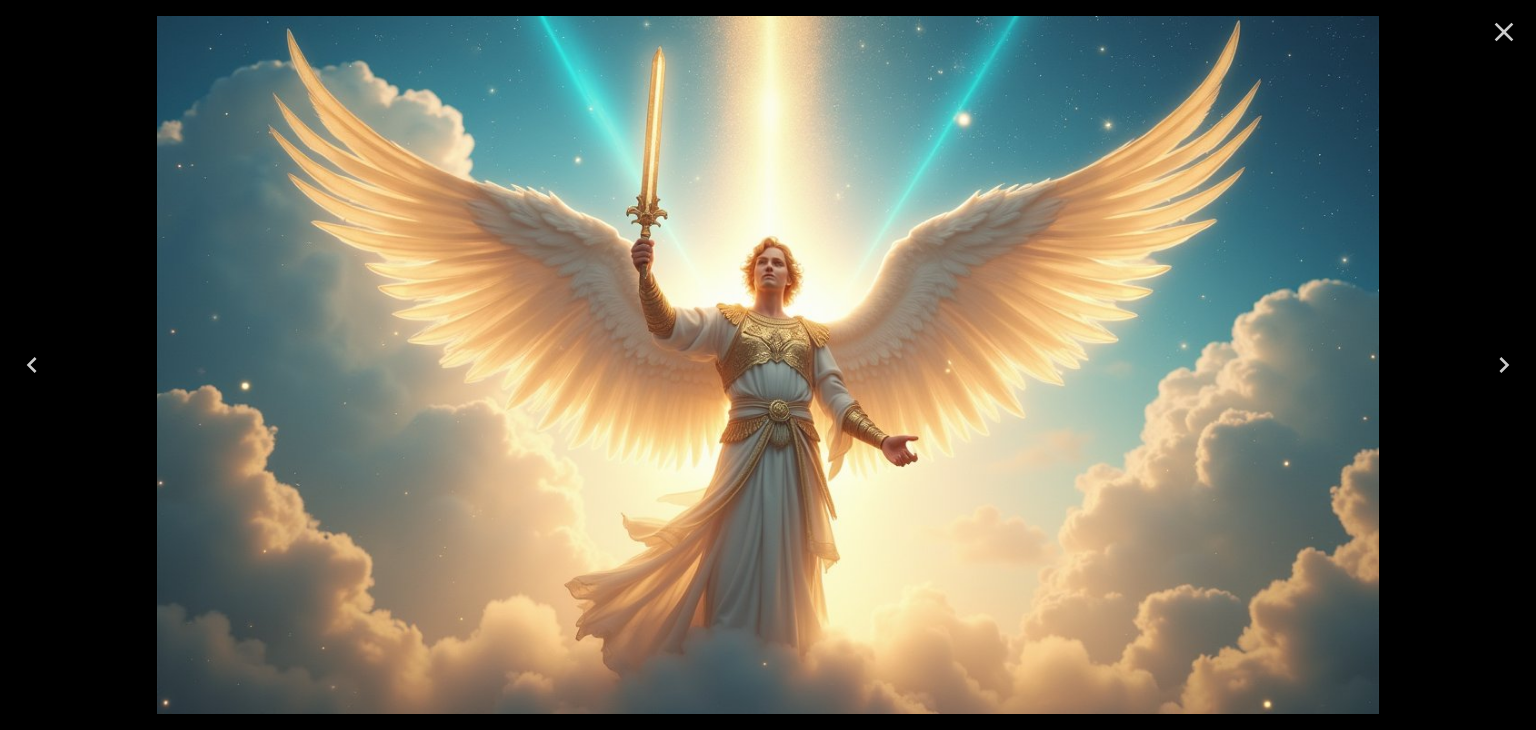 click 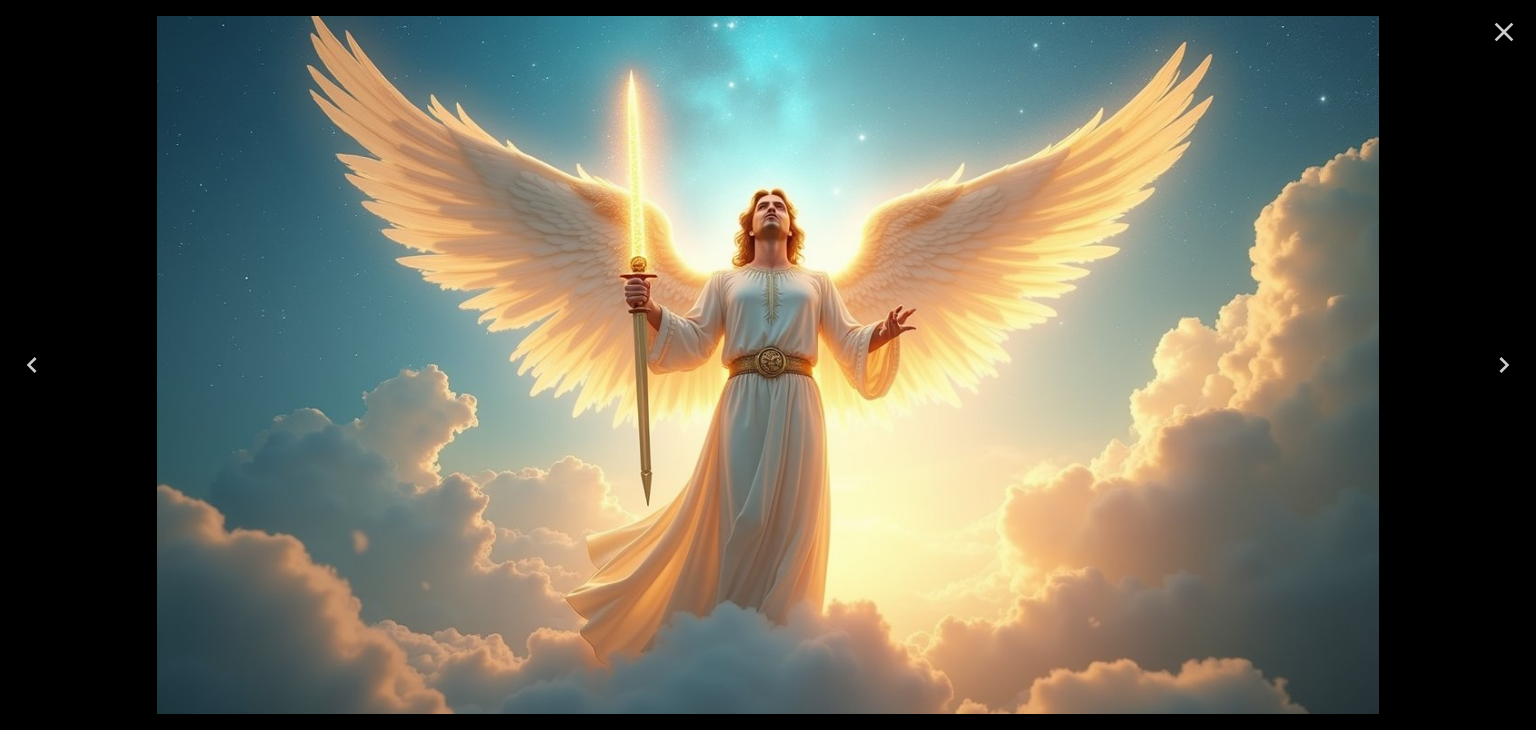 click 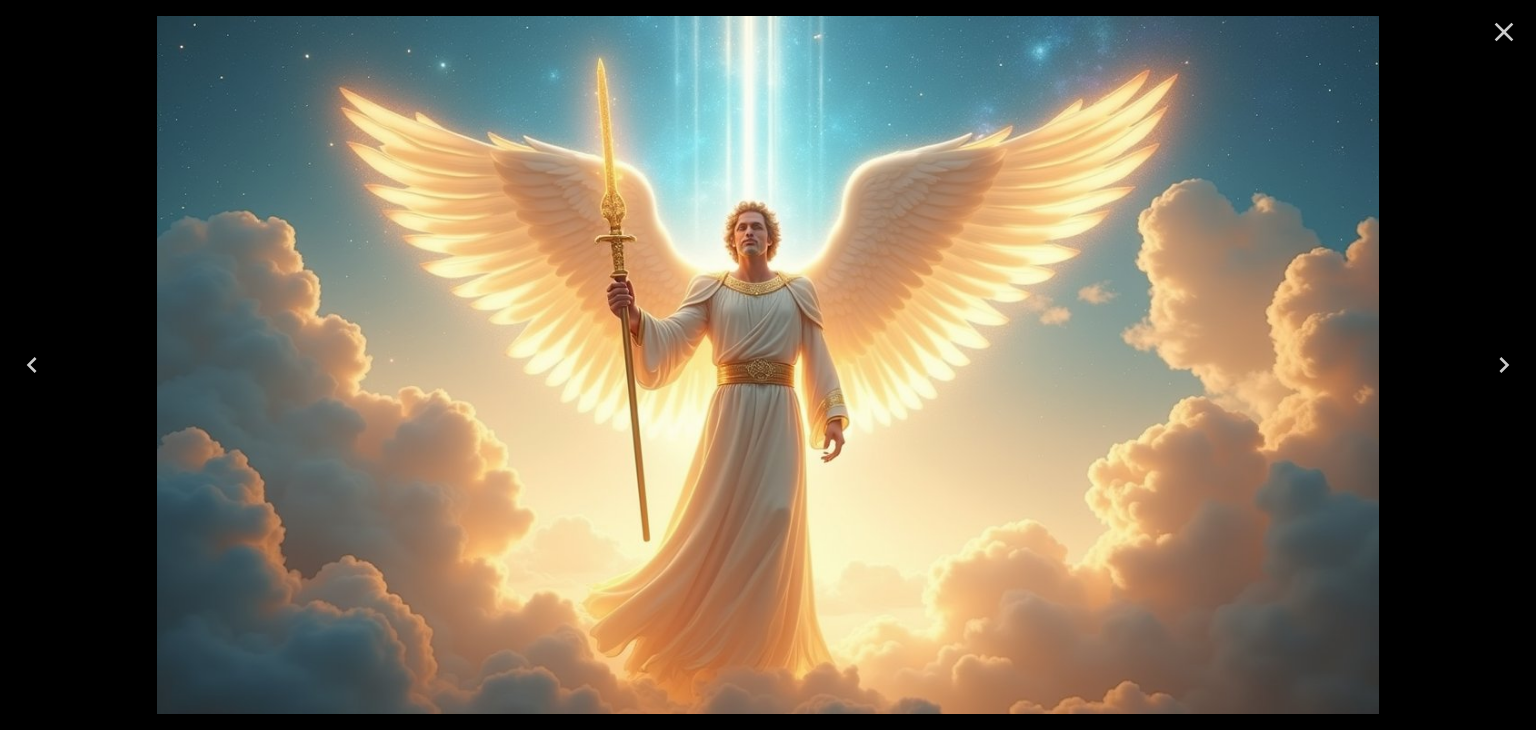click 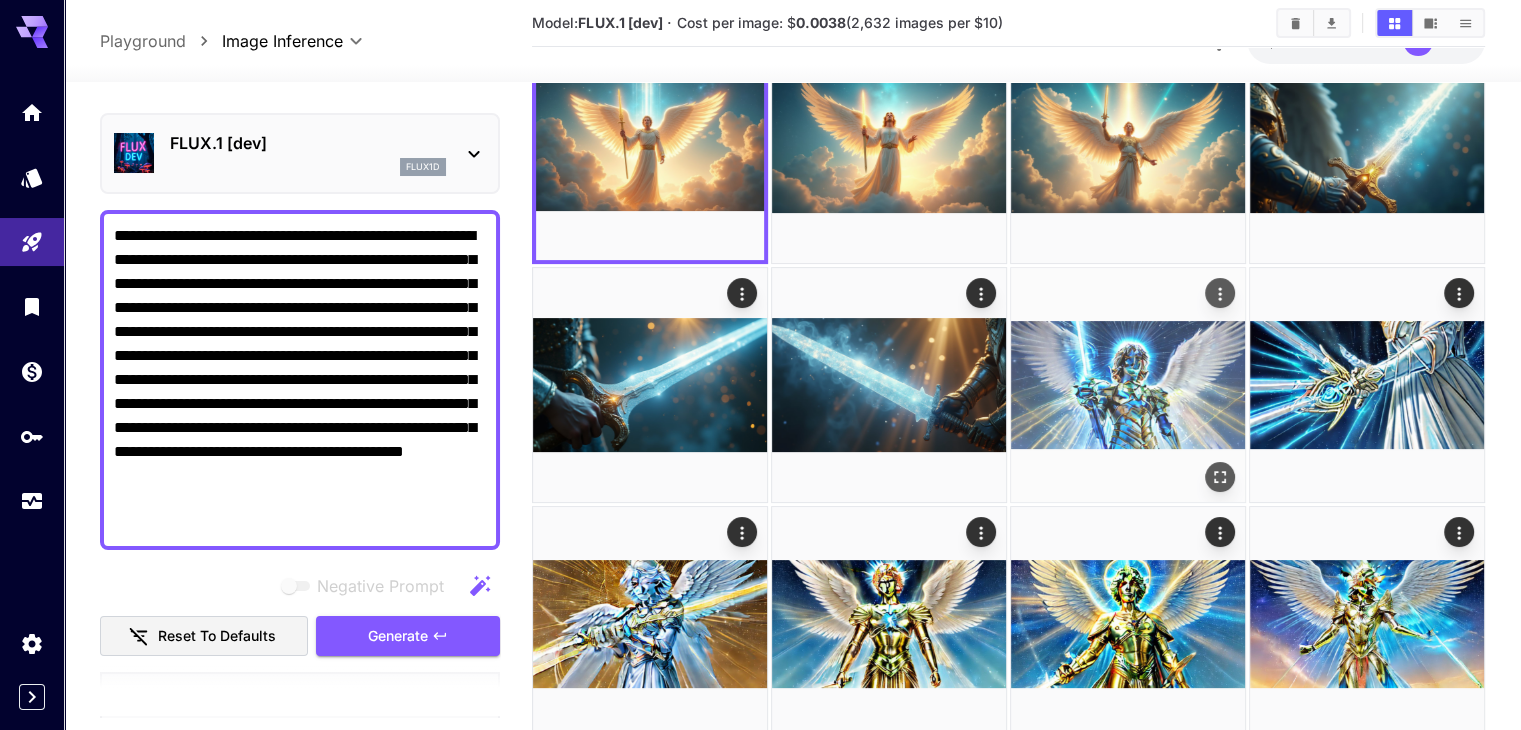 scroll, scrollTop: 158, scrollLeft: 0, axis: vertical 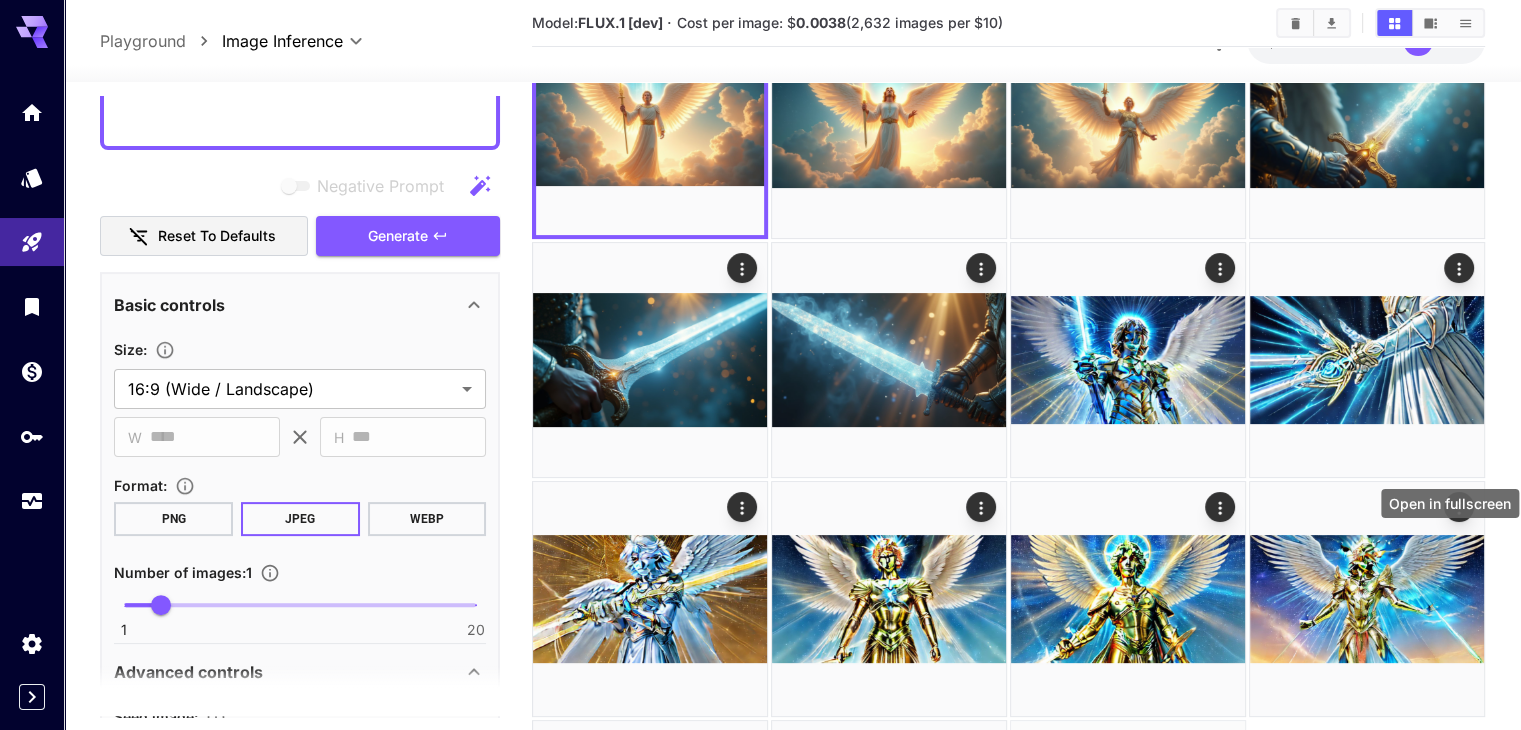 click 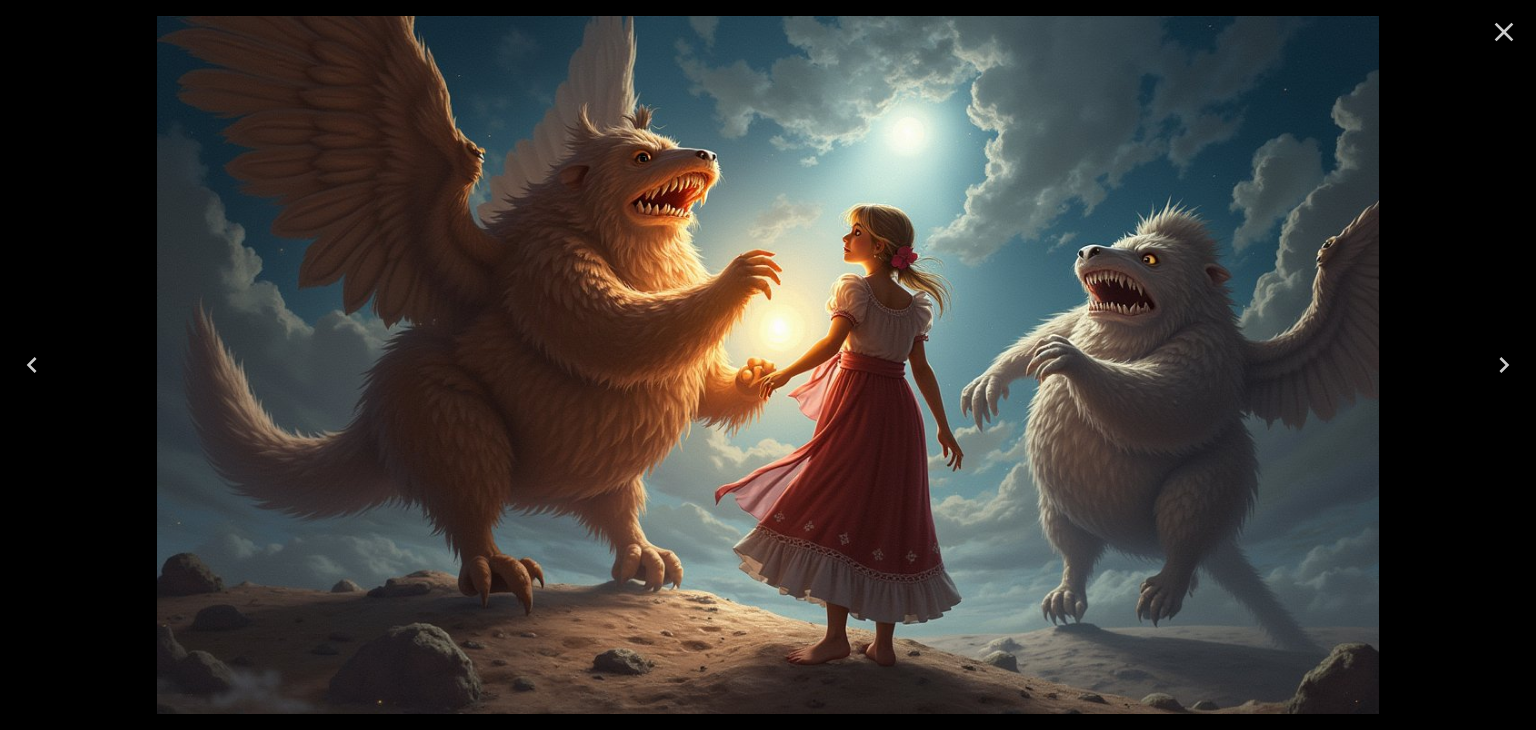 click 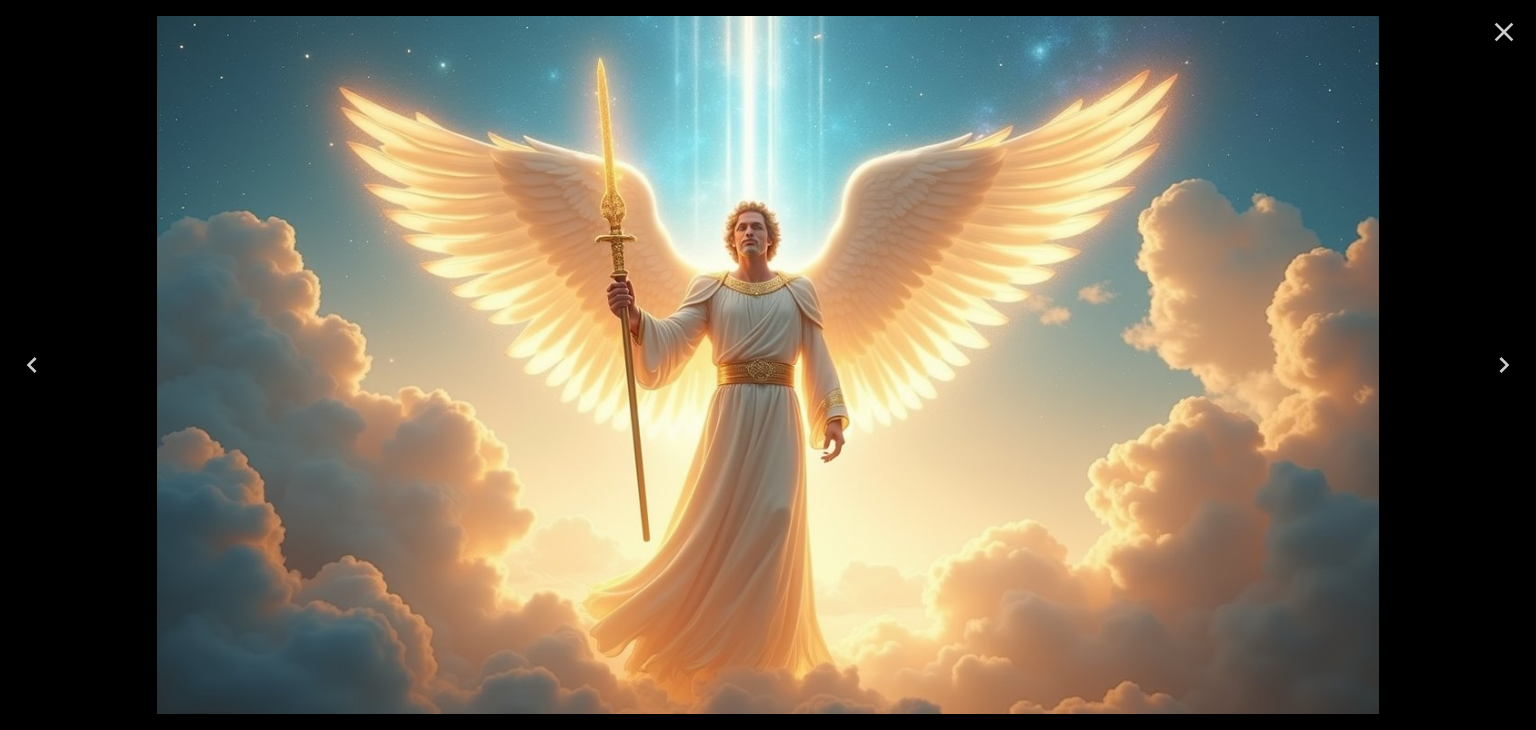 click 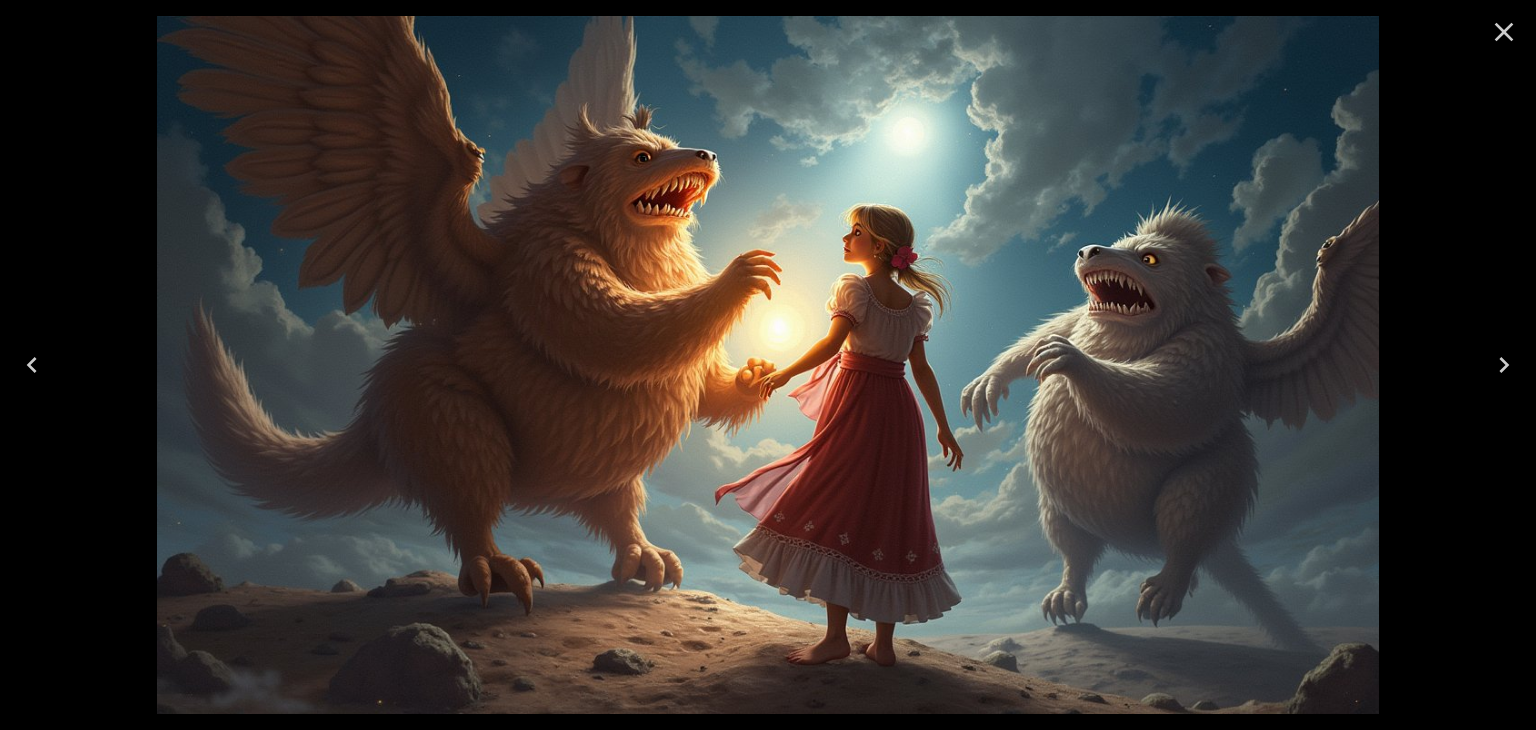 click 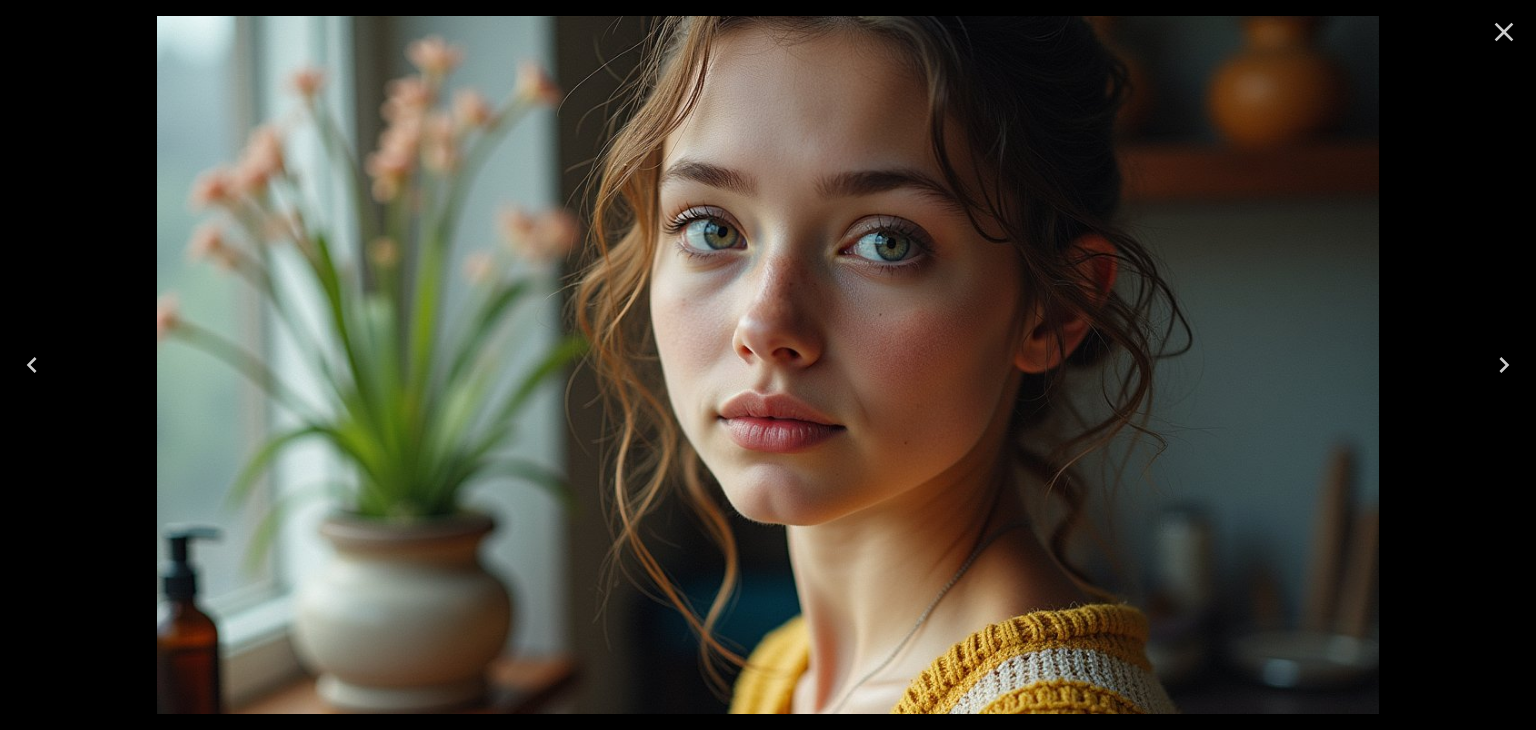 click 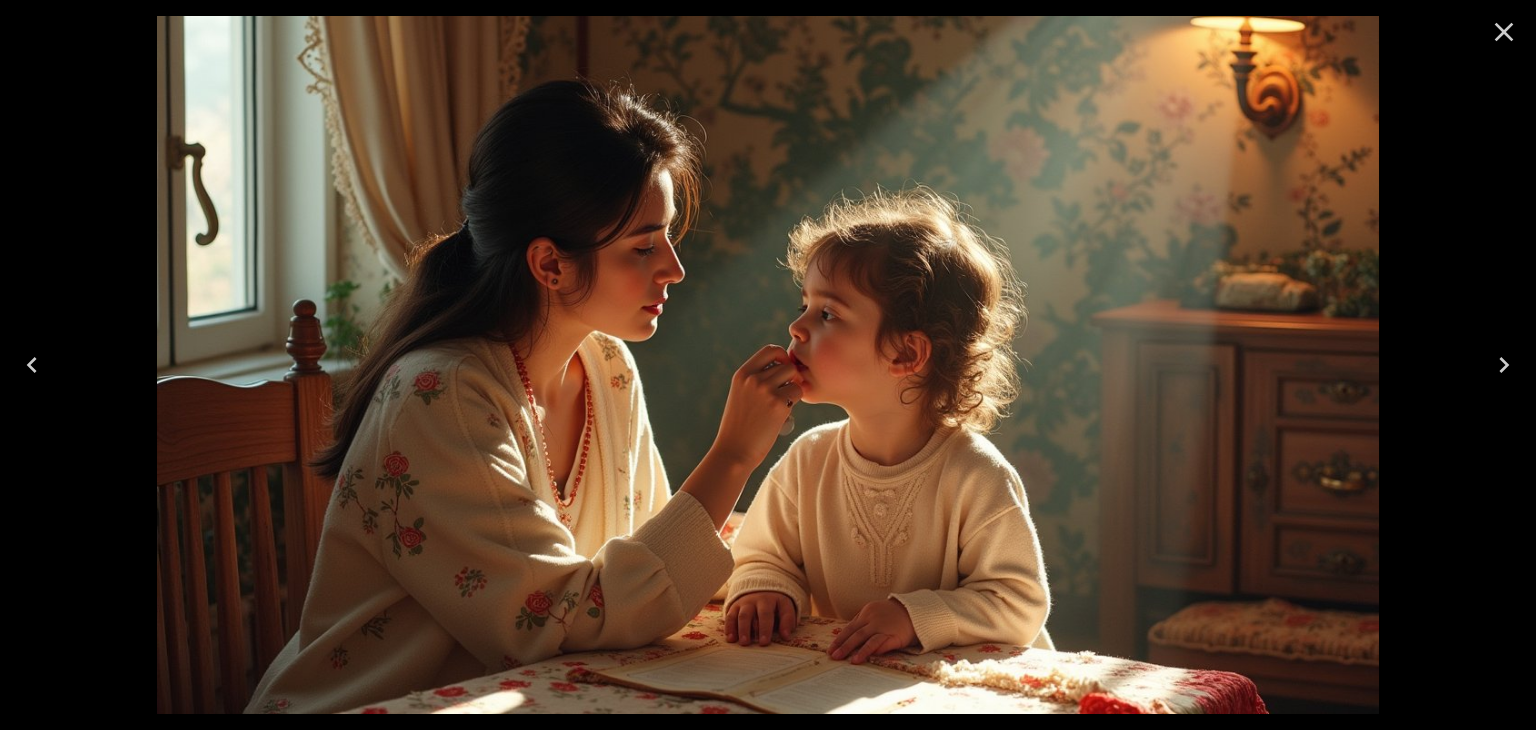 click 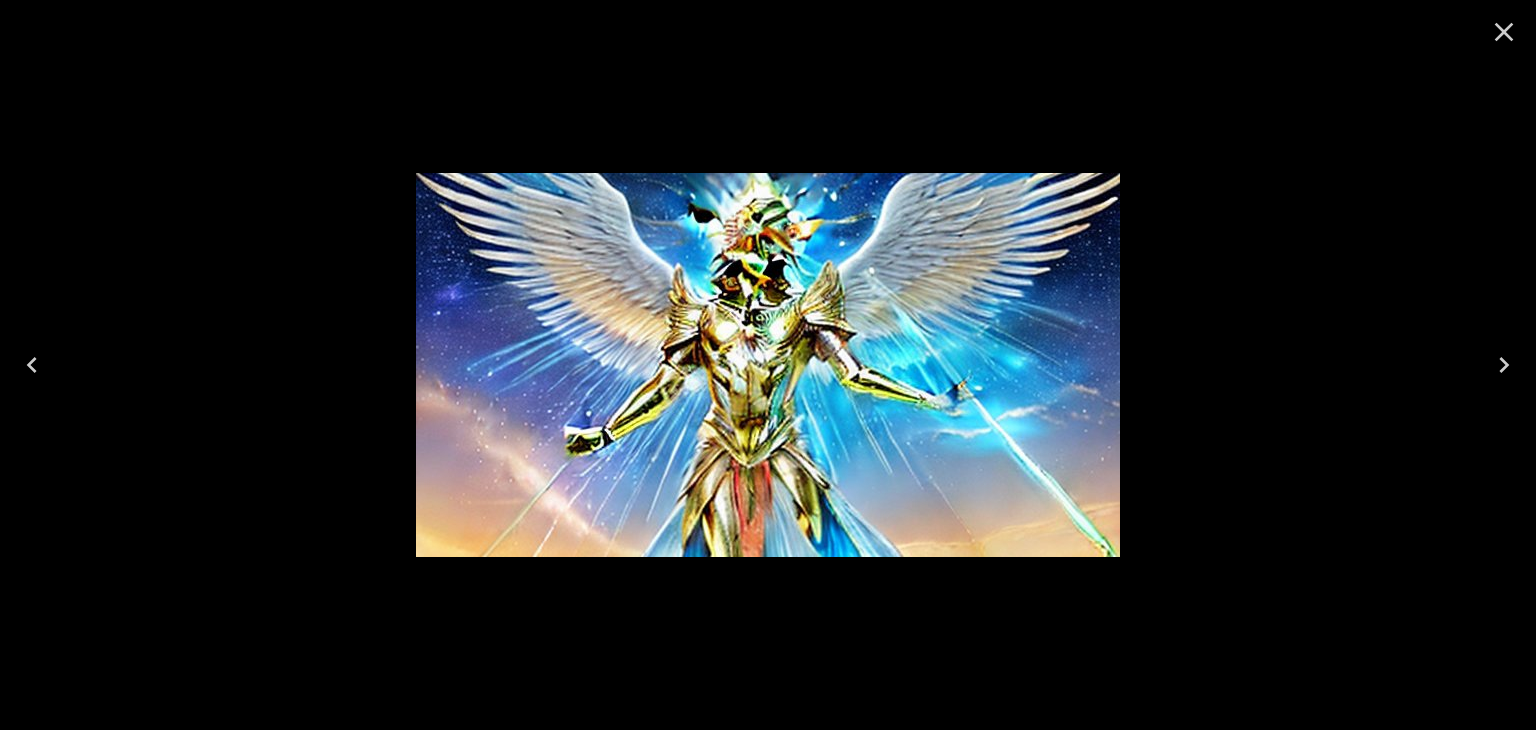 click 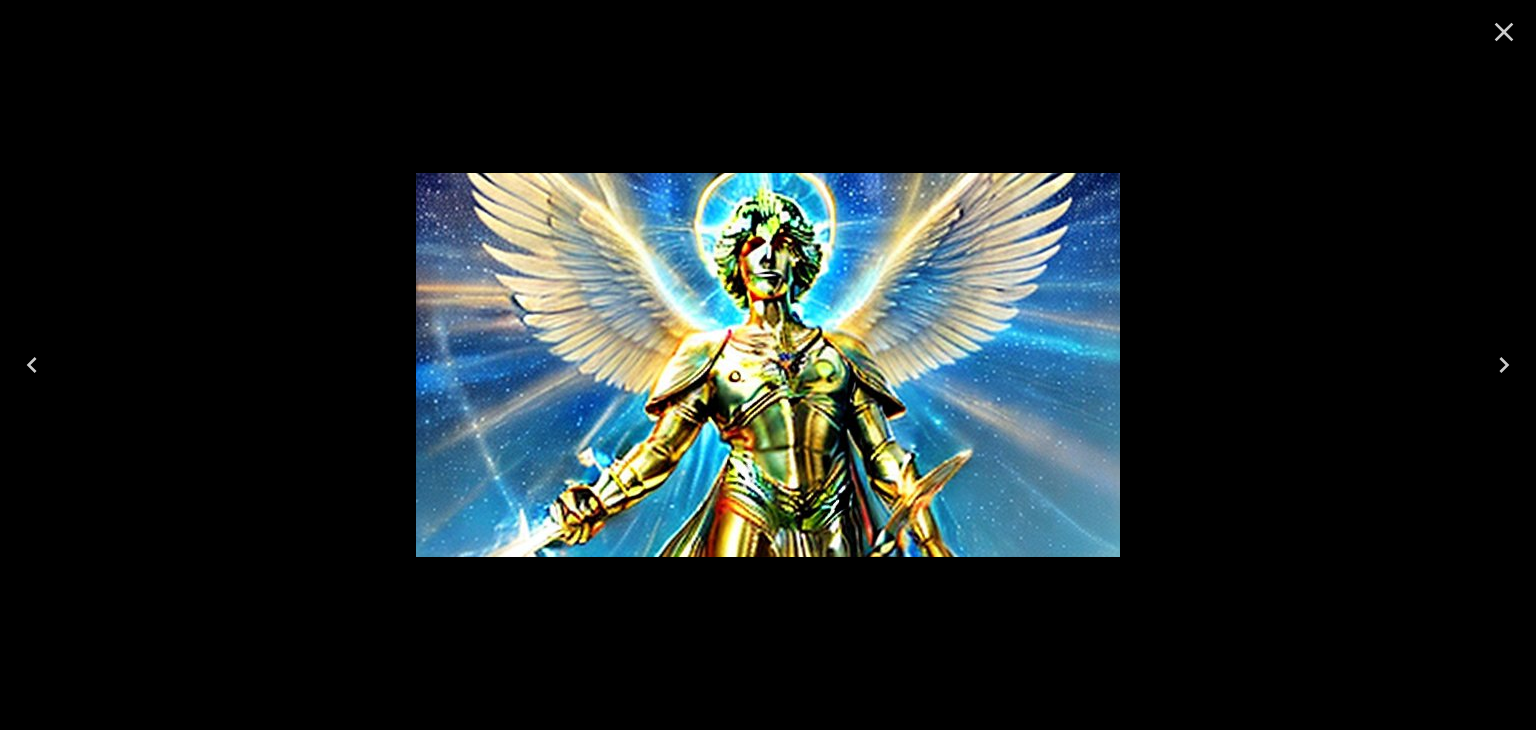 click 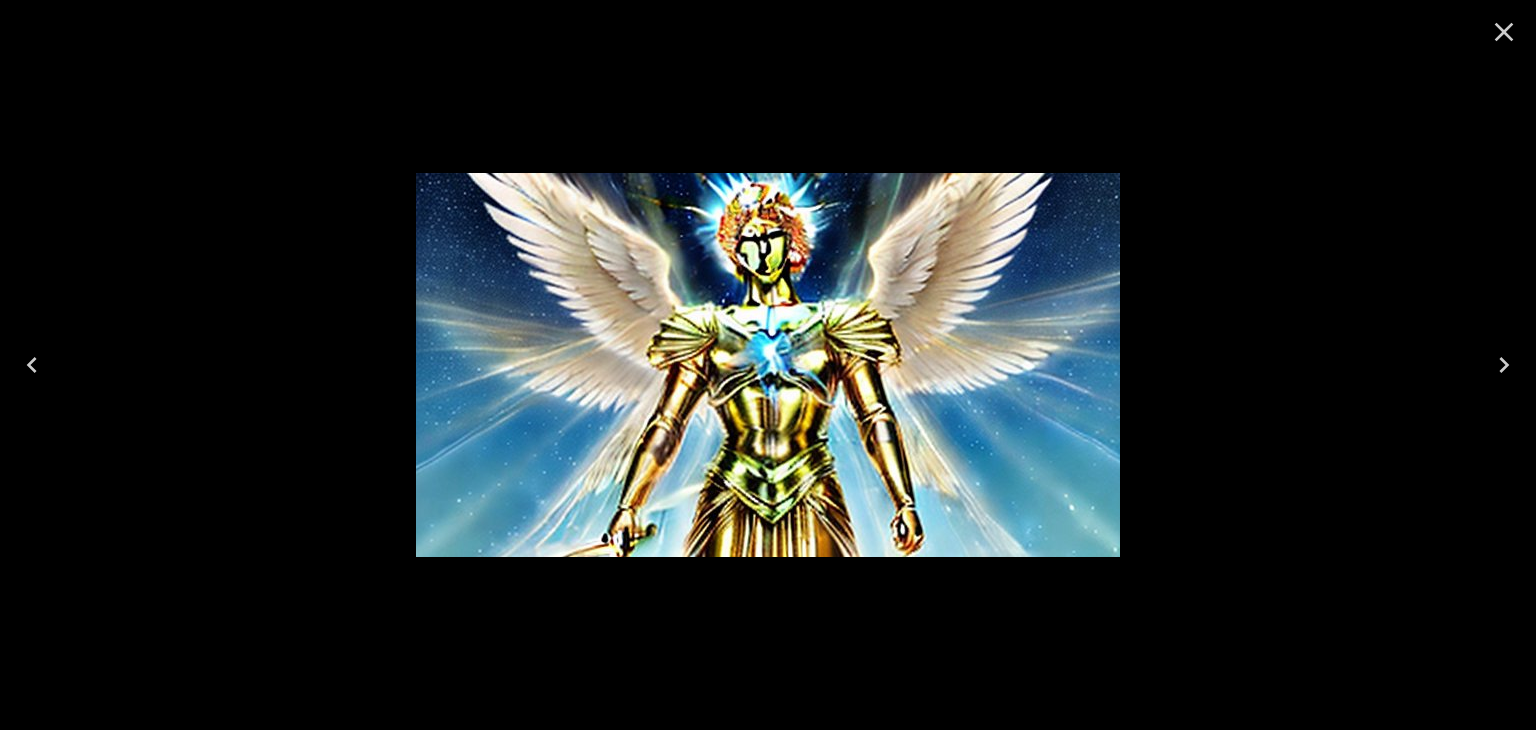 click 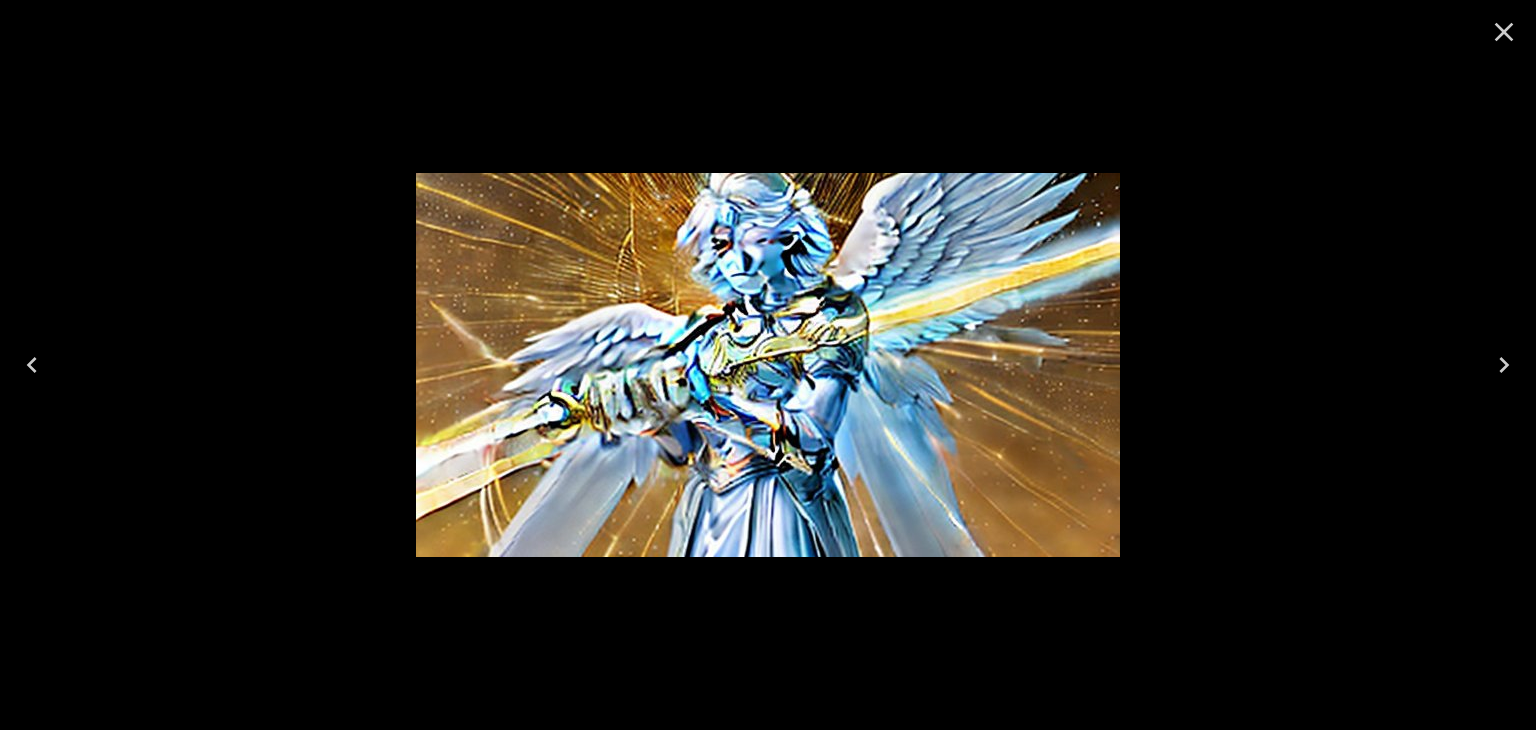 click at bounding box center (32, 365) 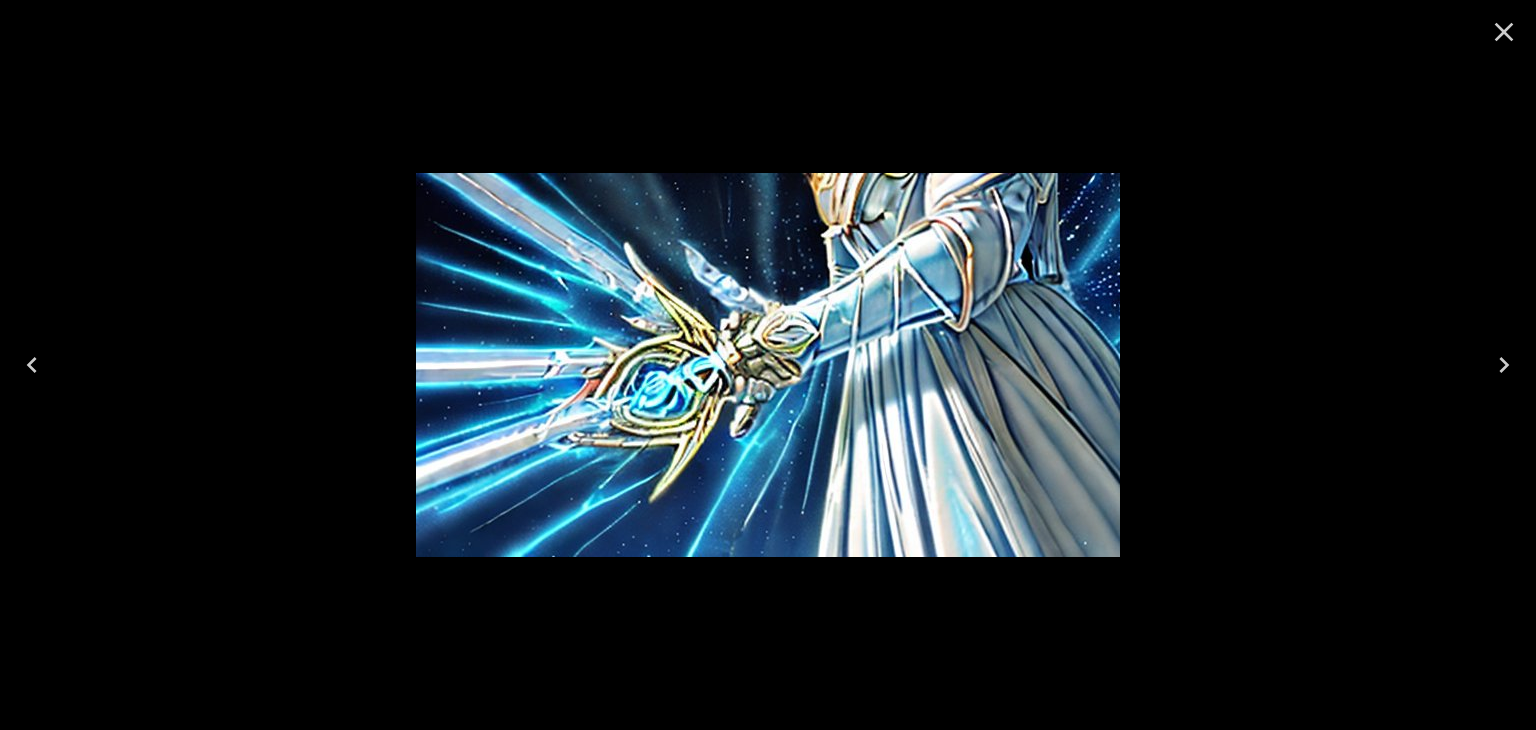 click 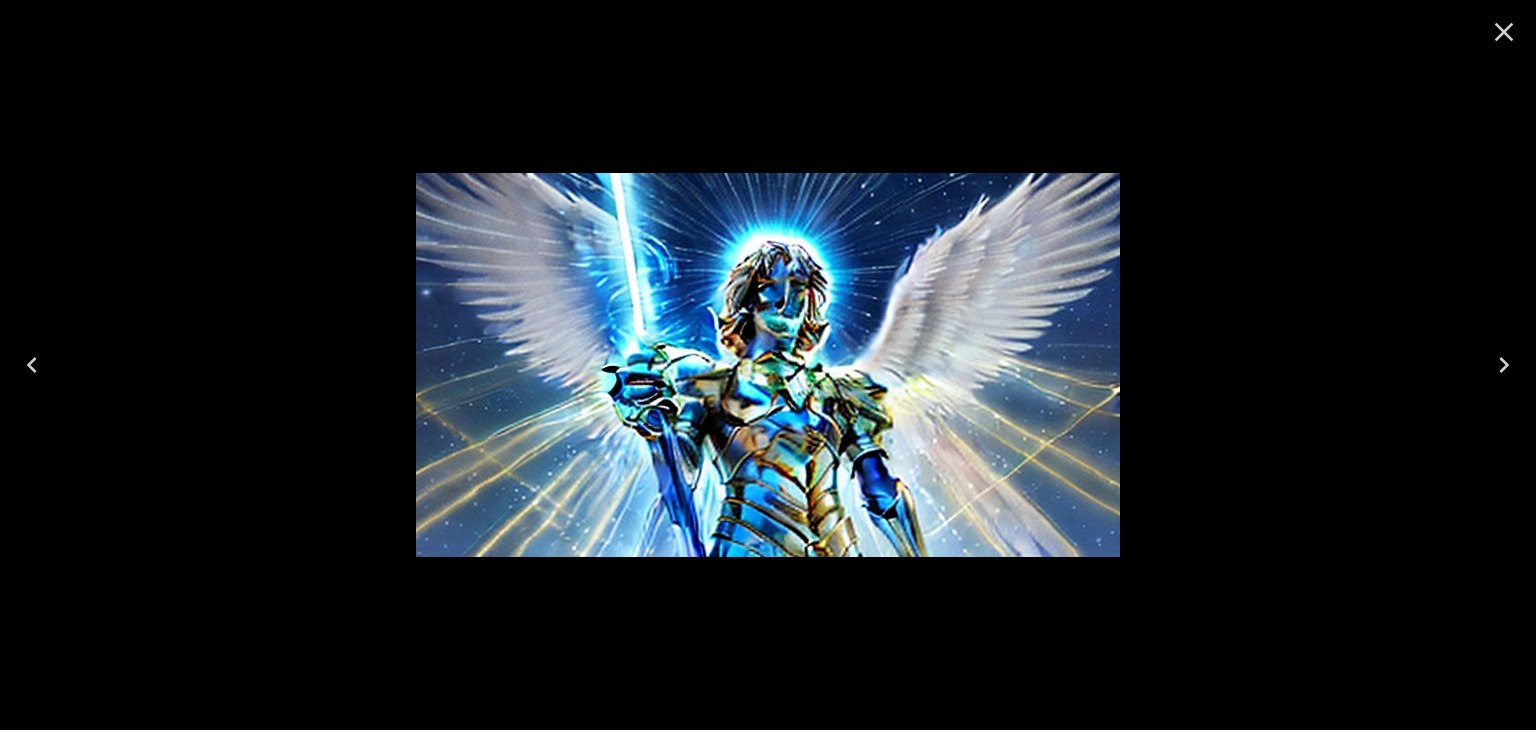 click 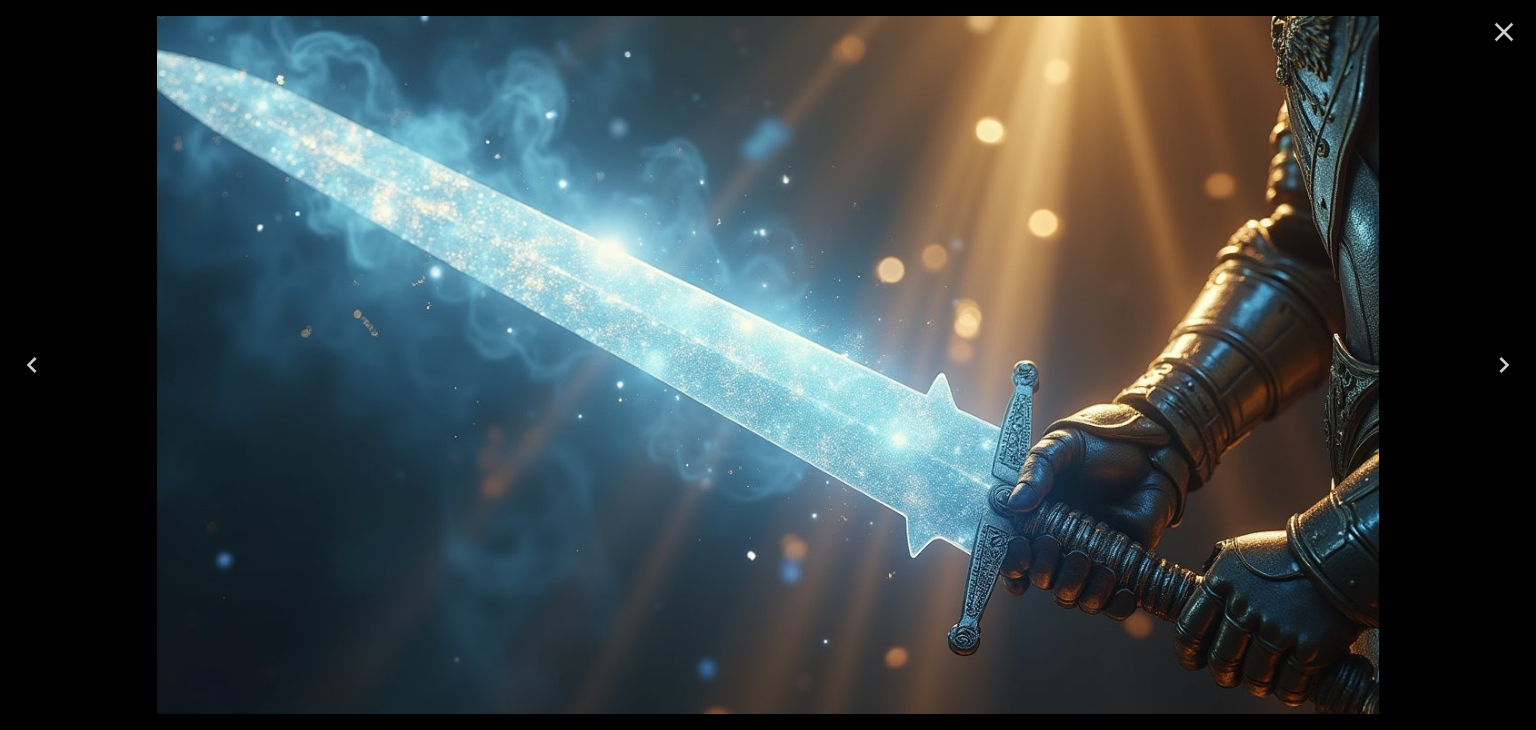 click 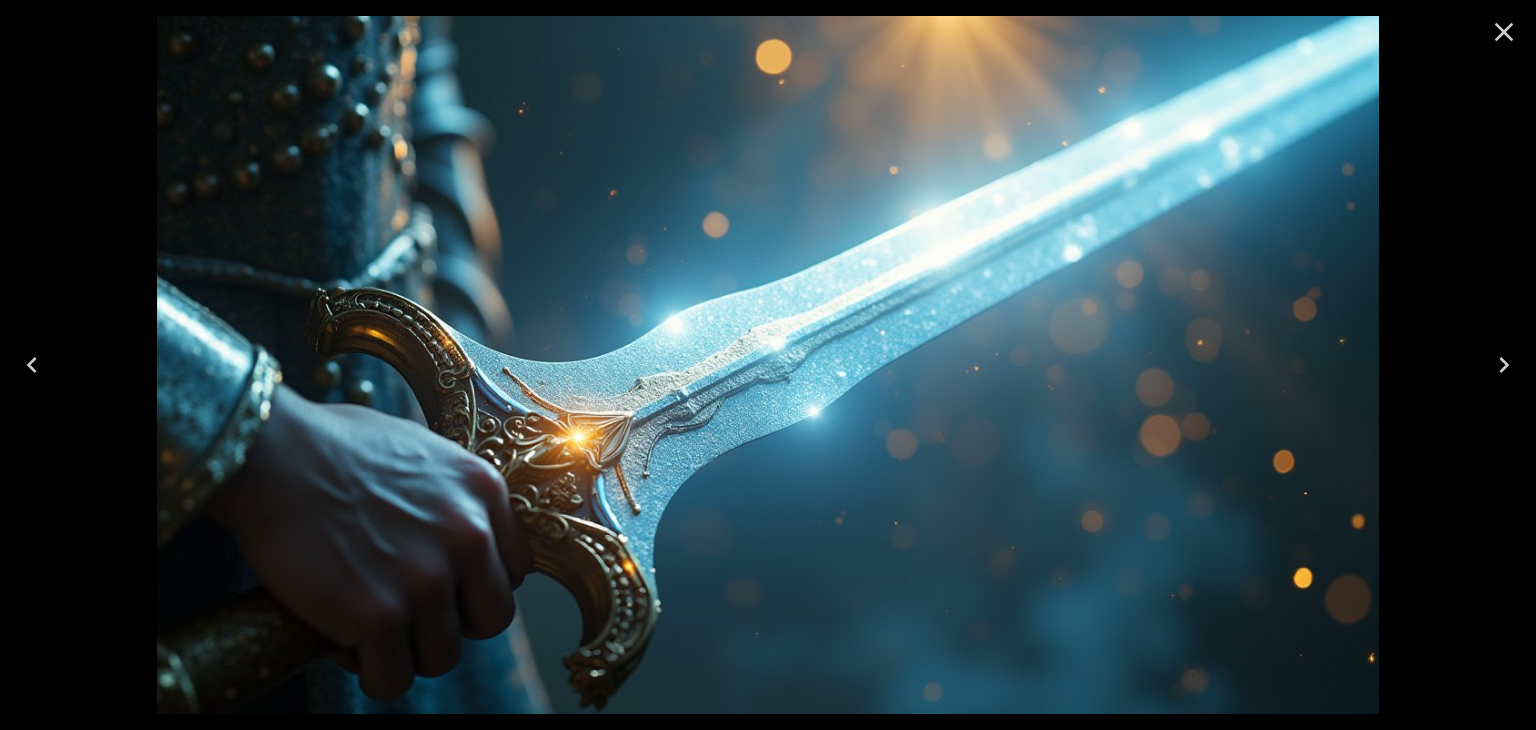click 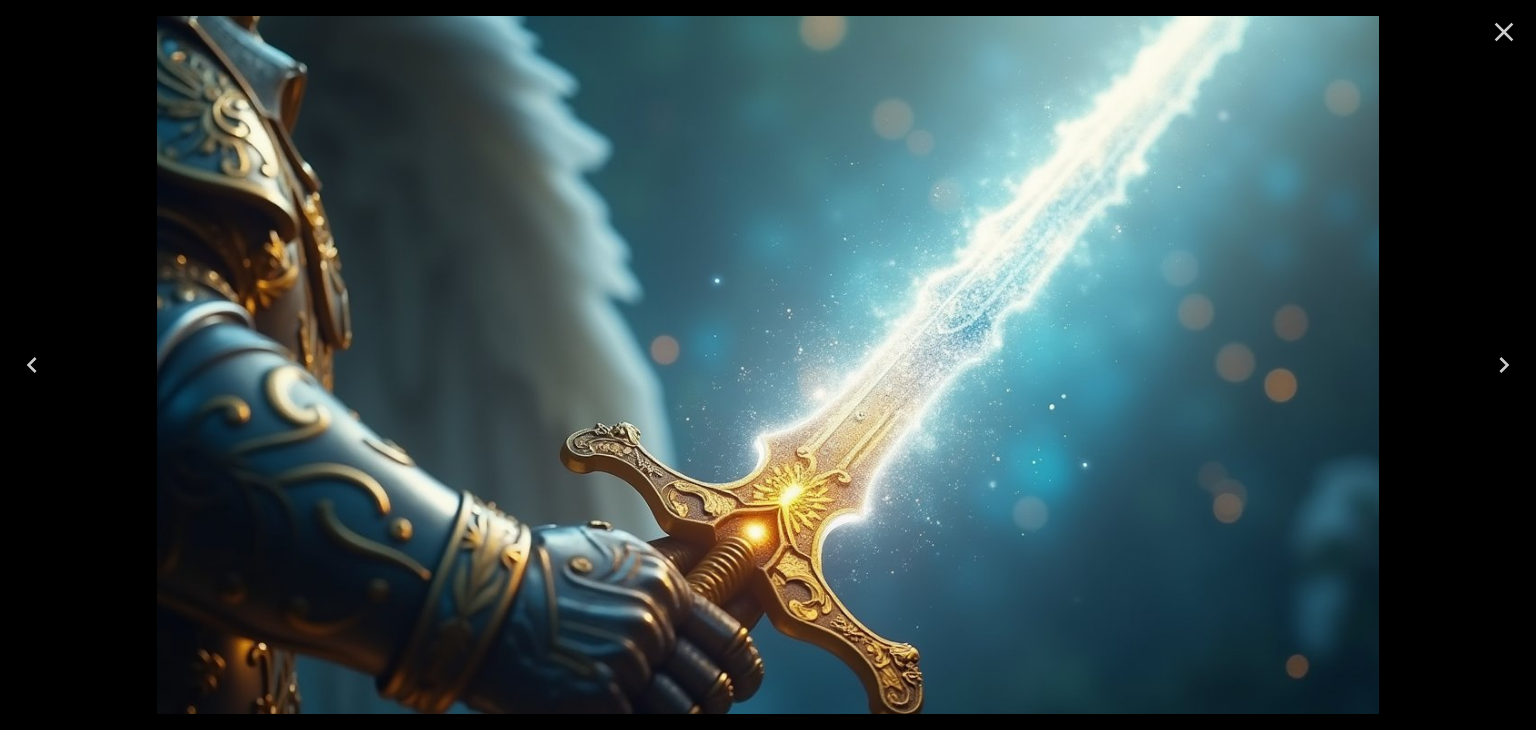 click 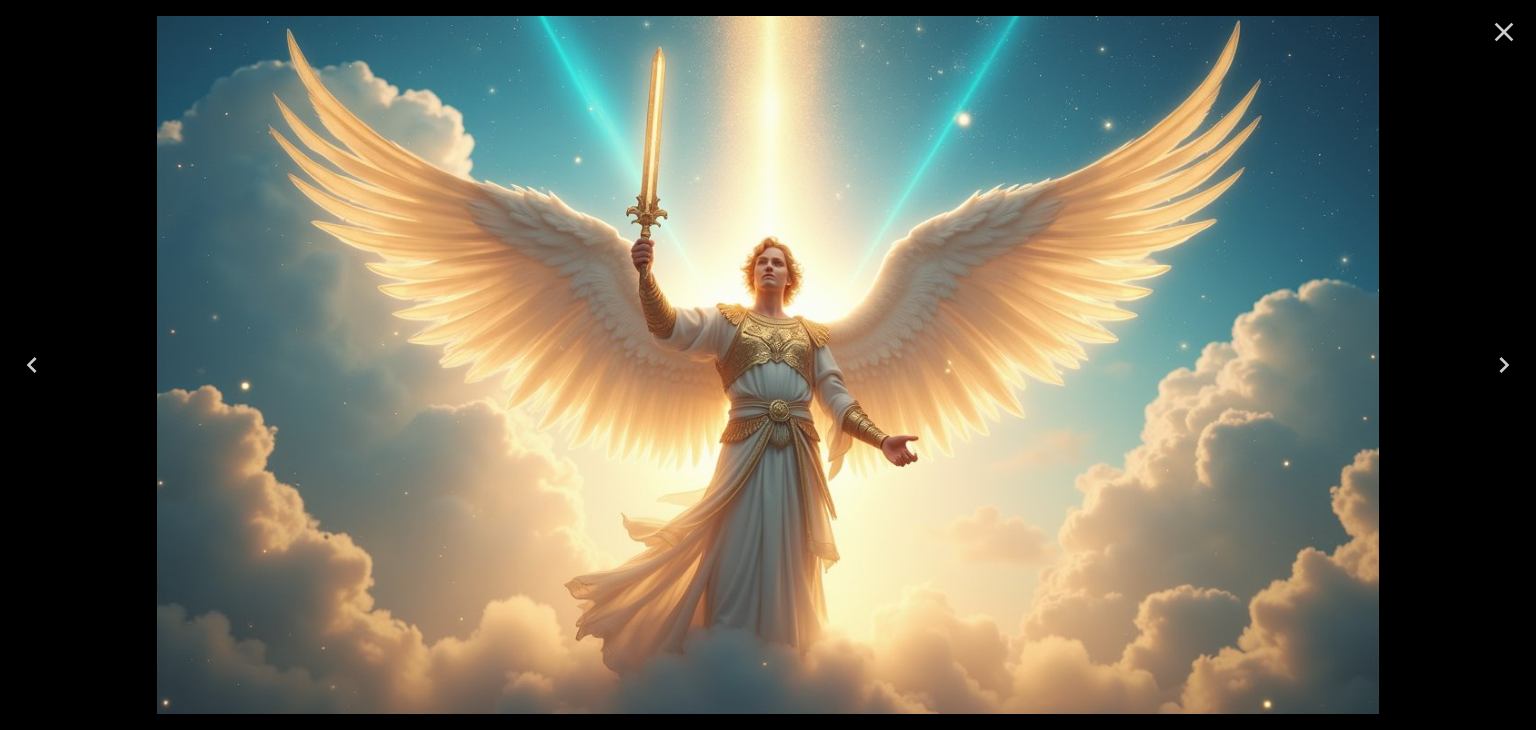 click 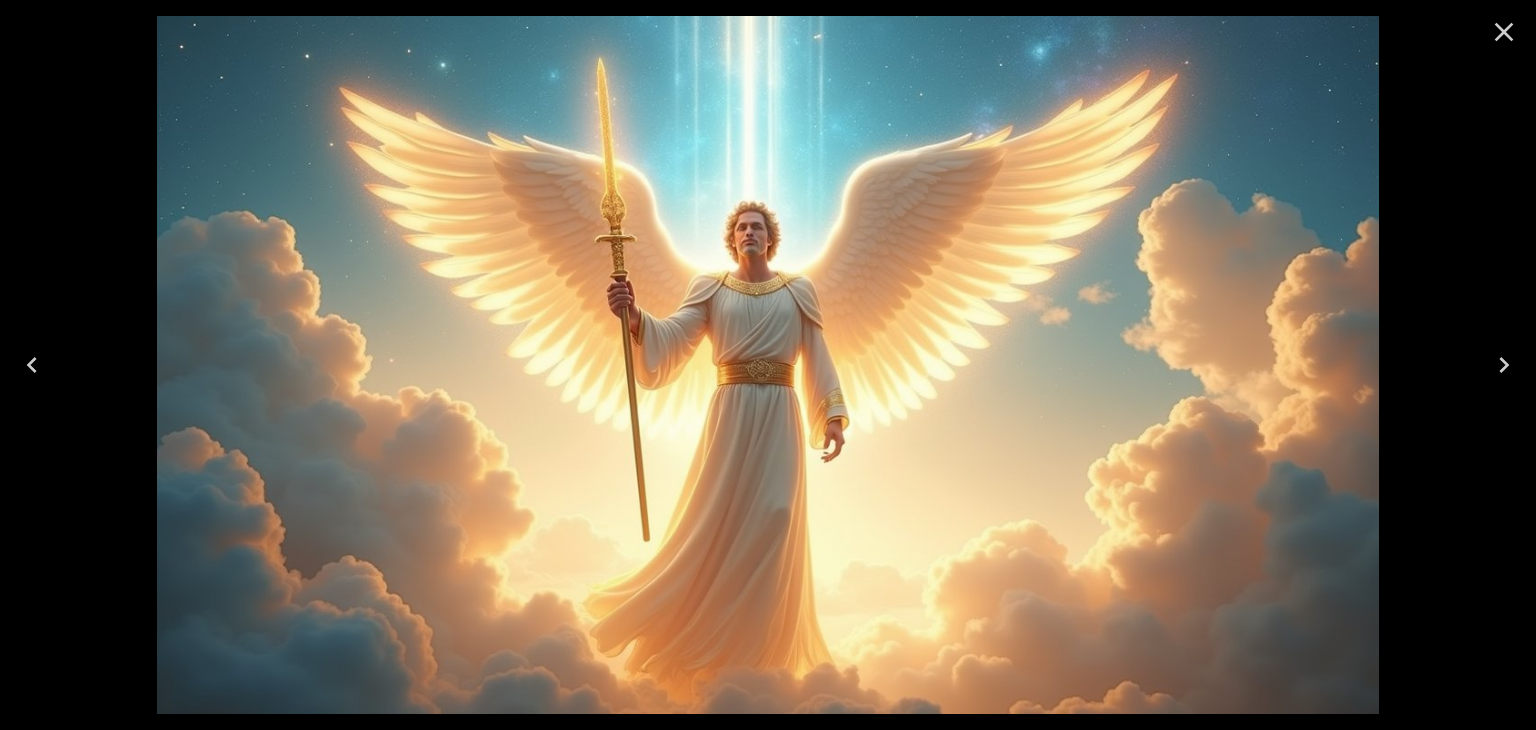 scroll, scrollTop: 158, scrollLeft: 0, axis: vertical 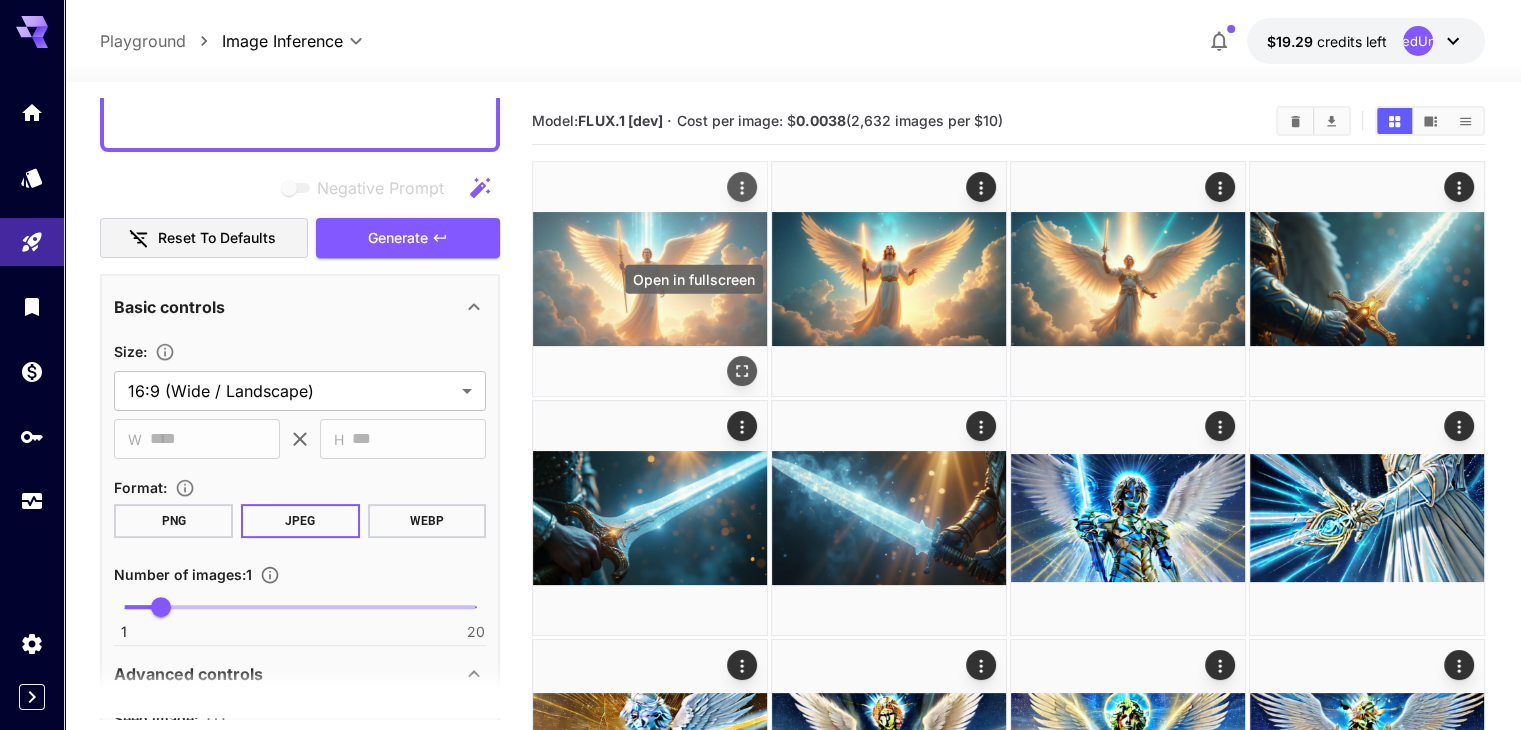 click 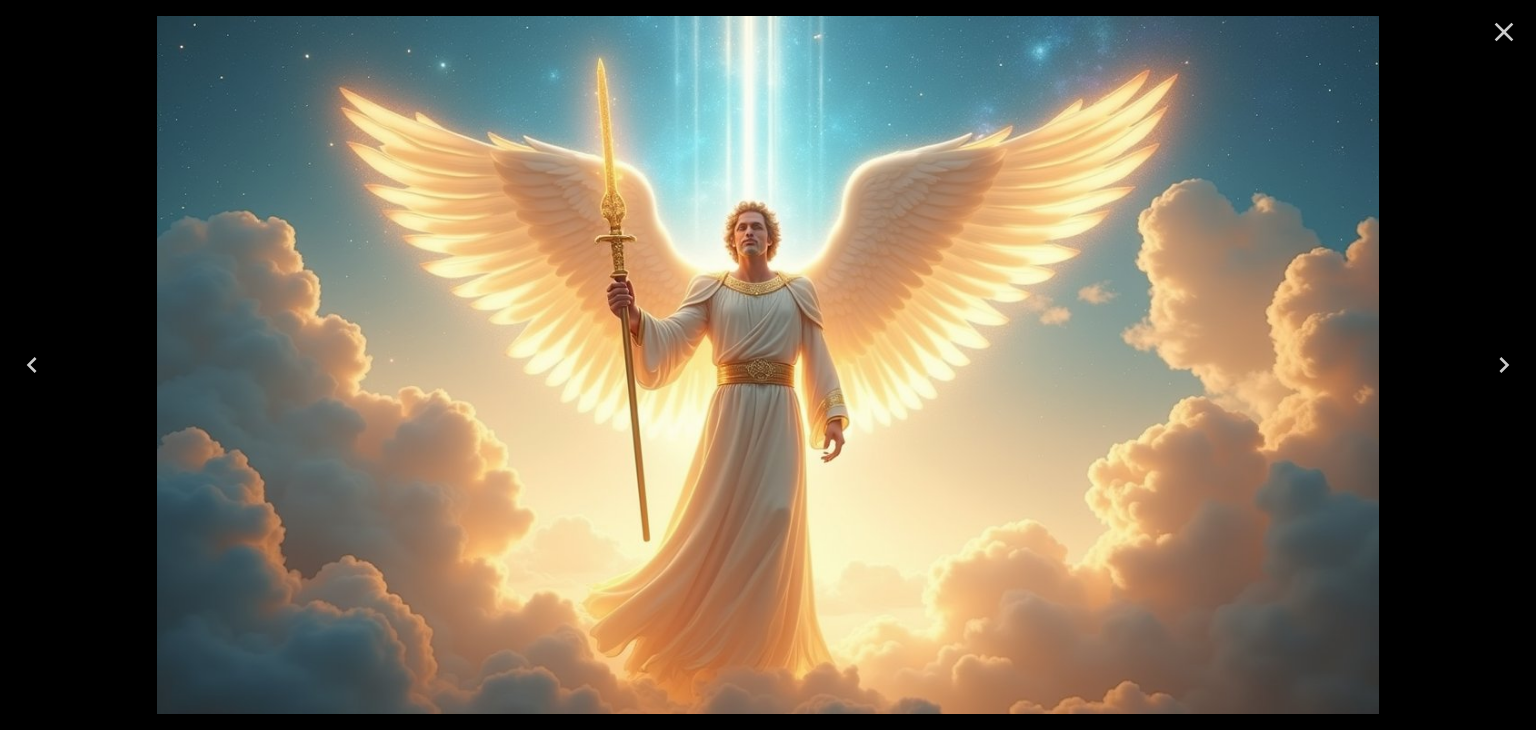 click 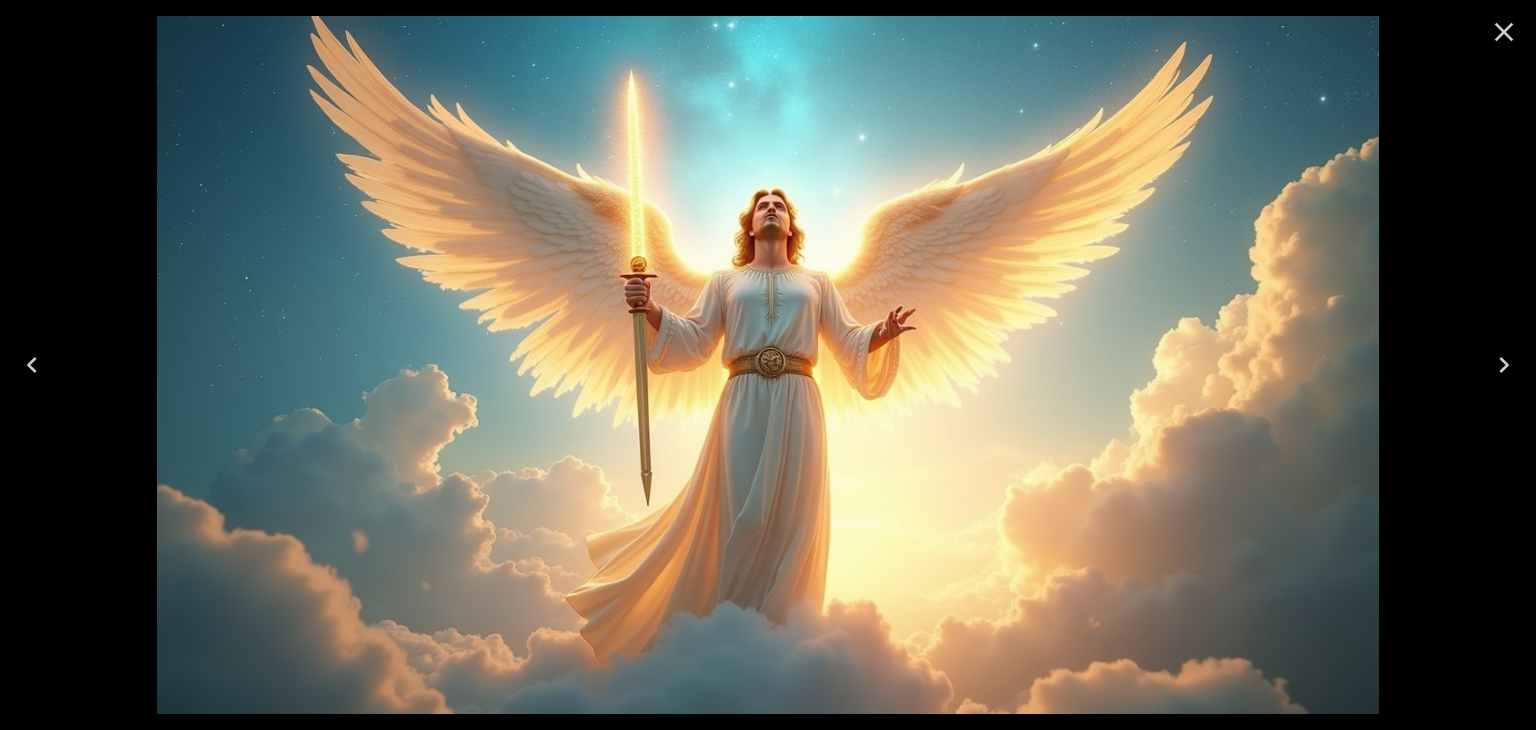 click 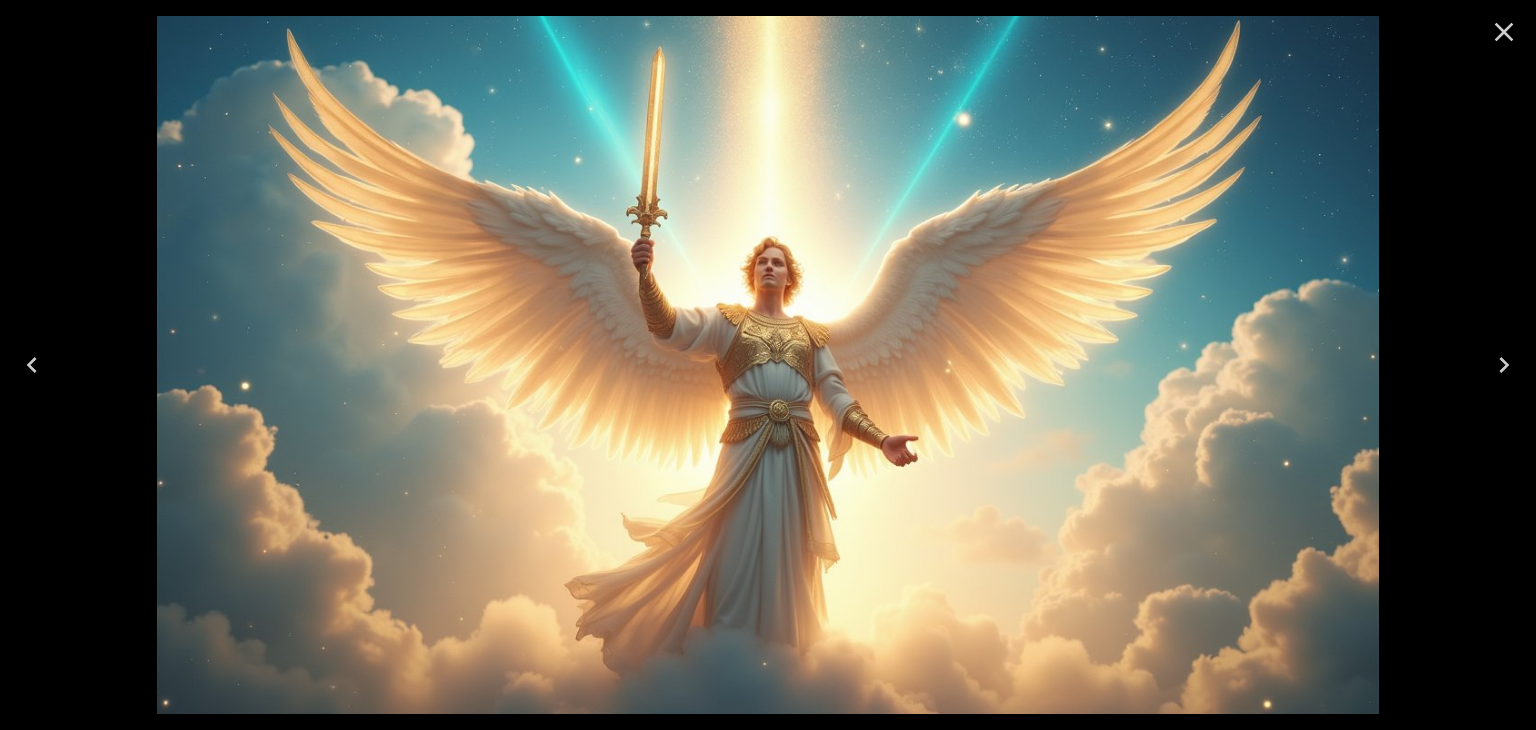 click 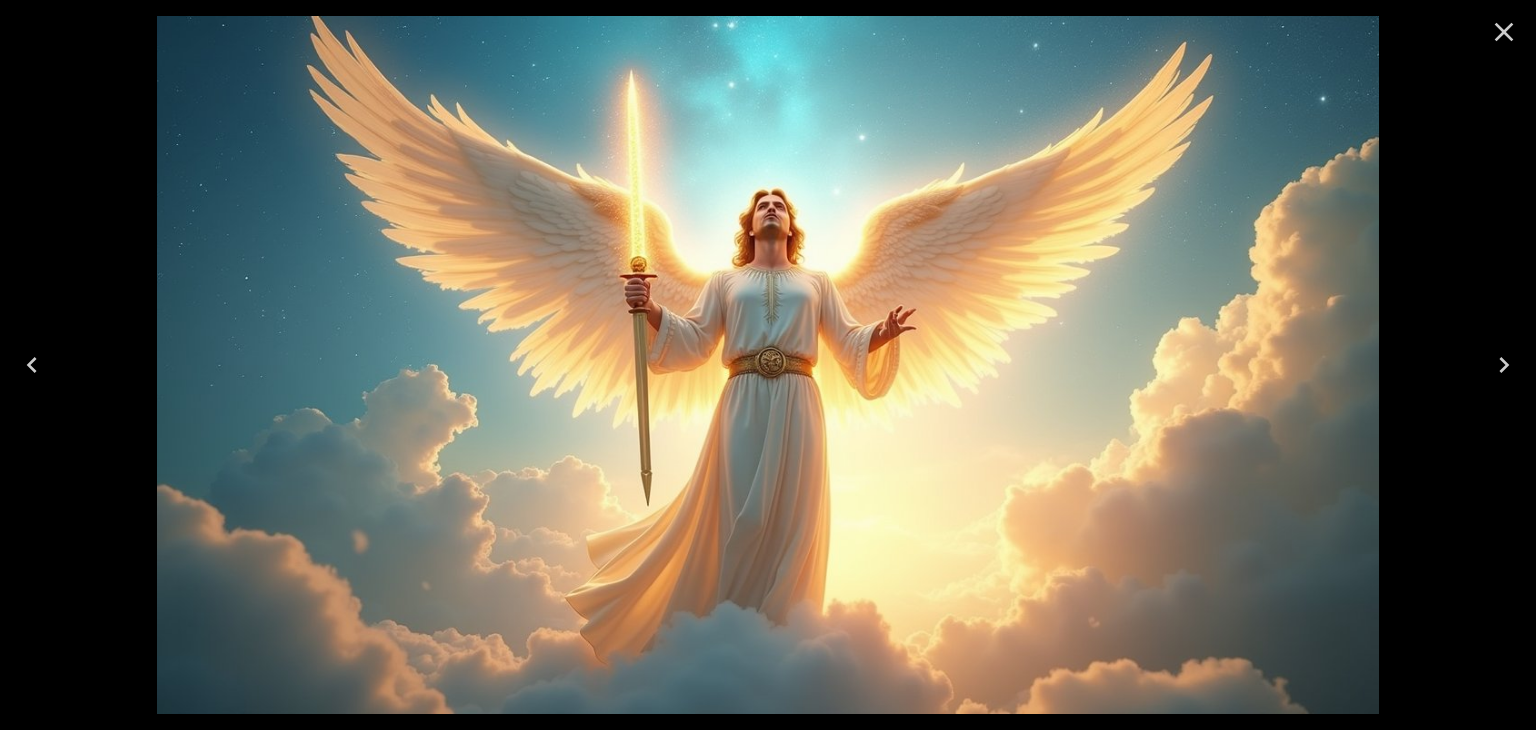 click 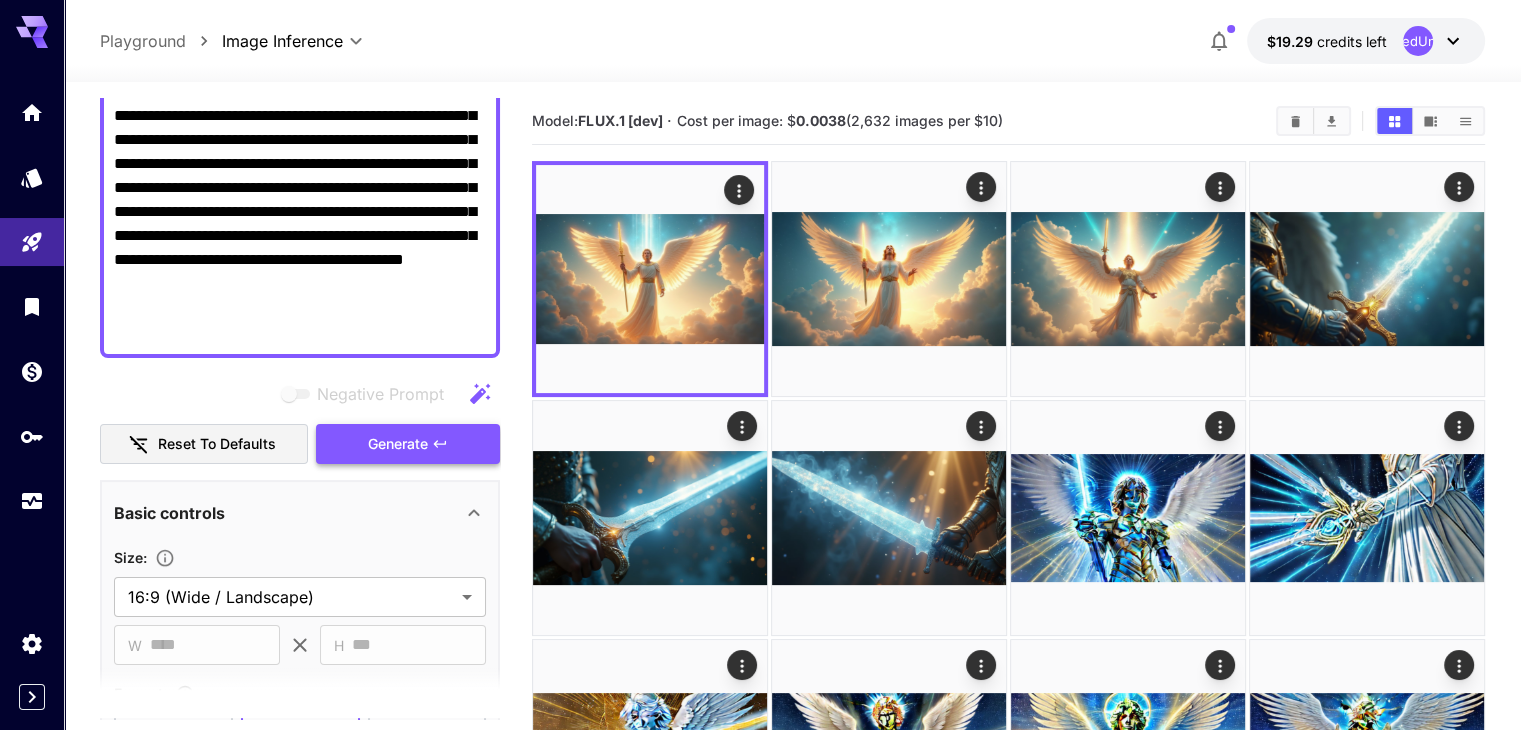 scroll, scrollTop: 0, scrollLeft: 0, axis: both 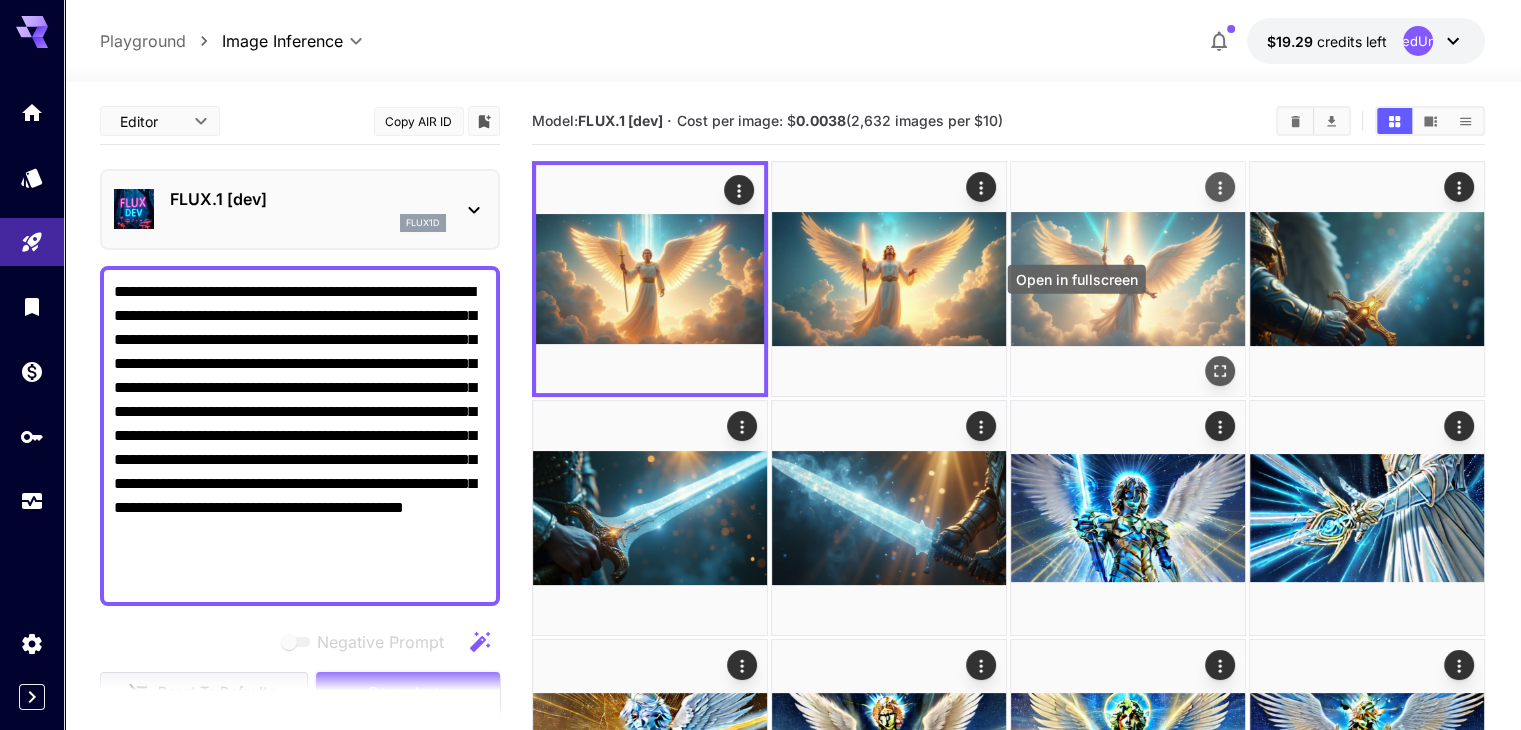 click 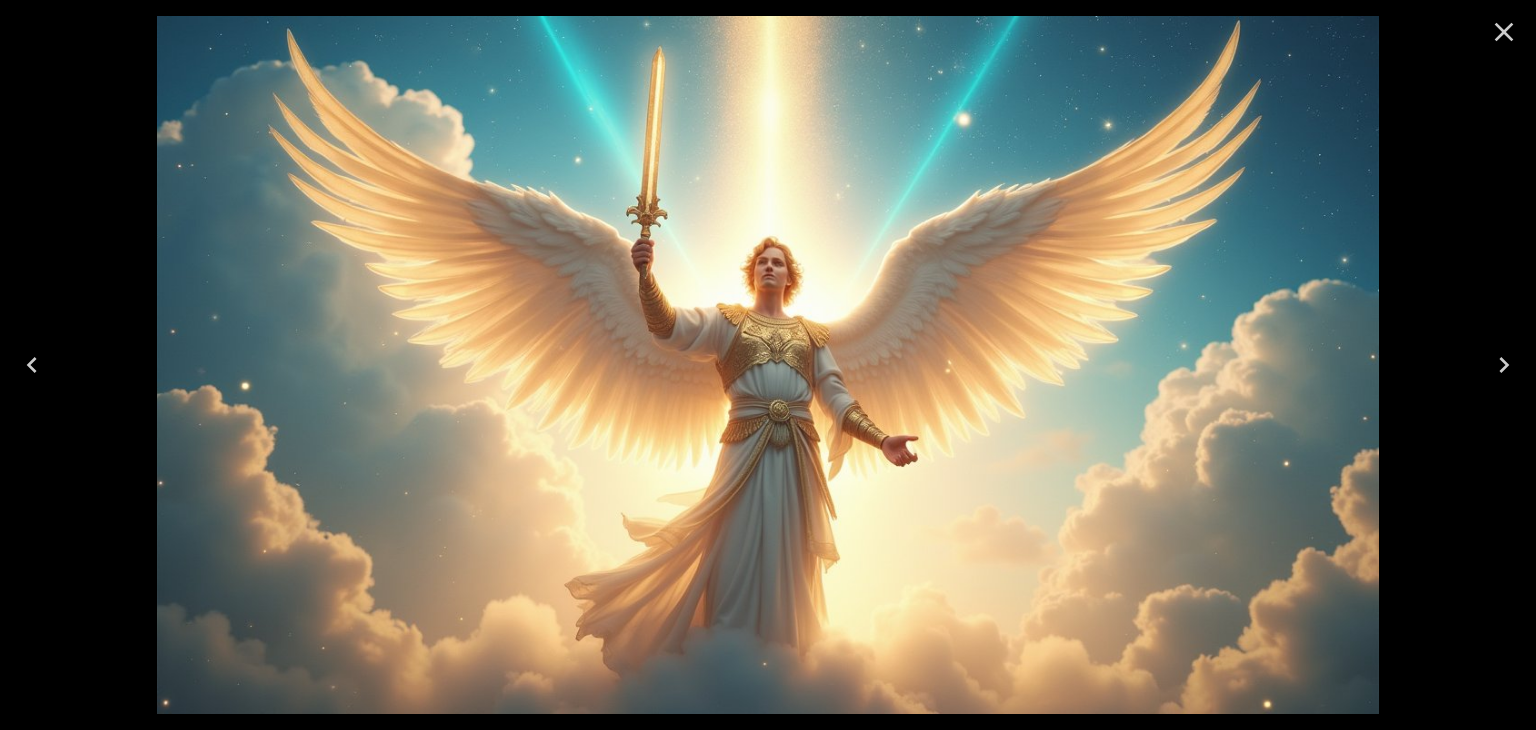 click 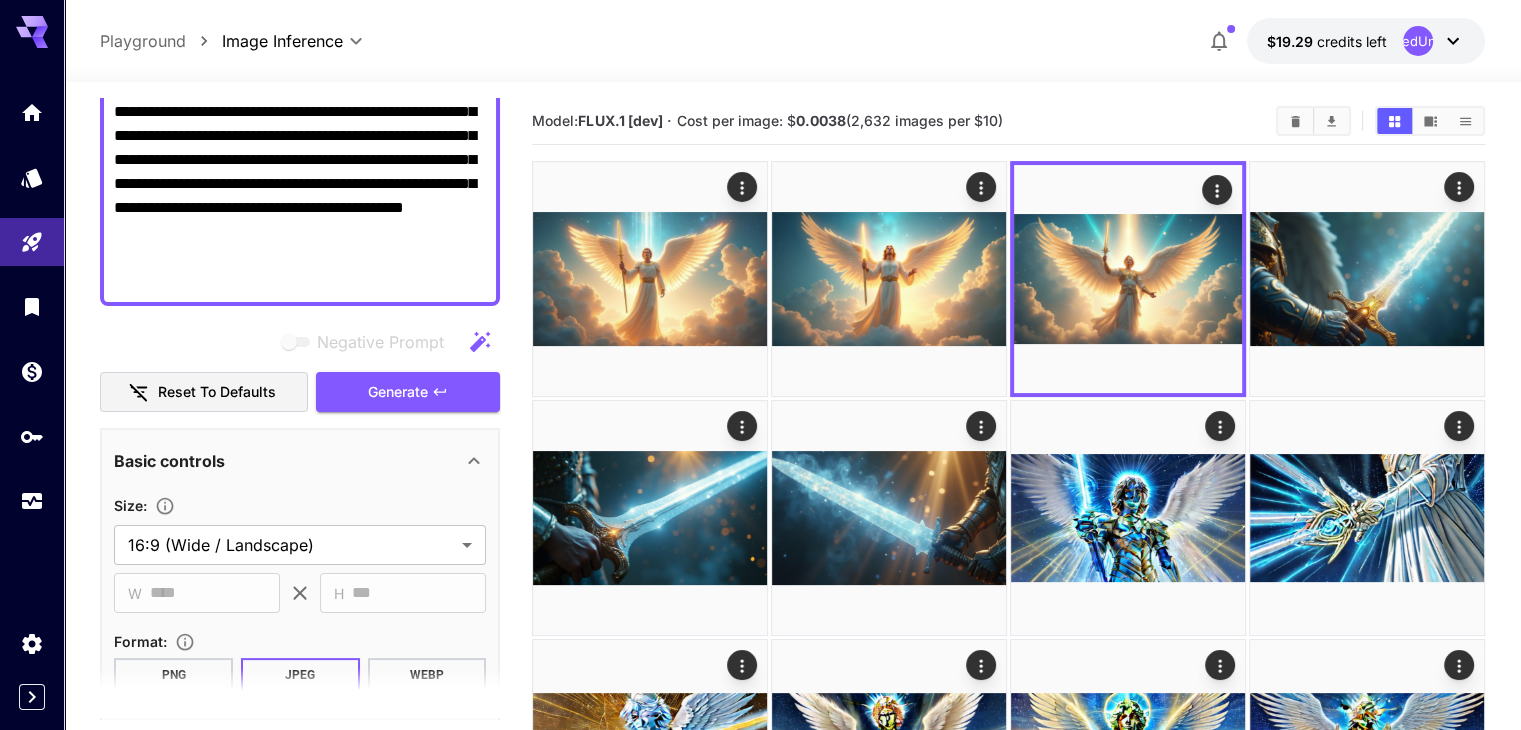 scroll, scrollTop: 0, scrollLeft: 0, axis: both 